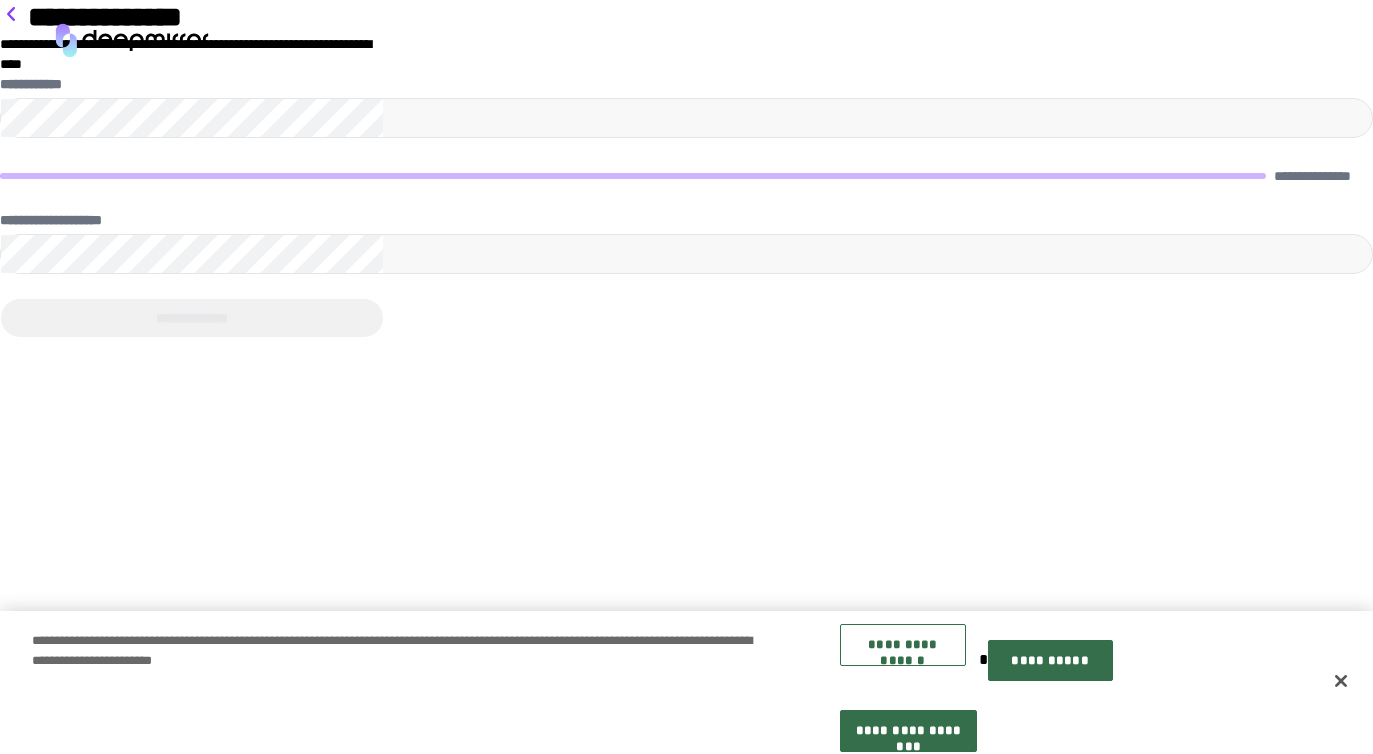 scroll, scrollTop: 0, scrollLeft: 0, axis: both 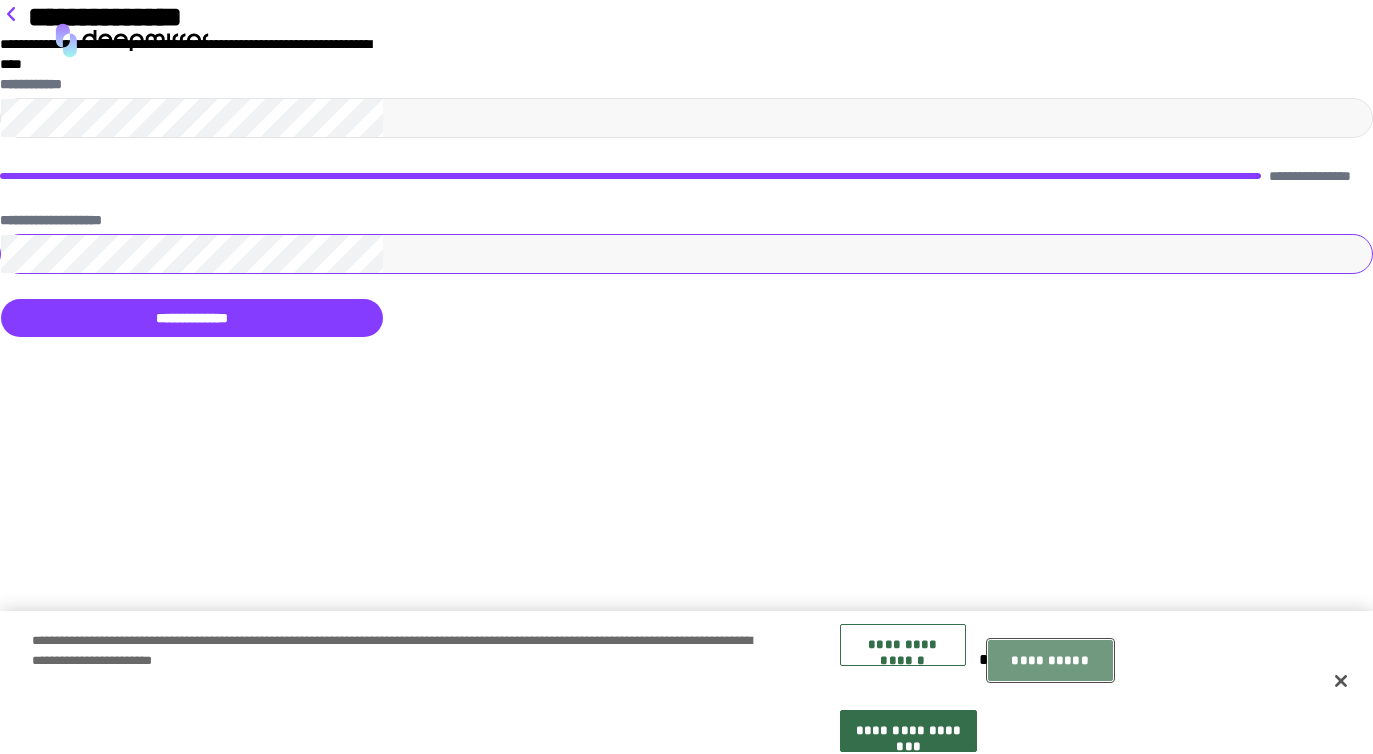click on "••••••••••" at bounding box center (1050, 661) 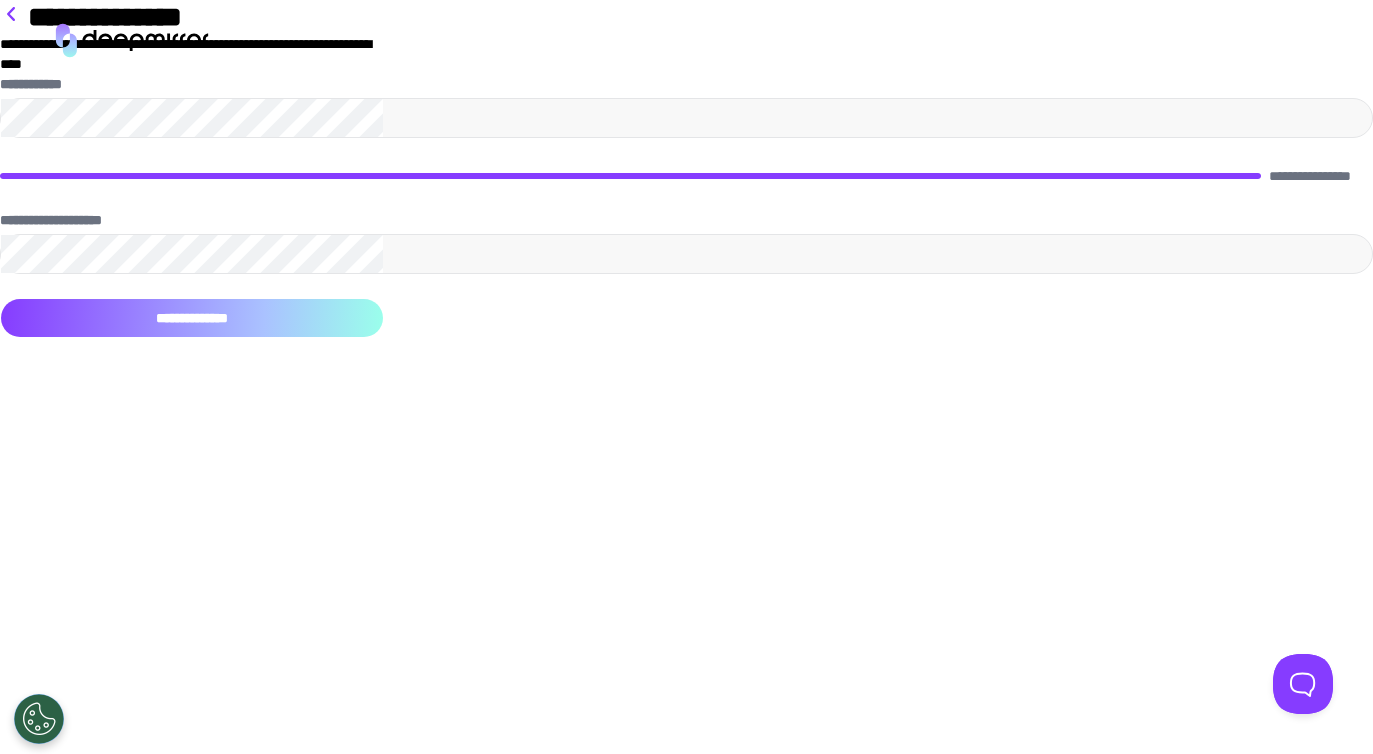 click on "••••••••••••••" at bounding box center [192, 318] 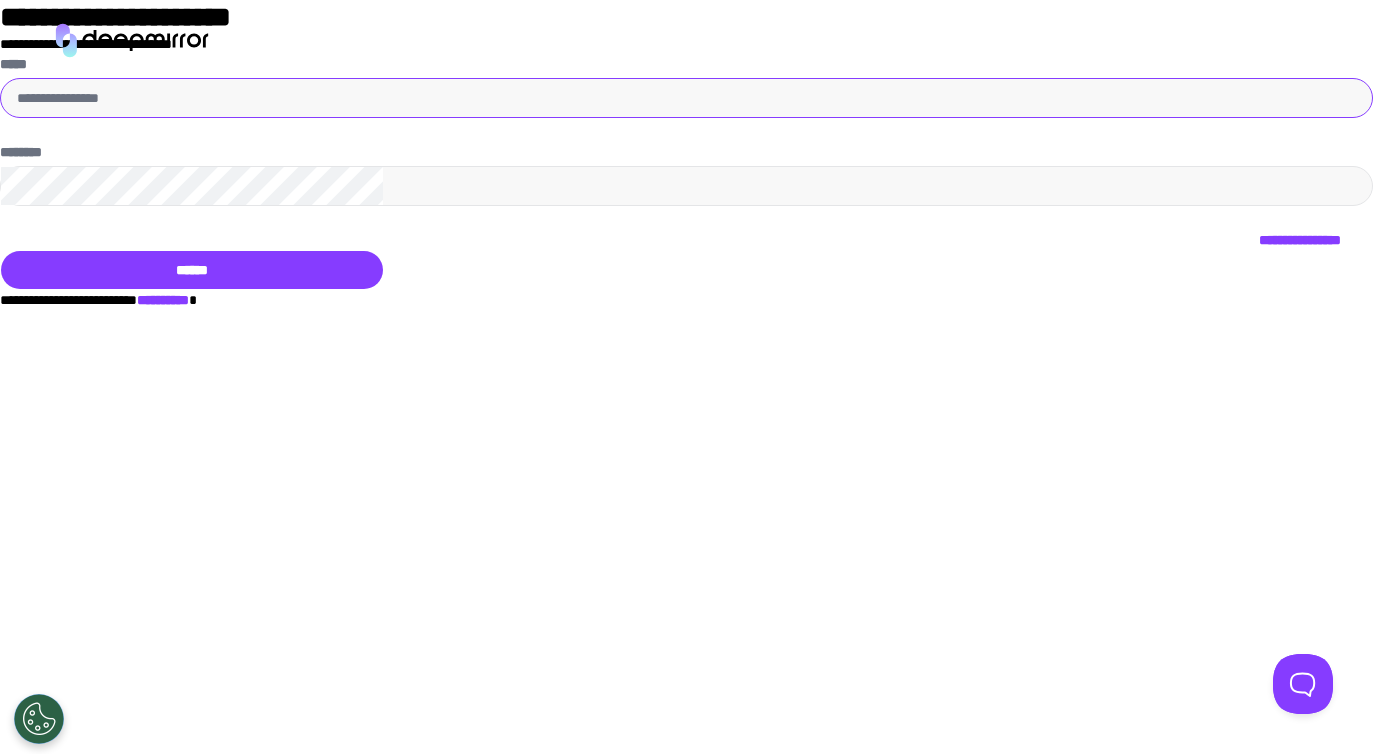 click on "•••••" at bounding box center [686, 98] 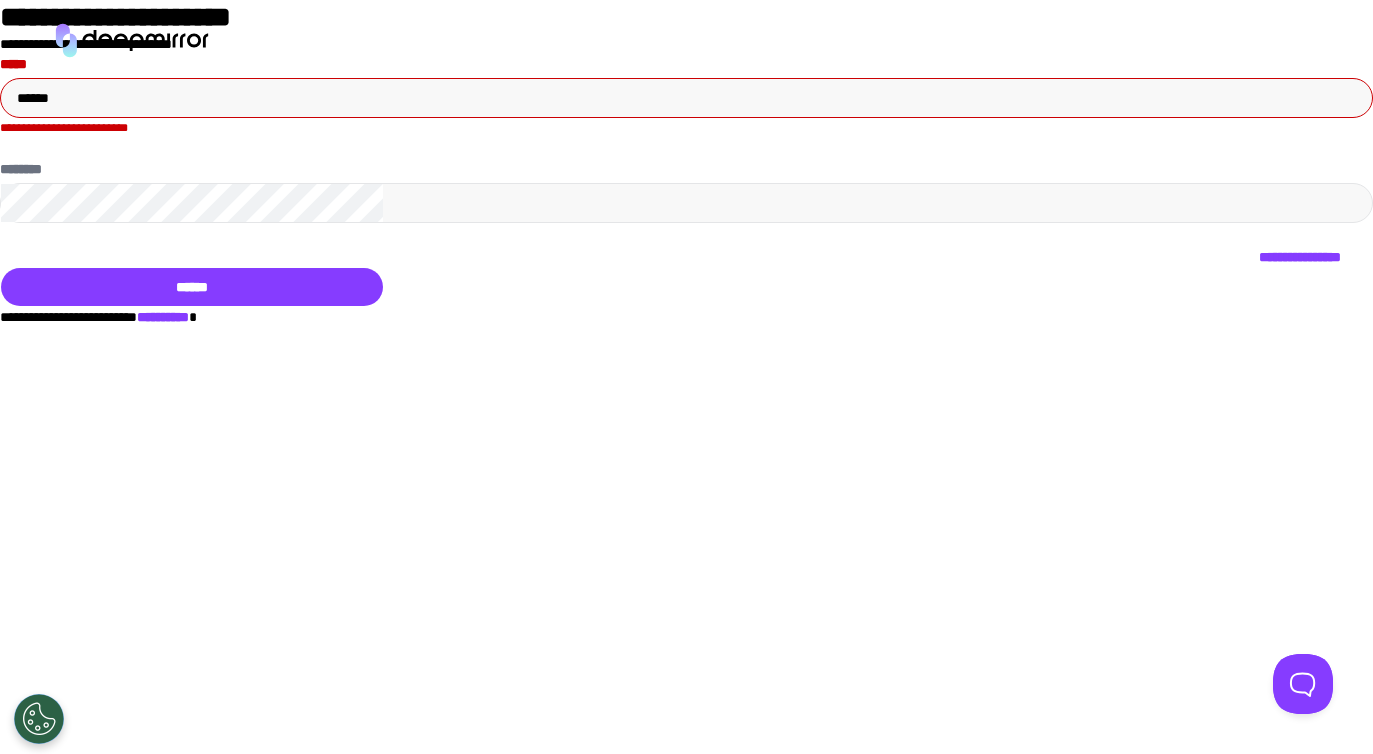 type on "••••••••••••••••••••••••••" 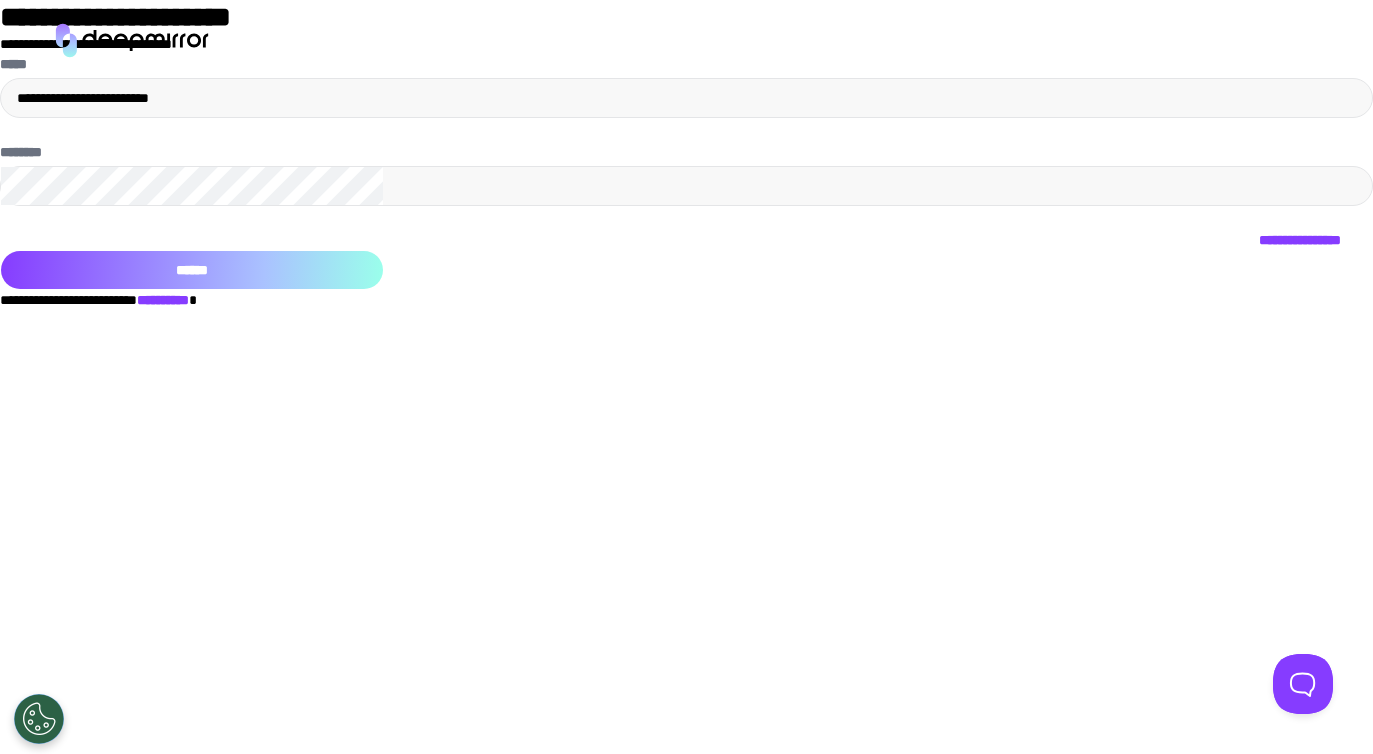 click on "••••••" at bounding box center [192, 270] 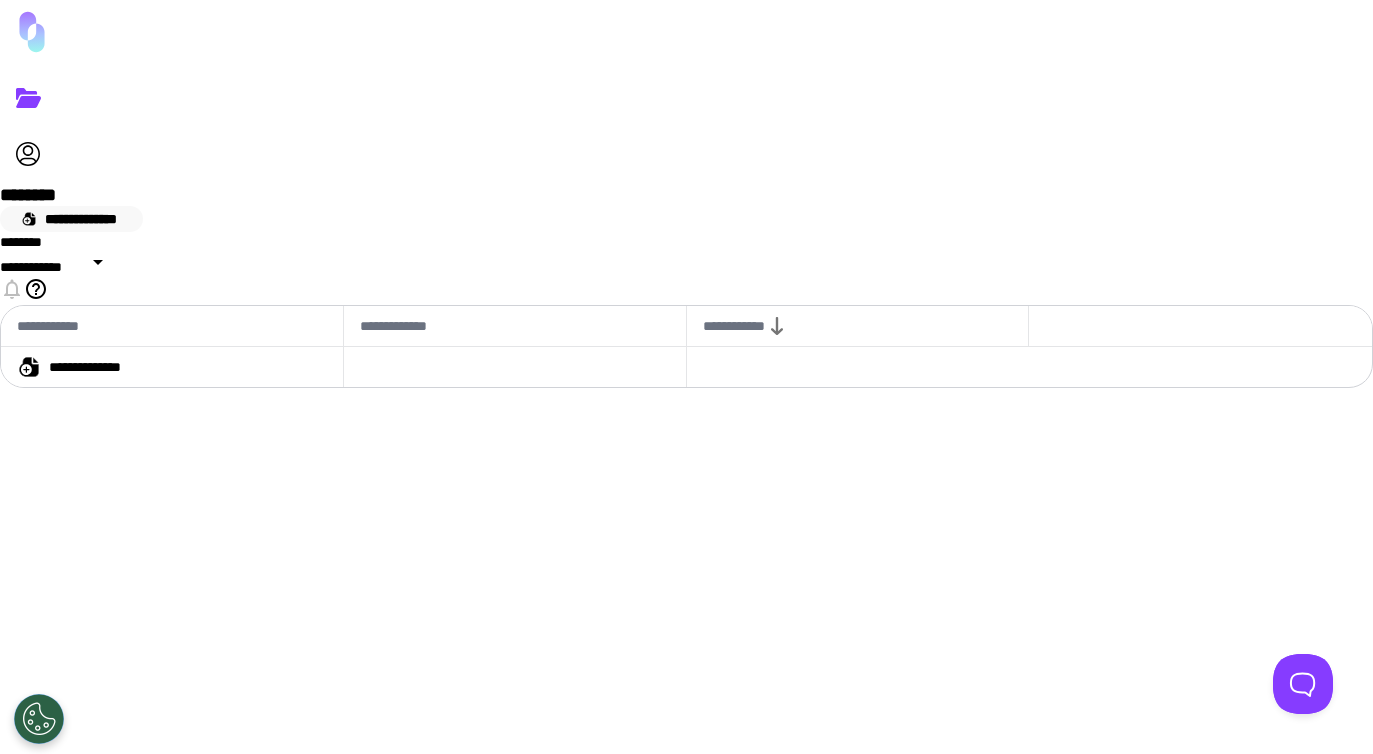 click on "••••••••••••••" at bounding box center [71, 219] 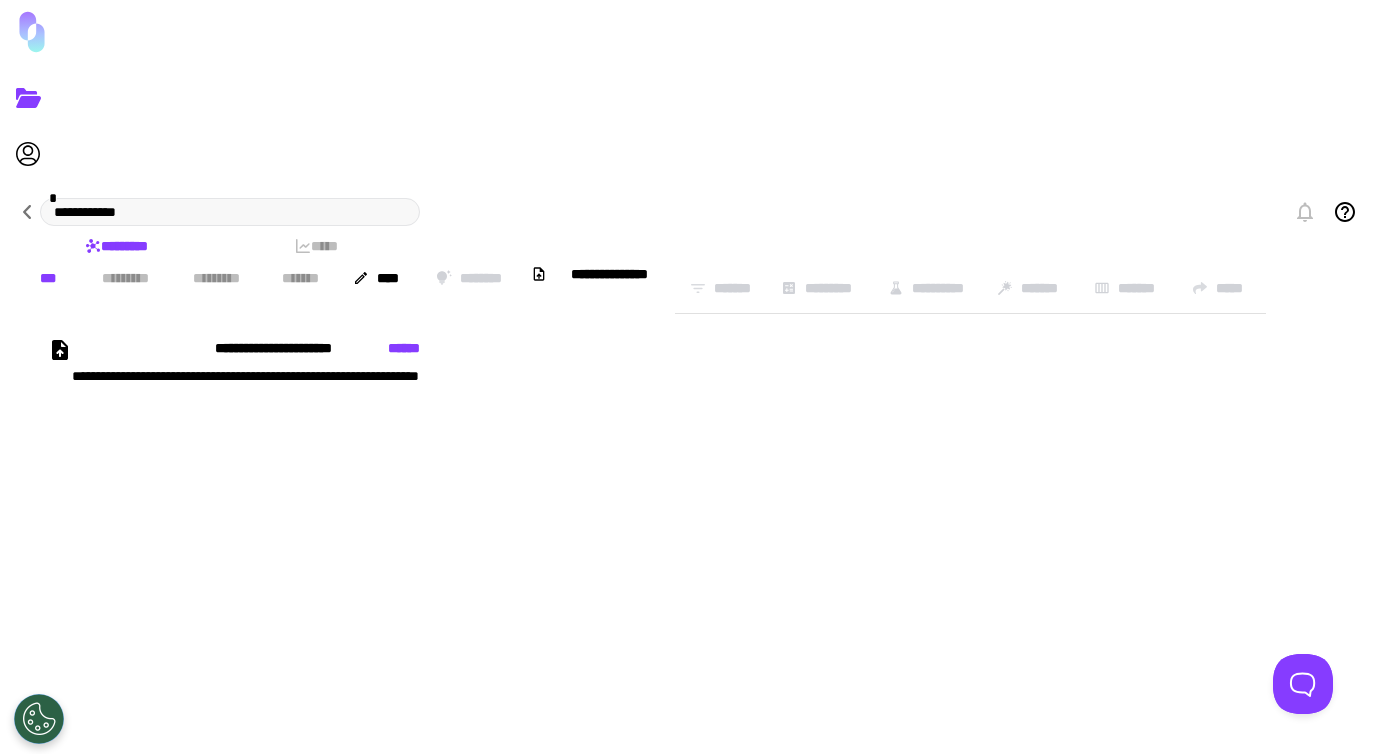 click on "••••••••••••••••" at bounding box center [410, 428] 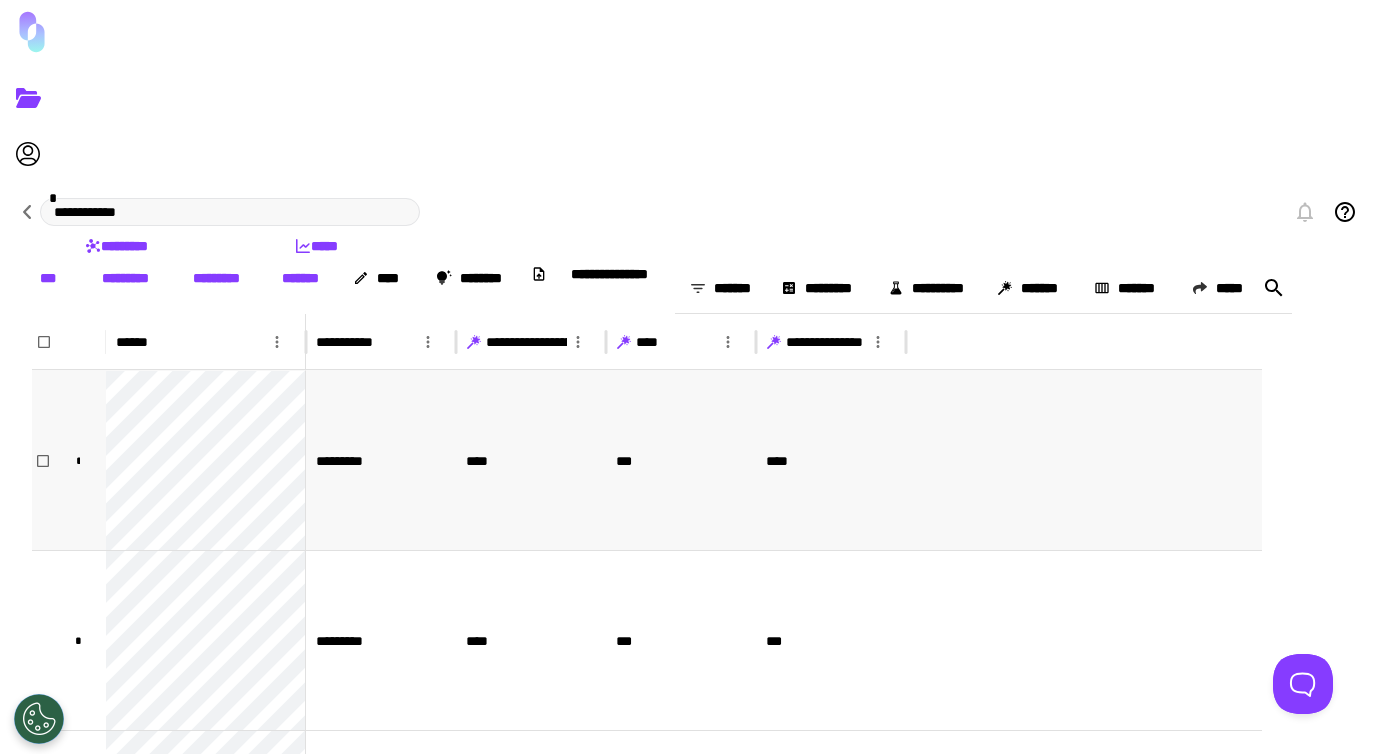 scroll, scrollTop: 152, scrollLeft: 0, axis: vertical 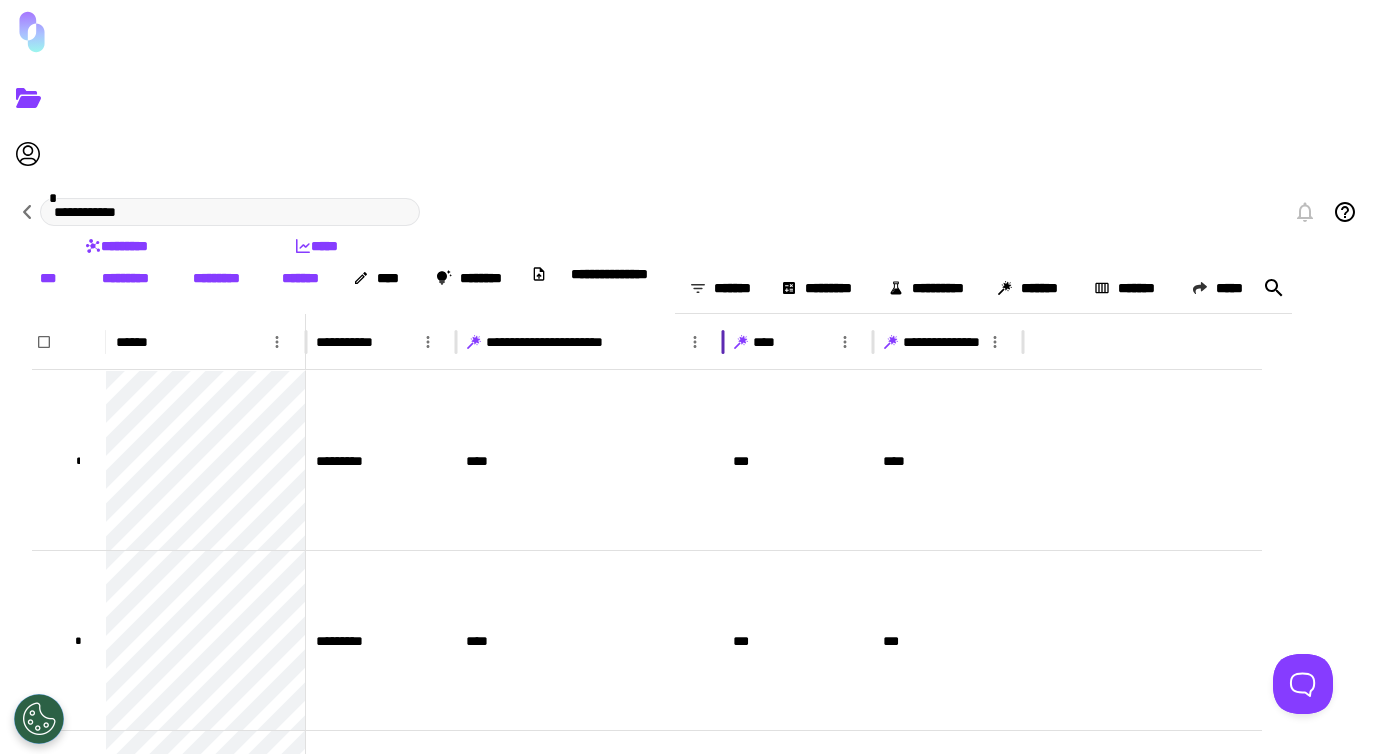 drag, startPoint x: 687, startPoint y: 213, endPoint x: 804, endPoint y: 203, distance: 117.426575 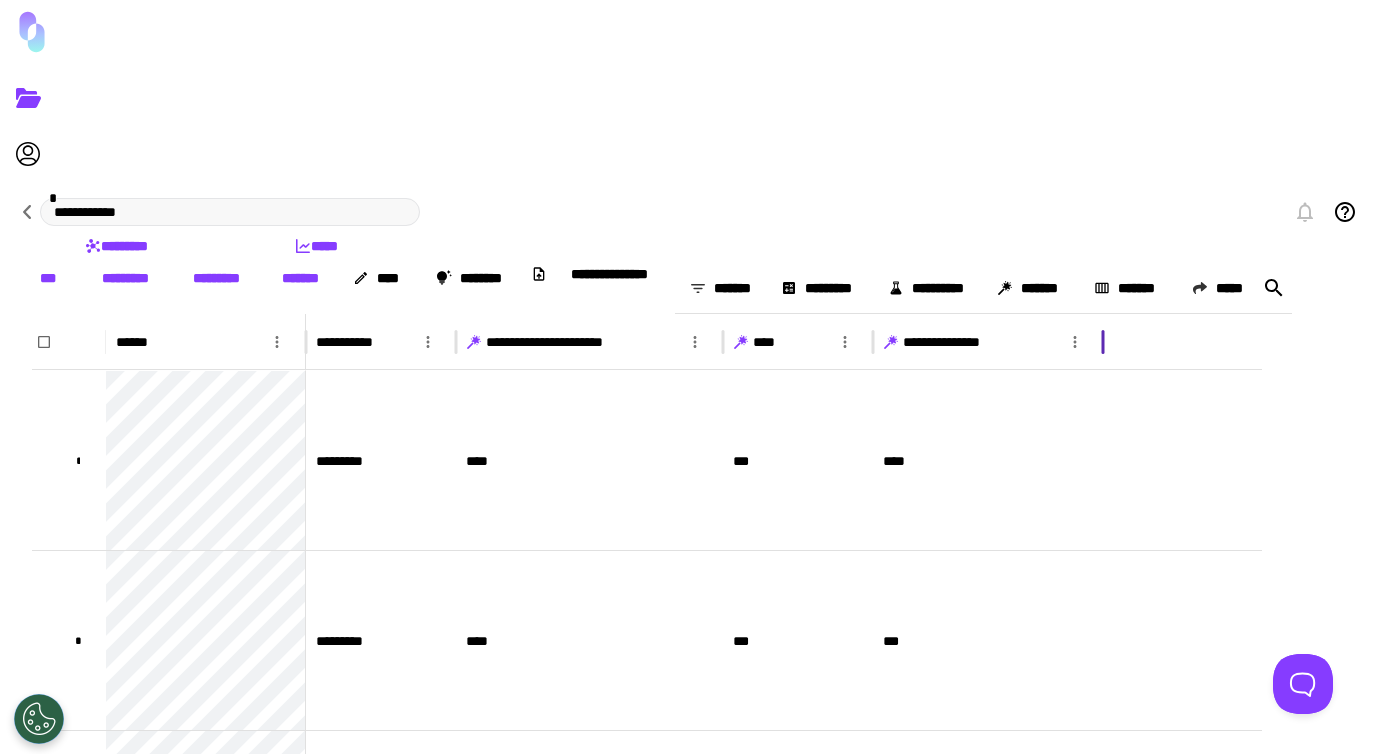 drag, startPoint x: 1097, startPoint y: 202, endPoint x: 1177, endPoint y: 206, distance: 80.09994 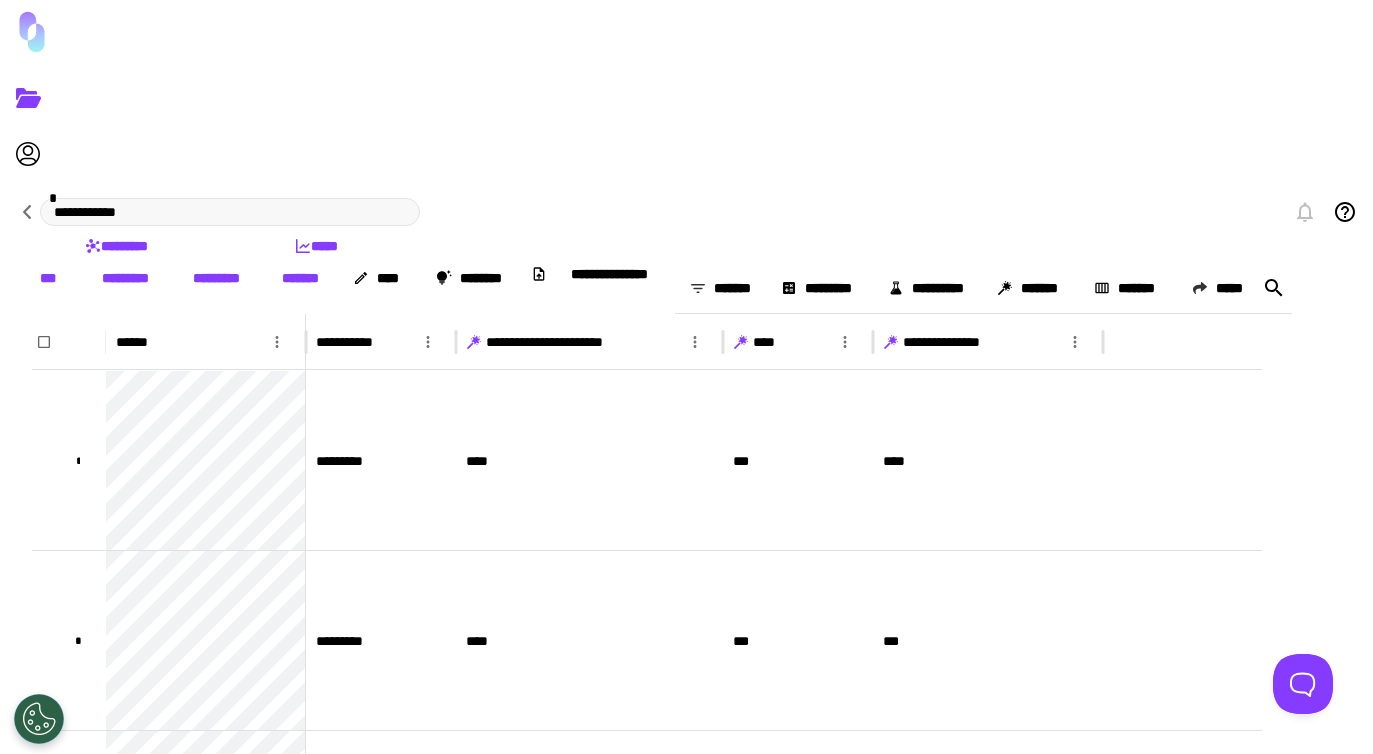 click on "•••••••••" at bounding box center [125, 278] 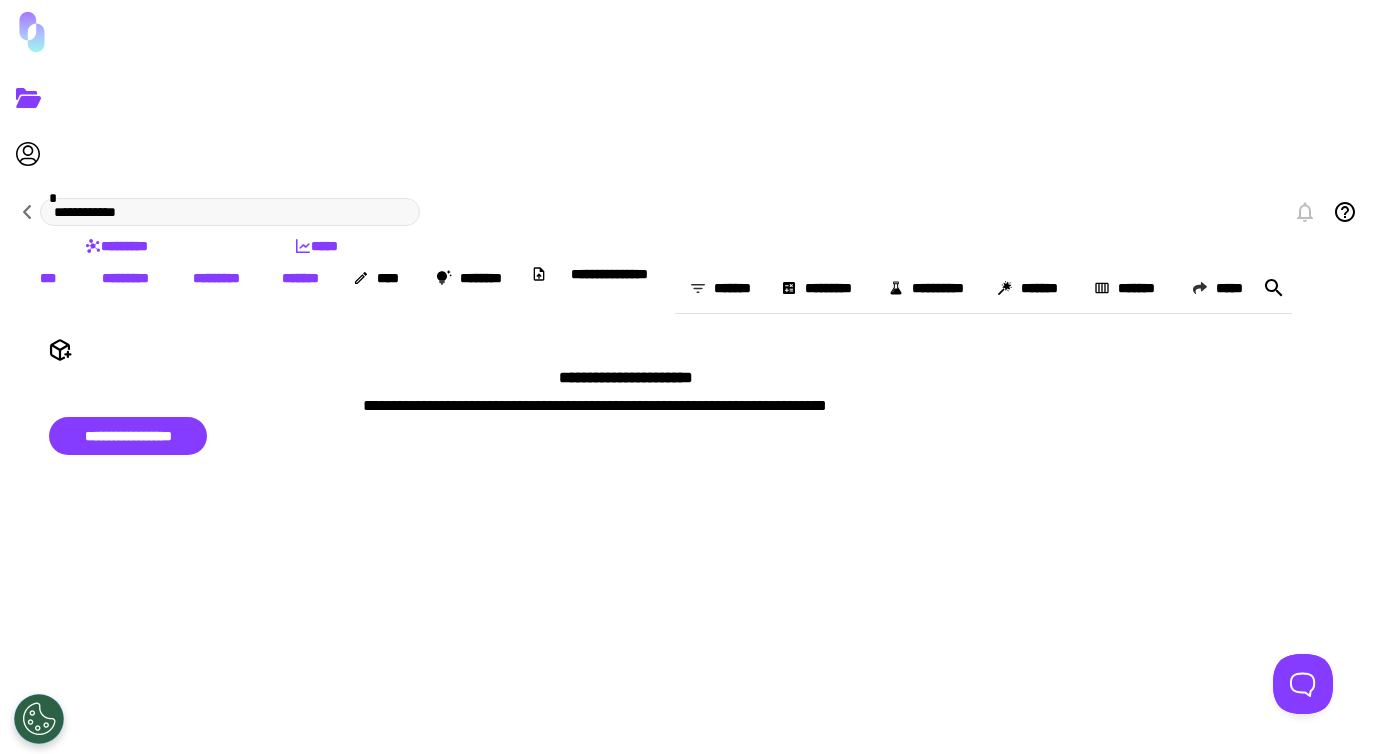 click on "•••••••" at bounding box center (300, 278) 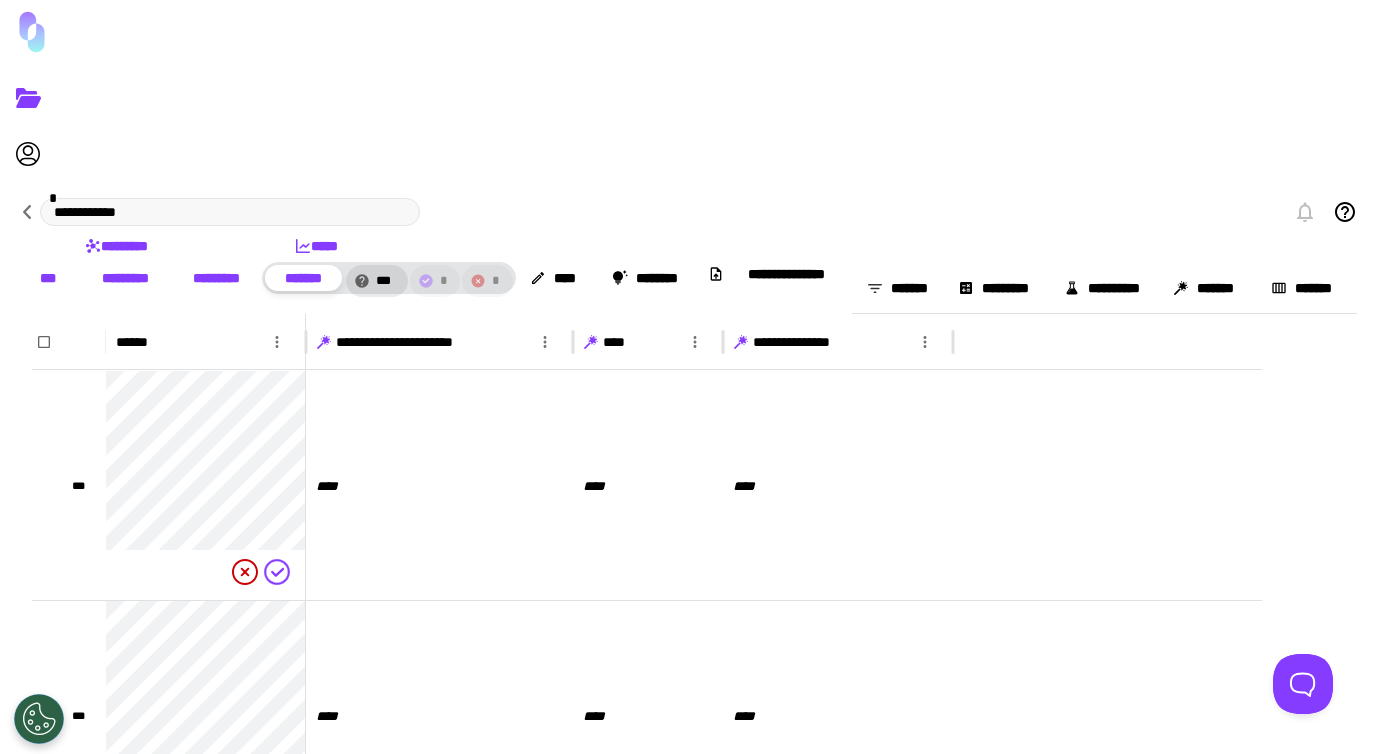 click on "•••••" at bounding box center (316, 246) 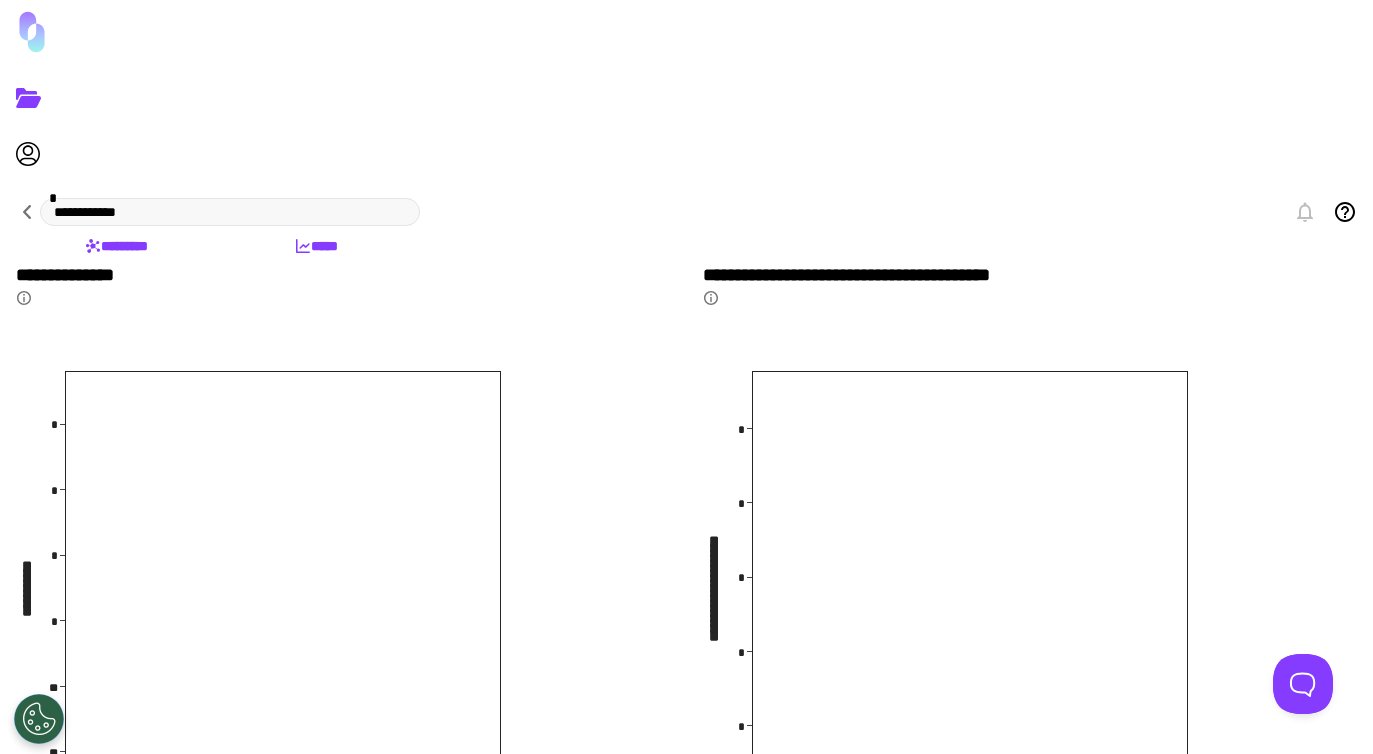 scroll, scrollTop: 28, scrollLeft: 0, axis: vertical 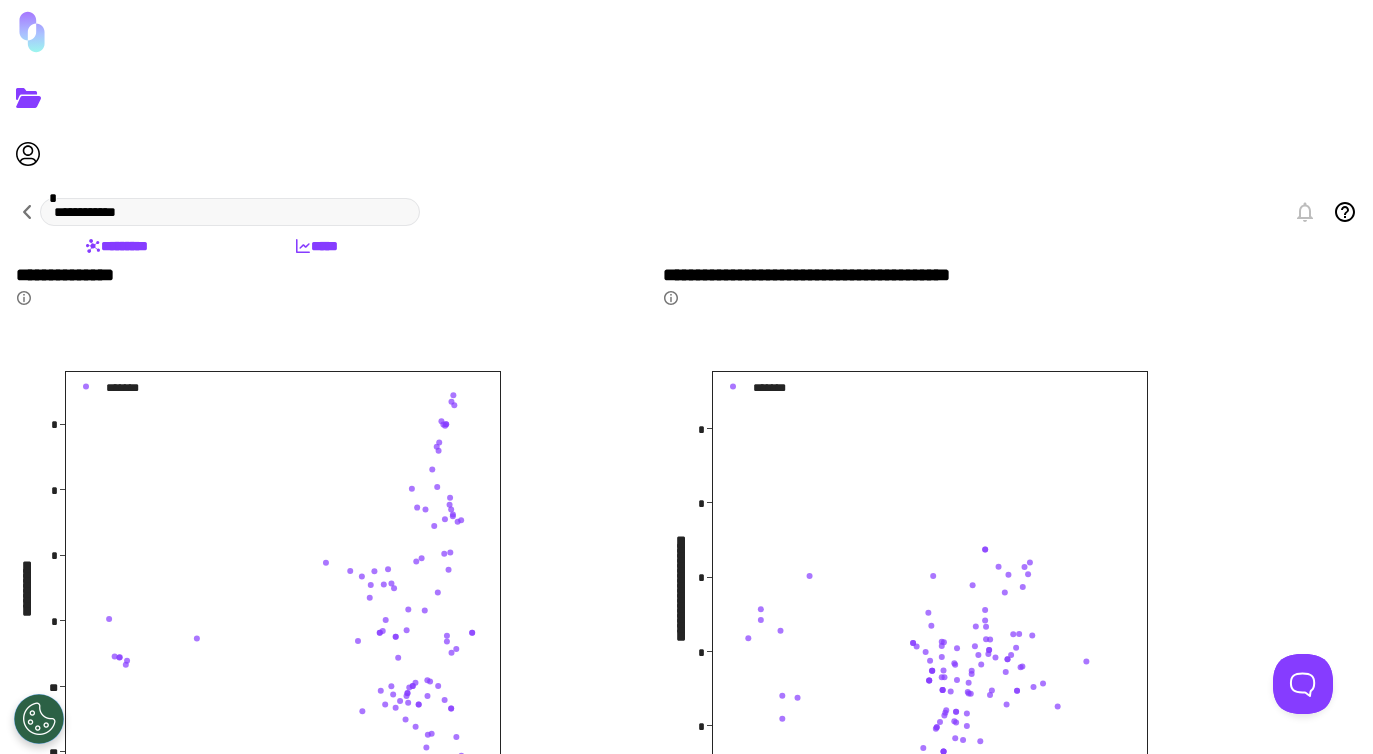 click on "•••••••••••••• •• •• •• •• • • • •• •• • • • • ••••••• ••••••••••• ••••••••••• ••••••••••••••••••••••••••••••••••••••••• ••• ••• ••• ••• ••• • • • • • • ••••••• •••••••••••••••• •••••••••••••••••••••" at bounding box center (647, 588) 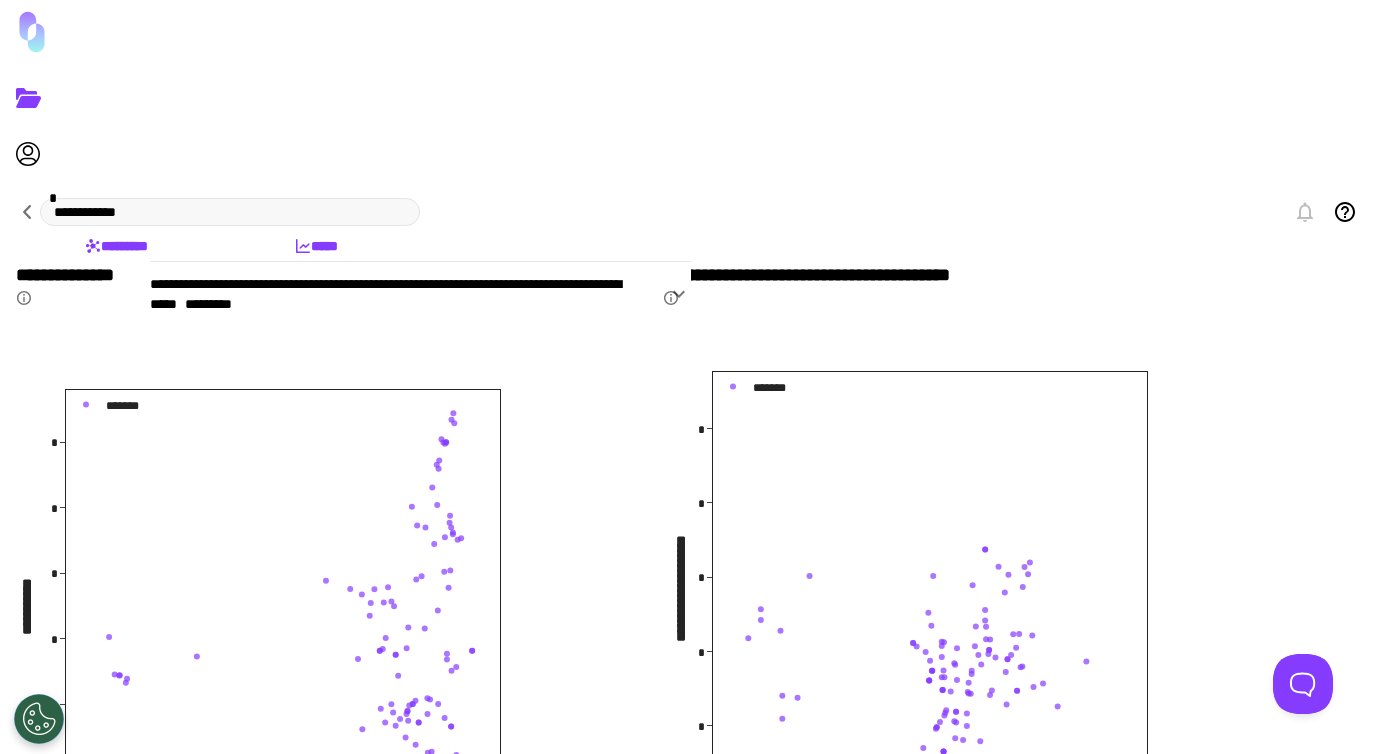click at bounding box center [679, 294] 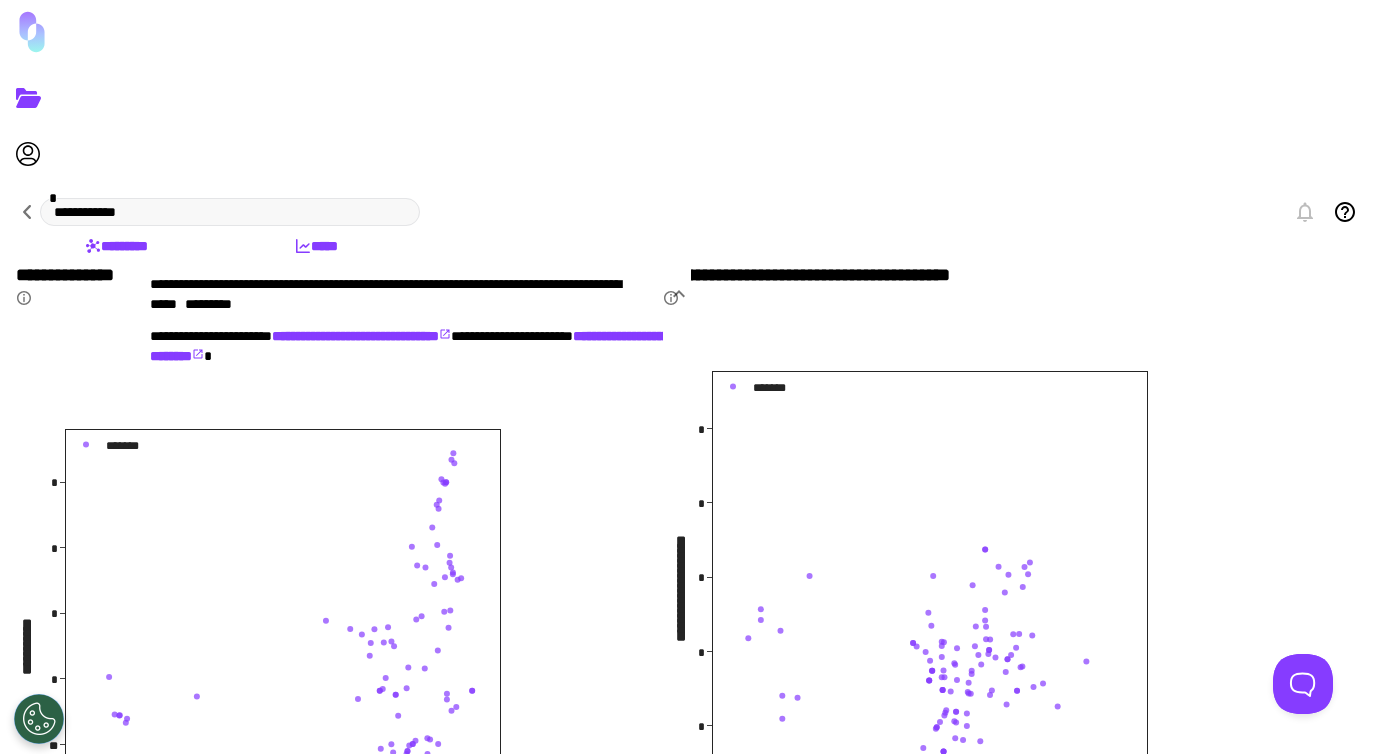 click at bounding box center (445, 334) 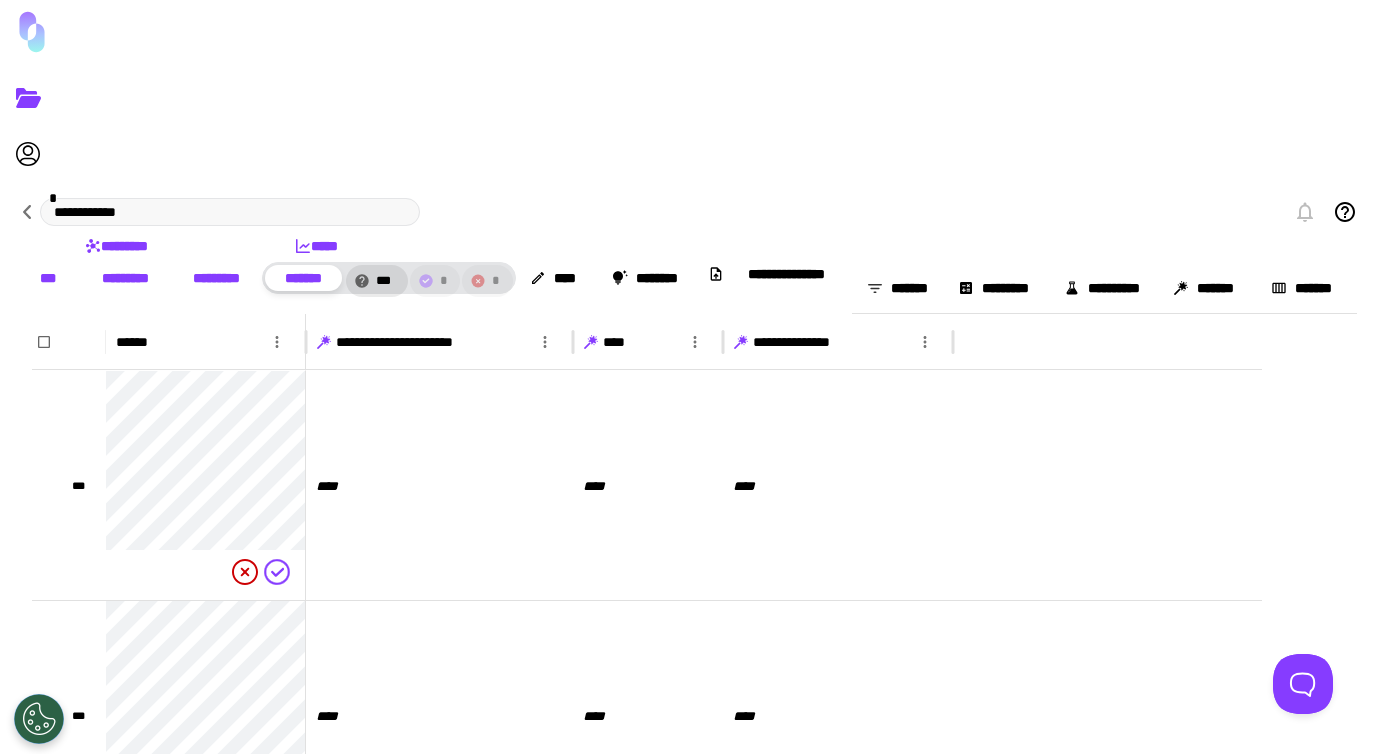 click on "•••" at bounding box center [48, 278] 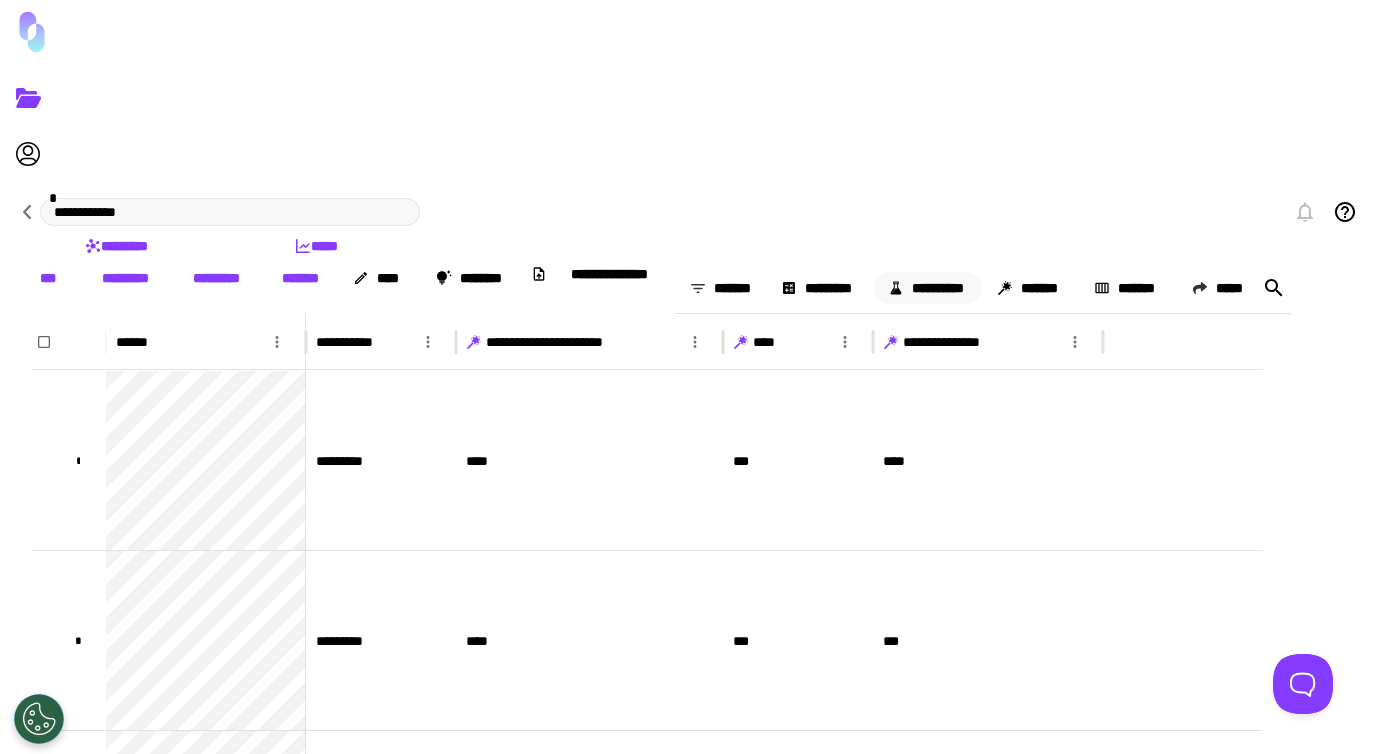 click on "••••••••••" at bounding box center [927, 288] 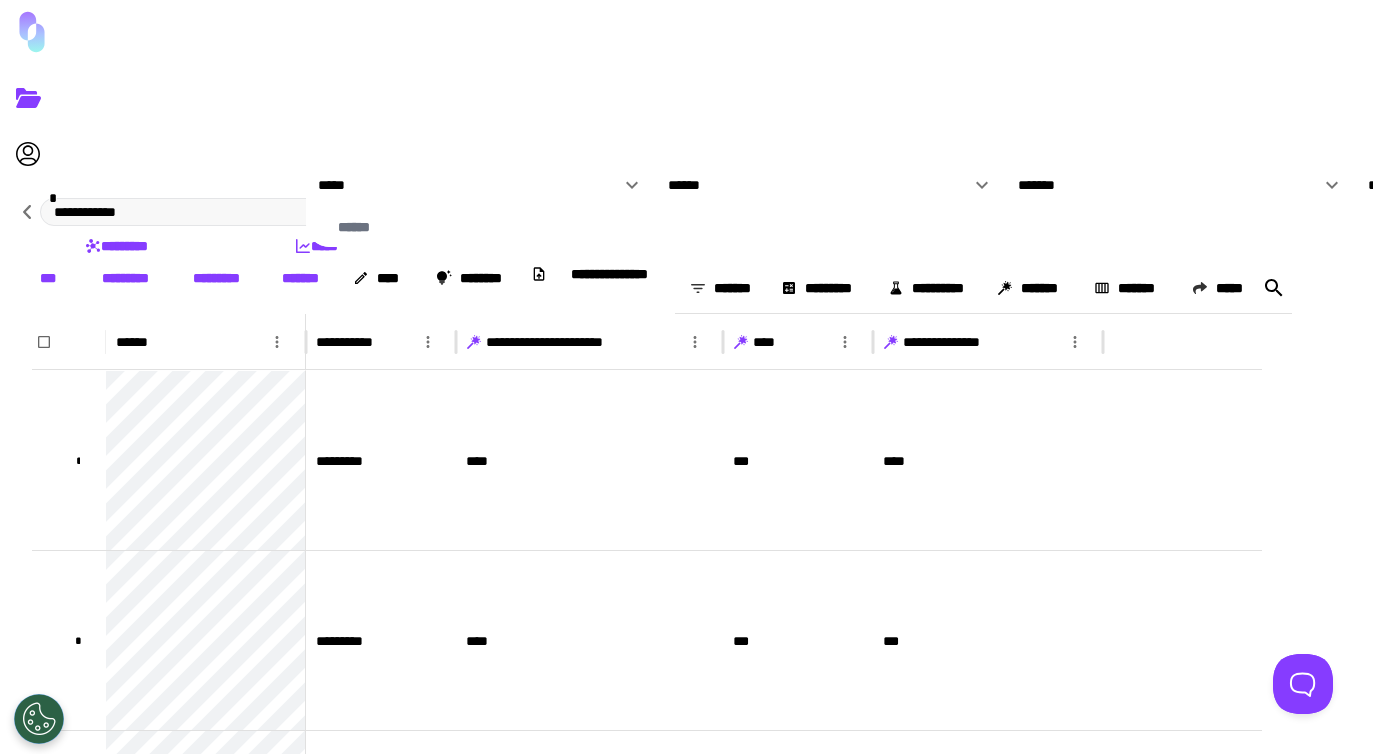 click at bounding box center (686, 377) 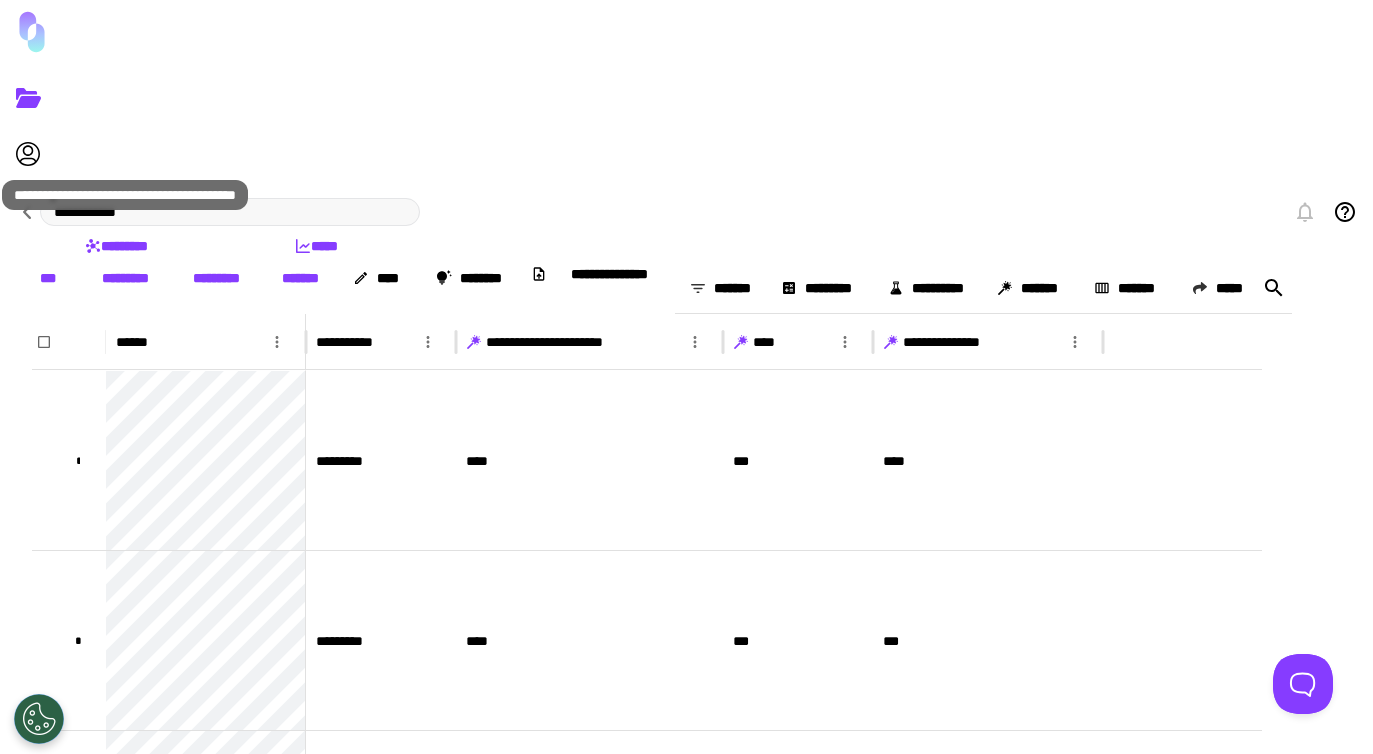 click on "•••••••" at bounding box center (722, 288) 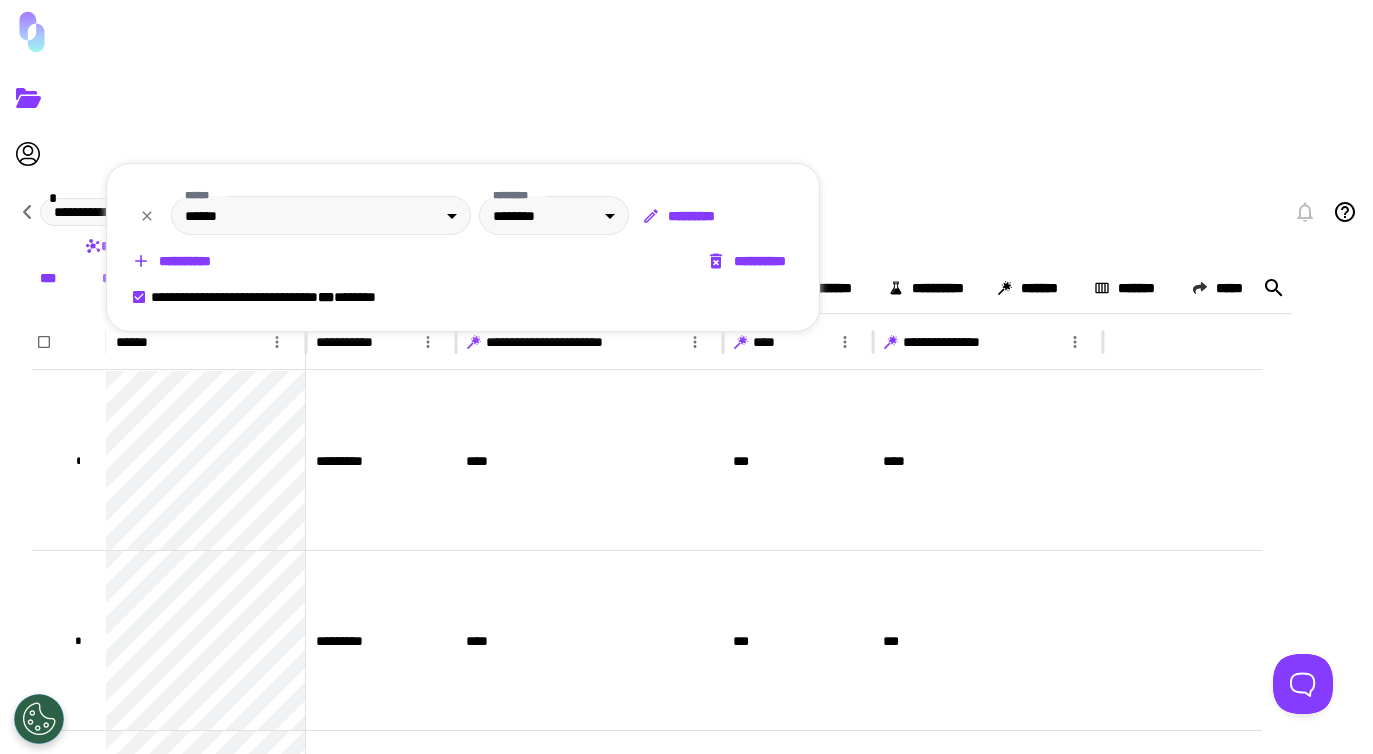 click on "••••••••••" at bounding box center (173, 261) 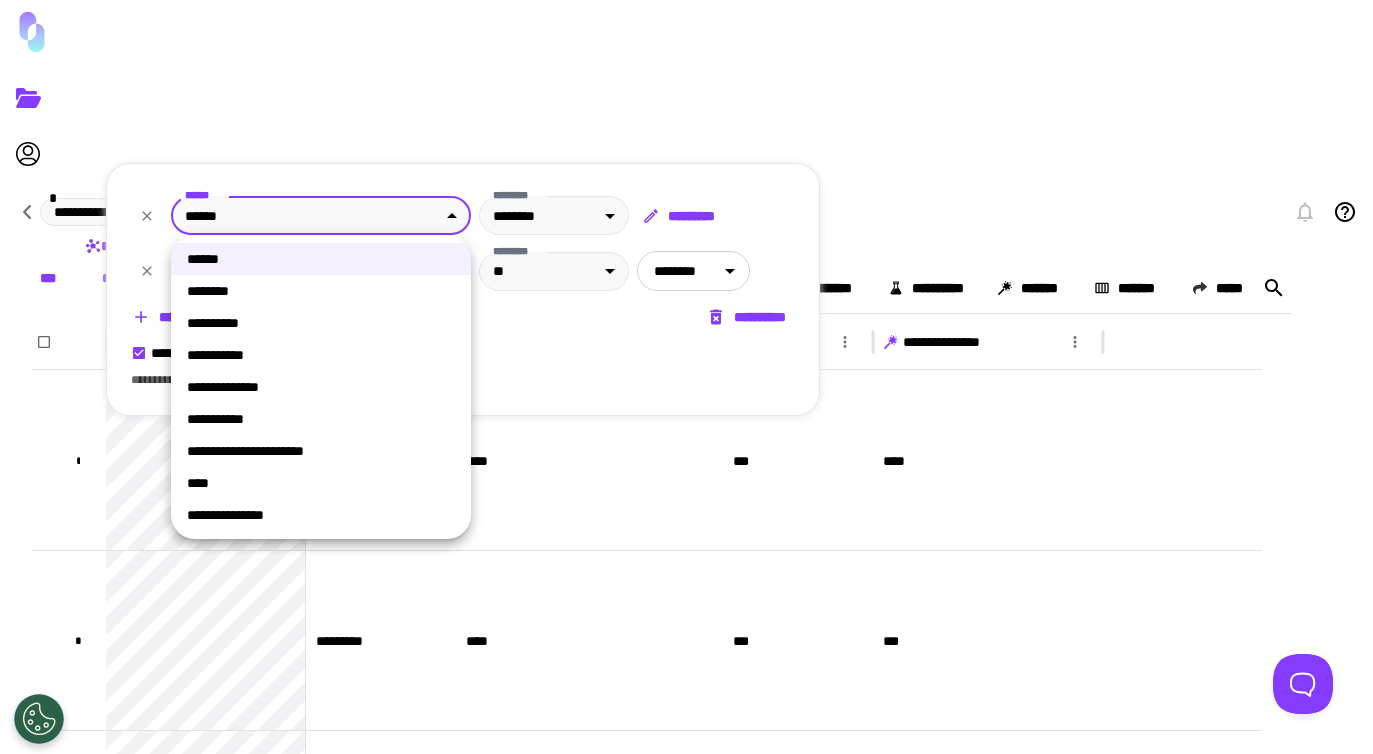 click on "•••••••••••• • ••••••••• ••••• ••• ••••••••• ••••••••• ••••••• •••• •••••••• ••••••••••••••• ••••••••••••• ••••••• •••••••••   •••••••••• •••••••   ••••••• ••••• •••••• ••••••••••••••• ••••••••••• ••••••••••••••••••••••• •••••••••••••• •••• •••••••••••••• ••••••••••••••• •••••••••••••• • ••••••••• •••• ••• •••• • ••••••••• •••• ••• ••• • ••••••••• •••• ••• •••• • ••••••••• •••• ••• ••• •••••••••• ••••••••••• ••••••••••• •••••••••••••••
••••••••••••••••••••••••••••••••••••••••••••••••••••••••••••••••••••••••••••••••••••••••••••••••••••••••••••••••••••••••••••••••••••••••••••••••••••••••••••••••••••••••• ••••••••••••••••   ••••••••••   •••••••••••••••••• ••••••••••••••••••••••••• •••••••••••• ••••••••••••••••••• •••••••••••••••••••••••••• •••••••••••• •••••••••••••••• •••••••••••••••••••     •••••••••••••••••••   •••••••••••••••••••••••••• ••••••••••••• ••••••••••• •••••••••••   ••••••••••••• •••••••   ••••••••••••   ••••••••••••••   •••••   ••••••••••••••   •••••   ••••••••••••••   •••••" at bounding box center (686, 377) 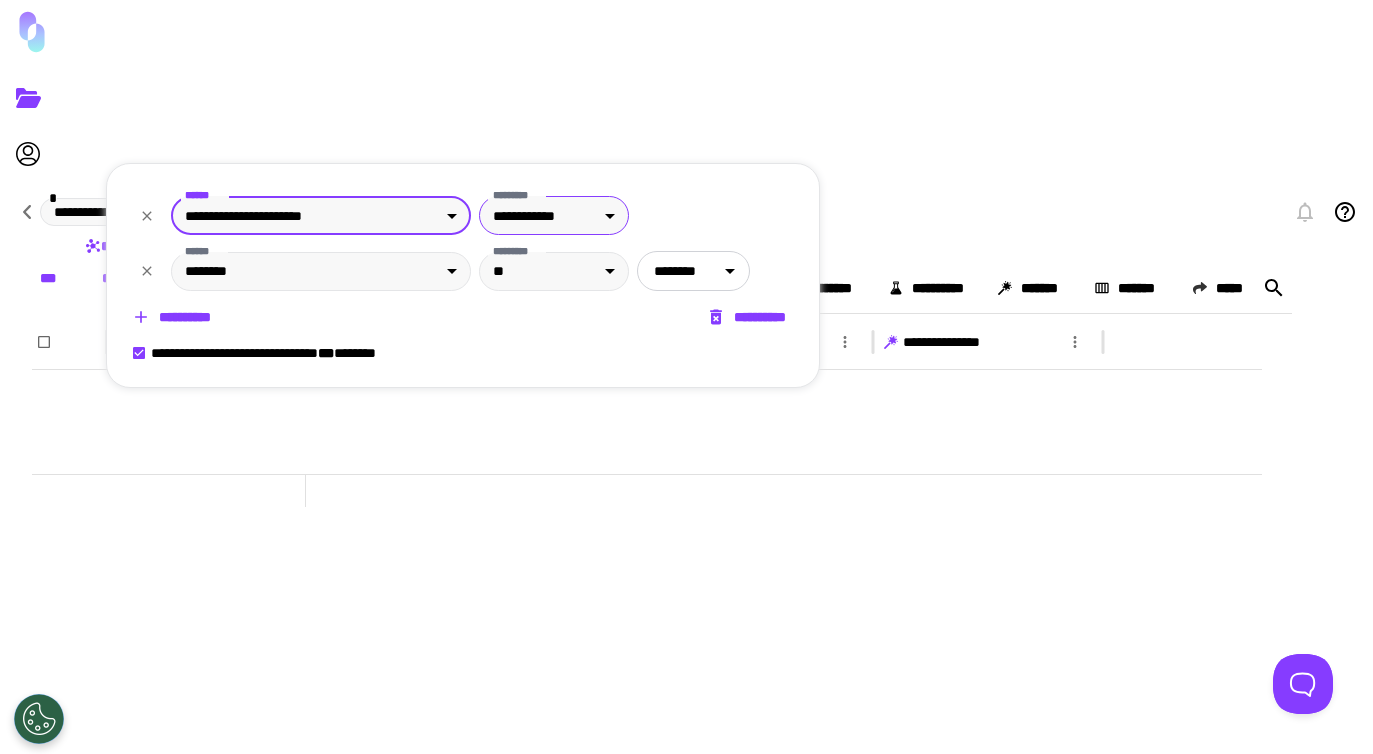 click on "•••••••••••• • ••••••••• ••••• ••• ••••••••• ••••••••• ••••••• •••• •••••••• ••••••••••••••• ••••••••••••• ••••••• •••••••••   •••••••••• •••••••   ••••••• ••••• •••••• ••••••••••••••• ••••••••••• ••••••••••••••••••••••• •••••••••••••• •••• •••••••••••••• ••••••••••••••• •••••••••••••• •••••••••••••••••••••••••••••••••••••••••••
••••••••••••••••••••••••••••••••••••••••••••••••••••••••••••••••••••••••••••••••••••••••••••••••••••••••••••••••••••••••••••••••••••••••••••••••••••••••••••••••••••••••• ••••••••••••••••   ••••••••••   •••••••••••••••••• ••••••••••••••••••••••••• •••••••••••• ••••••••••••••••••• •••••••••••••••••••••••••• •••••••••••• •••••••••••••••• •••••••••••••••••••     •••••••••••••••••••   •••••••••••••••••••••••••• ••••••••••••• ••••••••••• •••••••••••   ••••••••••••• •••••••   ••••••••••••   ••••••••••••••   •••••   ••••••••••••••   •••••   ••••••••••••••   ••••• •••••   ••••••••••••••   ••••• •••••   •••••• •••••••••••••••••• ••••••••••   •••••••••
••• ••• • •••••" at bounding box center [686, 377] 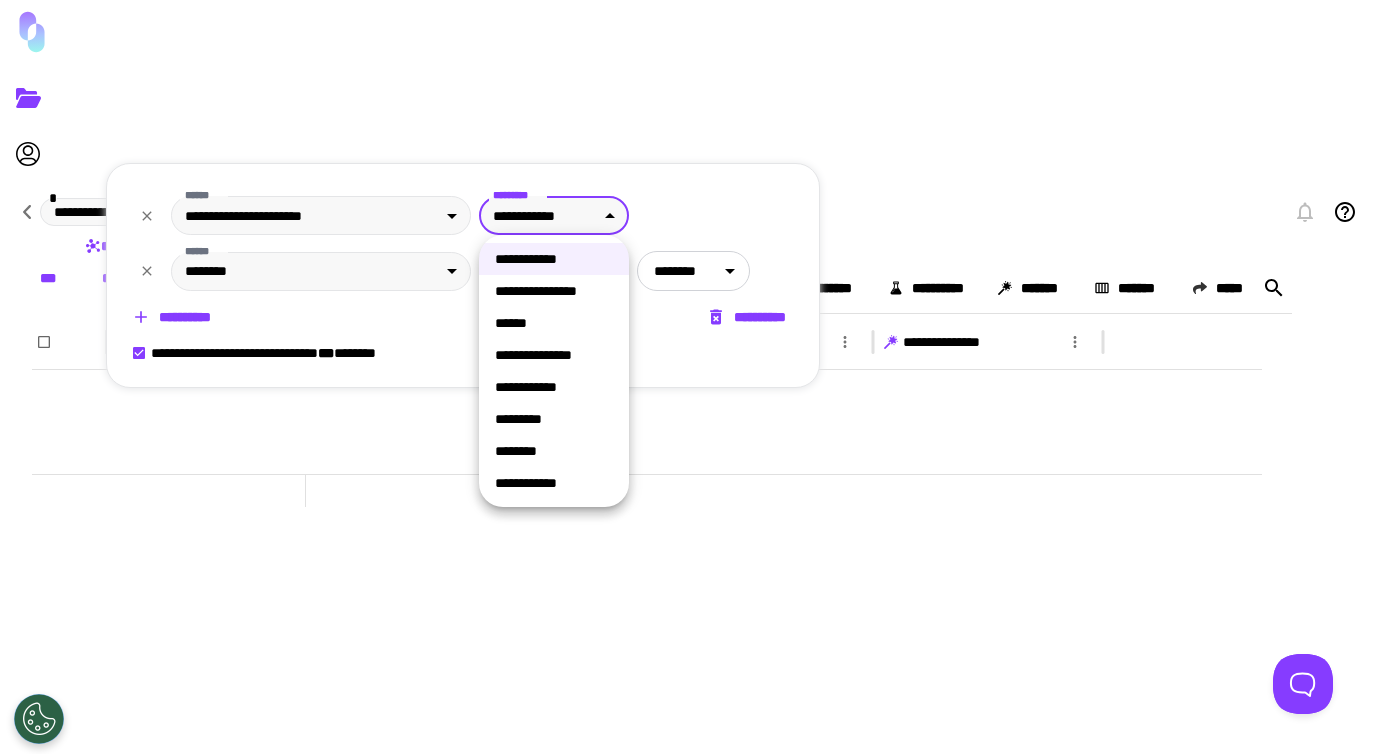 click at bounding box center [686, 377] 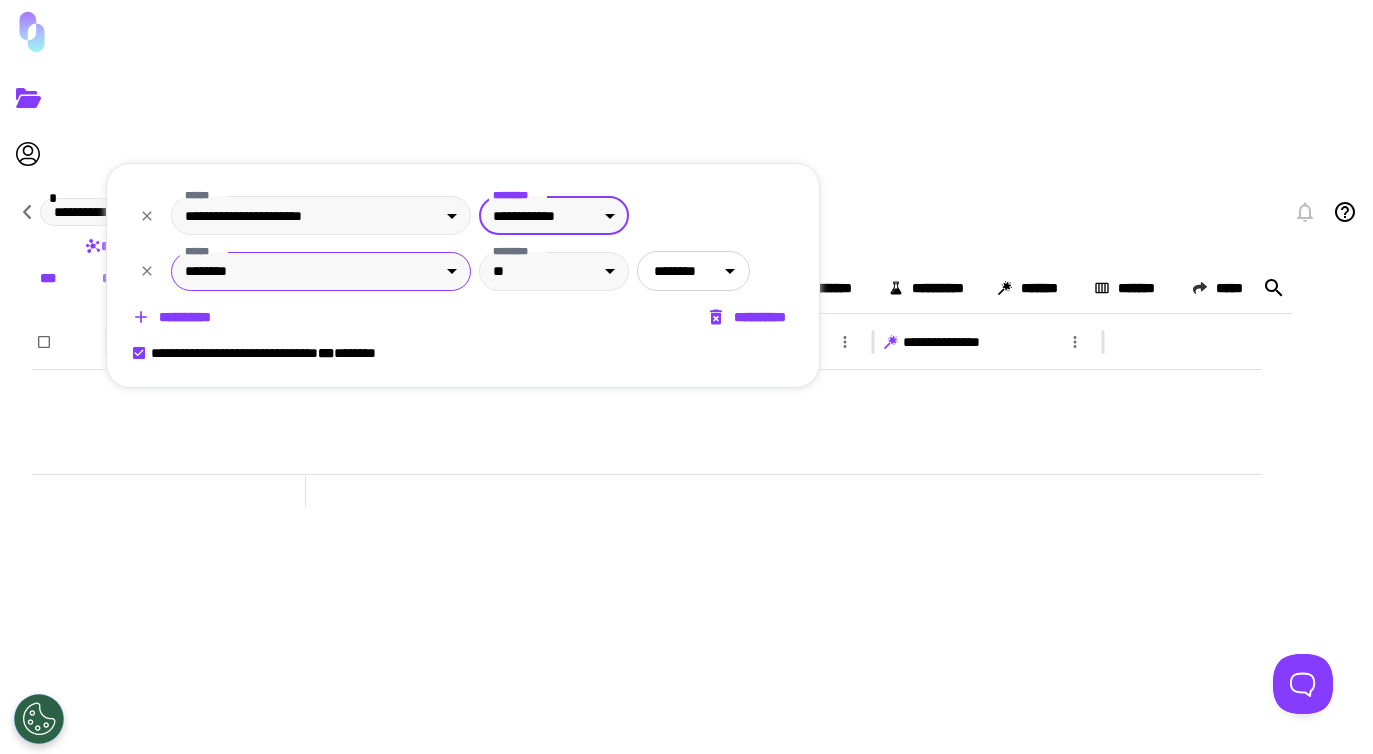 click on "•••••••••••• • ••••••••• ••••• ••• ••••••••• ••••••••• ••••••• •••• •••••••• ••••••••••••••• ••••••••••••• ••••••• •••••••••   •••••••••• •••••••   ••••••• ••••• •••••• ••••••••••••••• ••••••••••• ••••••••••••••••••••••• •••••••••••••• •••• •••••••••••••• ••••••••••••••• •••••••••••••• •••••••••••••••••••••••••••••••••••••••••••
••••••••••••••••••••••••••••••••••••••••••••••••••••••••••••••••••••••••••••••••••••••••••••••••••••••••••••••••••••••••••••••••••••••••••••••••••••••••••••••••••••••••• ••••••••••••••••   ••••••••••   •••••••••••••••••• ••••••••••••••••••••••••• •••••••••••• ••••••••••••••••••• •••••••••••••••••••••••••• •••••••••••• •••••••••••••••• •••••••••••••••••••     •••••••••••••••••••   •••••••••••••••••••••••••• ••••••••••••• ••••••••••• •••••••••••   ••••••••••••• •••••••   ••••••••••••   ••••••••••••••   •••••   ••••••••••••••   •••••   ••••••••••••••   ••••• •••••   ••••••••••••••   ••••• •••••   •••••• •••••••••••••••••• ••••••••••   •••••••••
••• ••• • •••••" at bounding box center (686, 377) 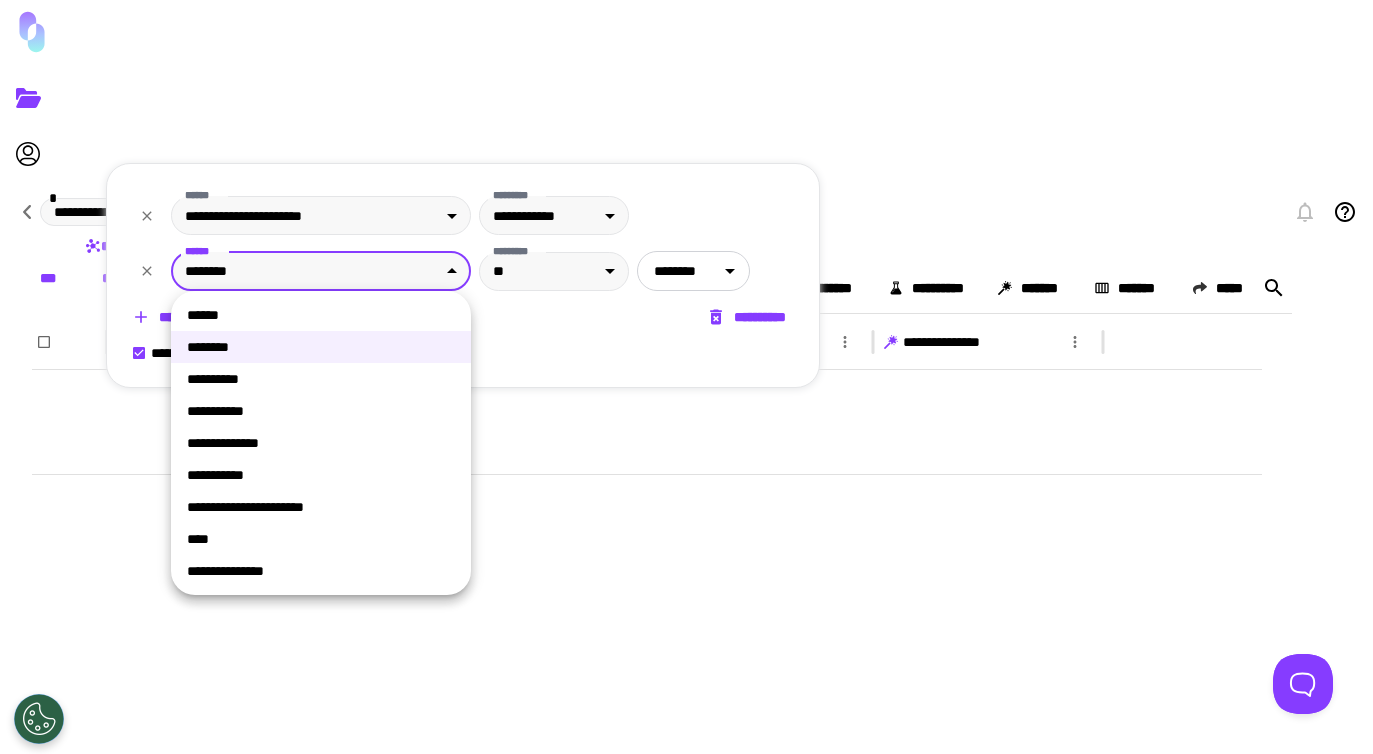 click at bounding box center [686, 377] 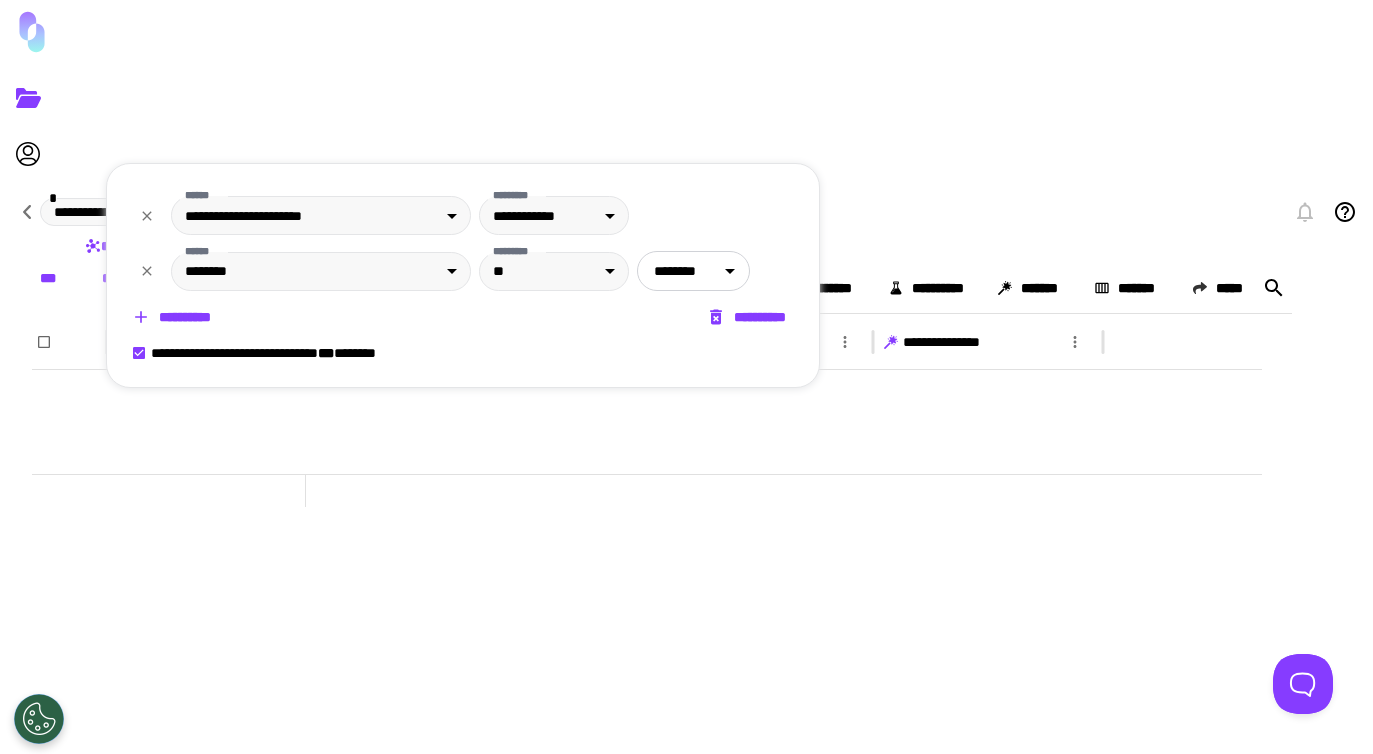 click at bounding box center [686, 377] 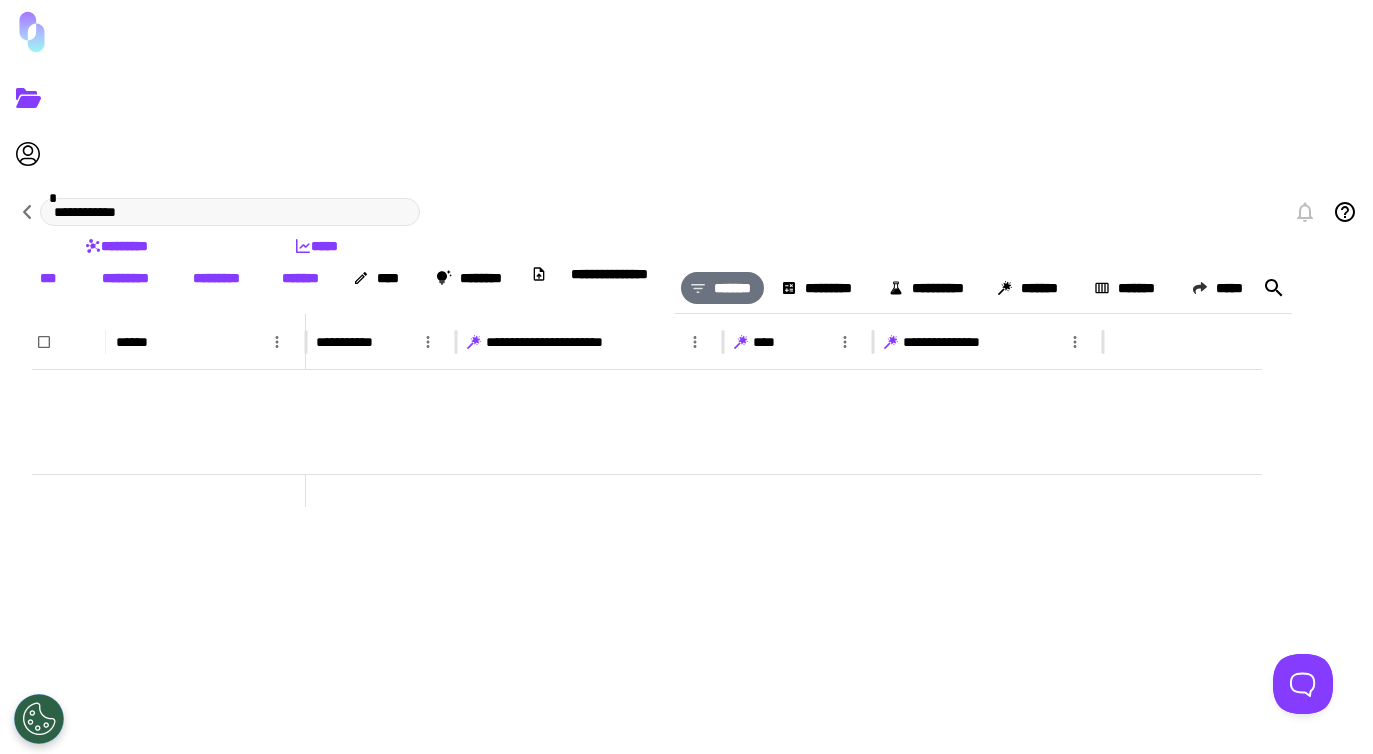 click on "•••••••" at bounding box center (722, 288) 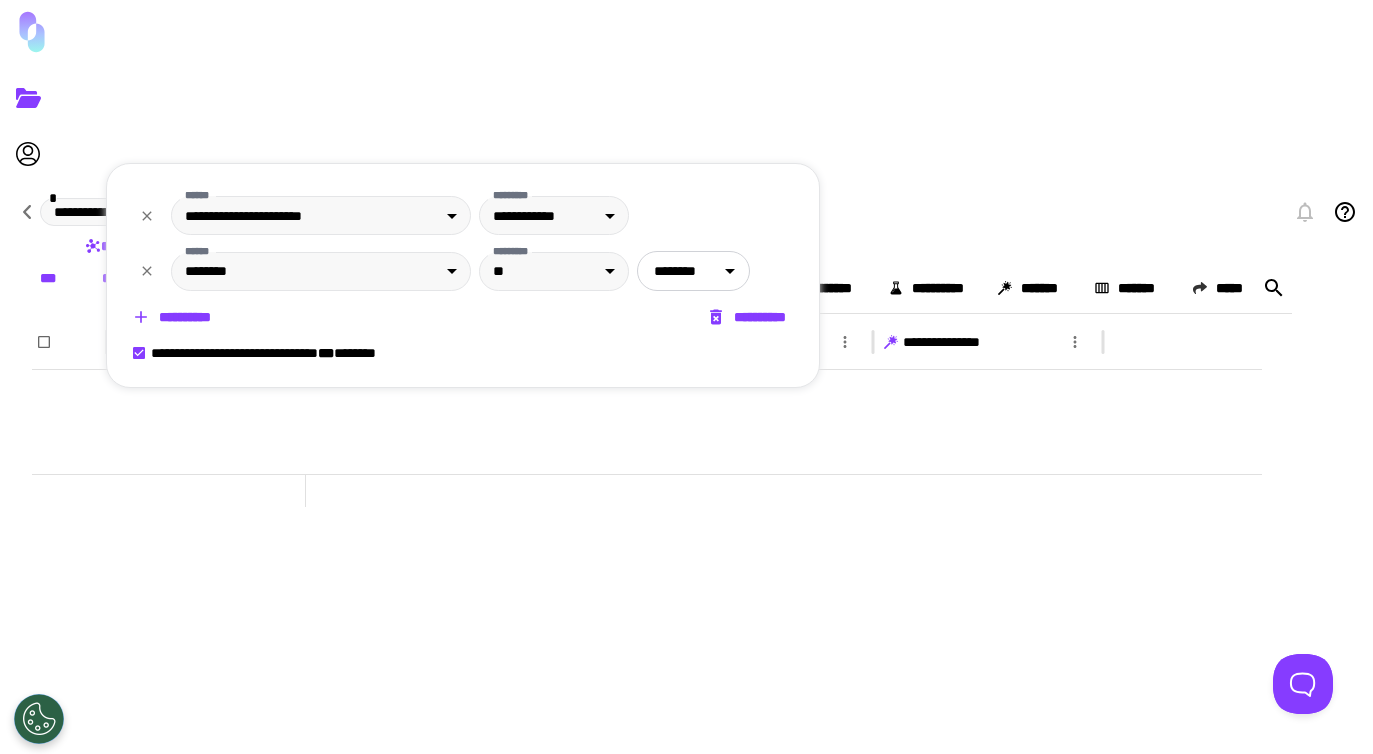 click at bounding box center [147, 216] 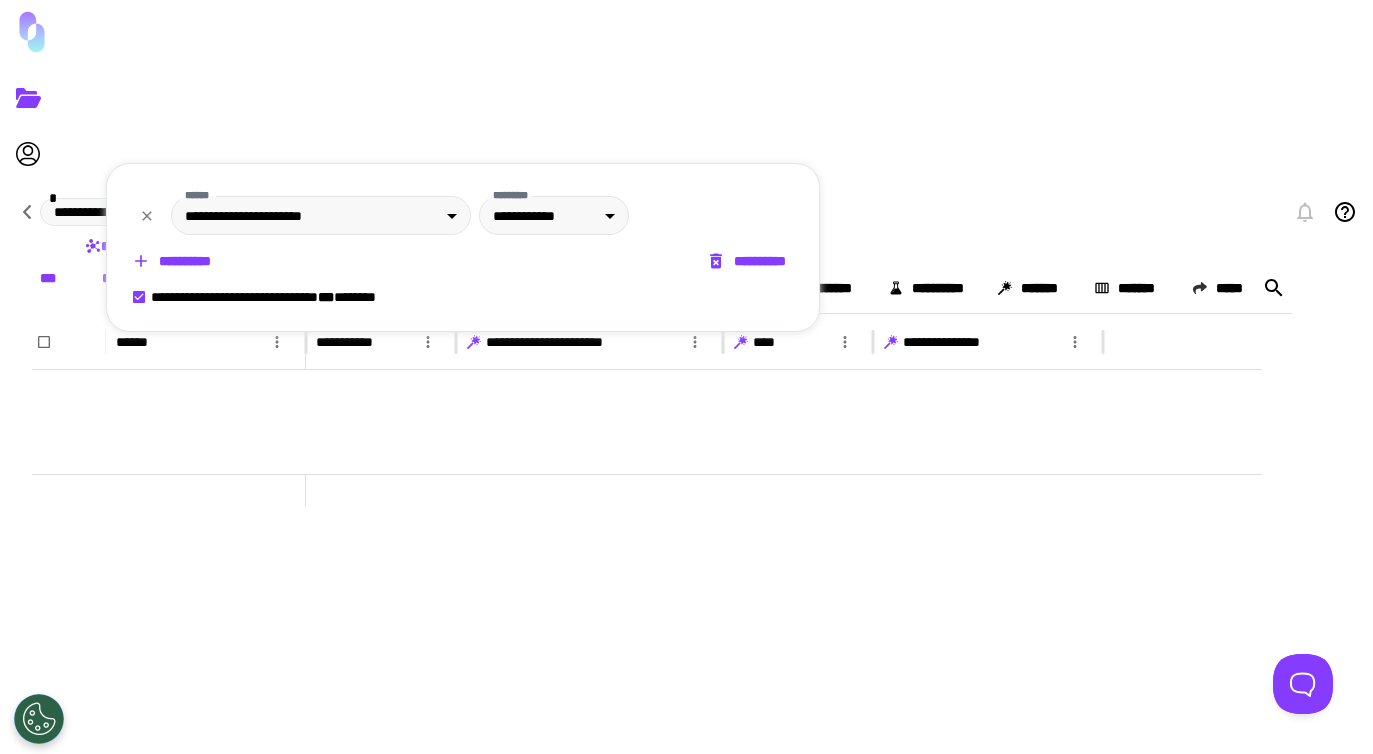 click at bounding box center (147, 216) 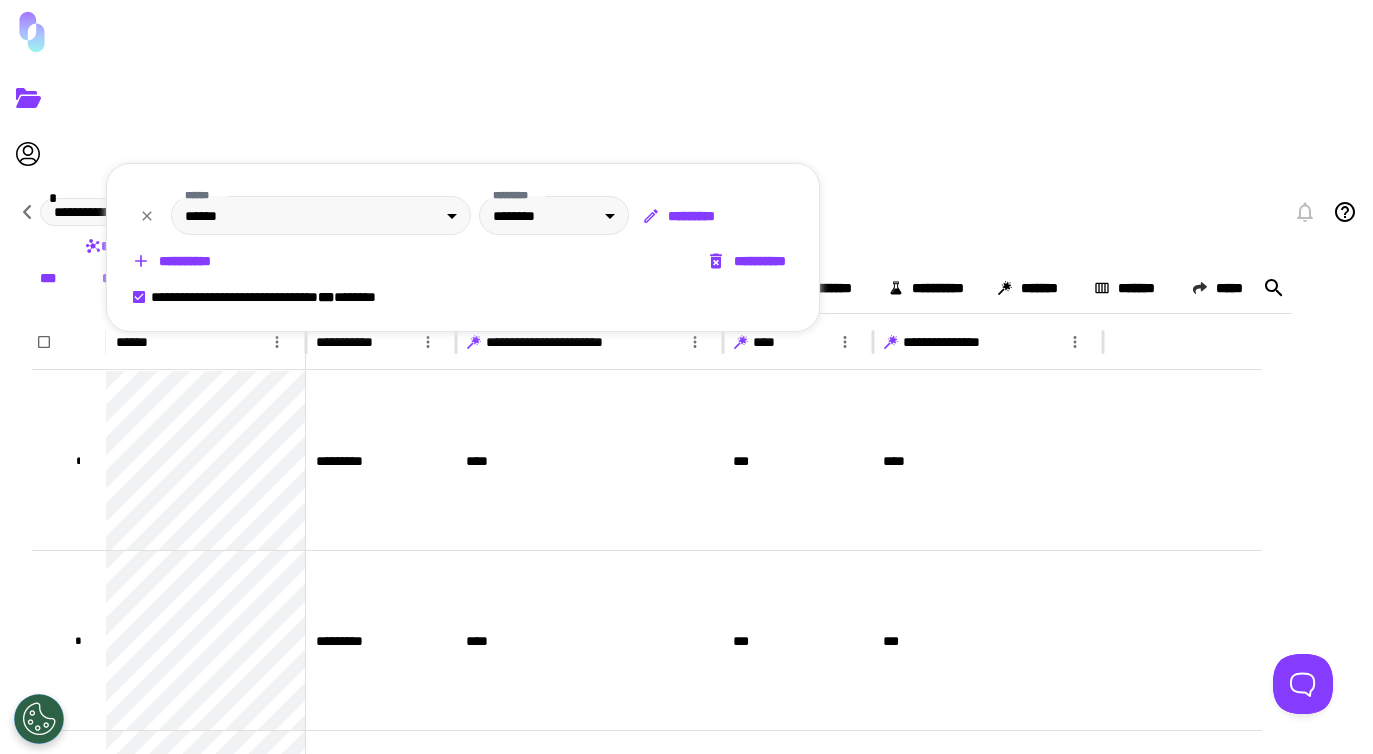 click at bounding box center [686, 377] 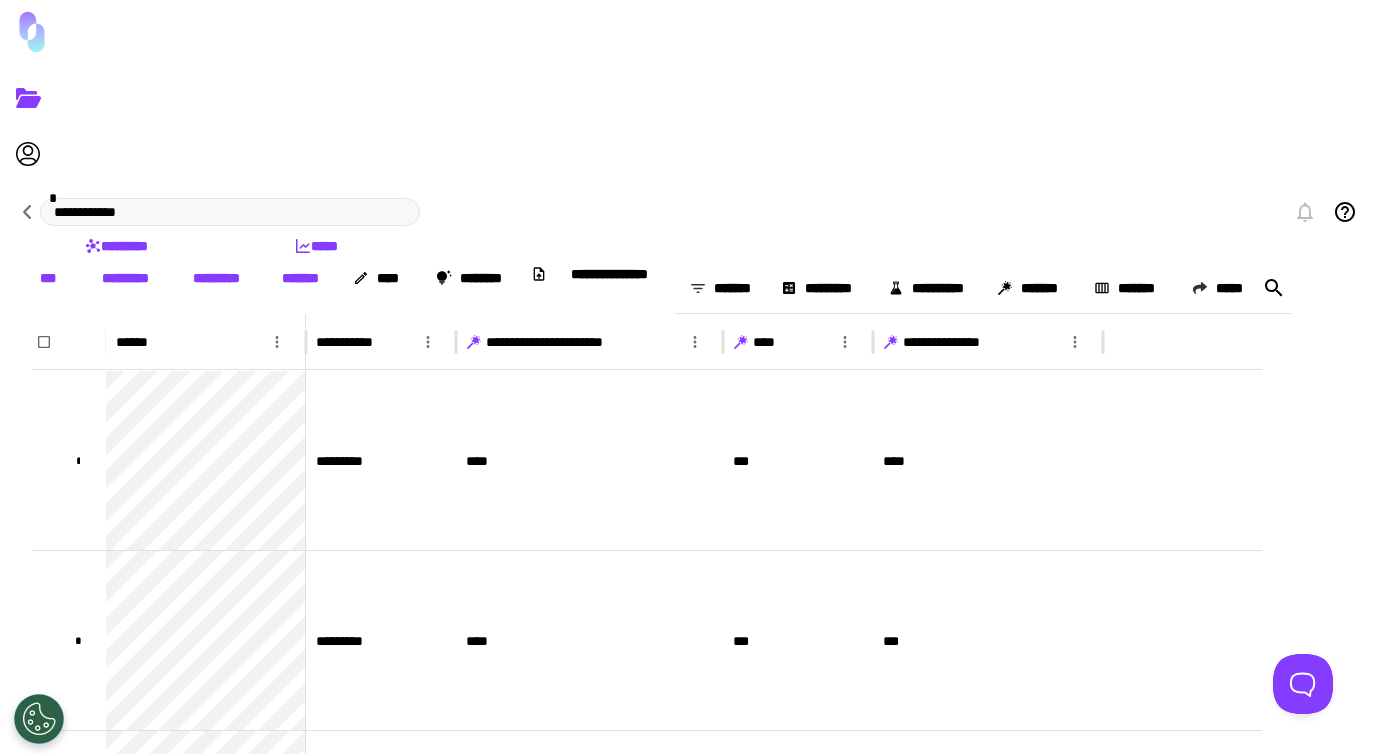 click at bounding box center [1075, 342] 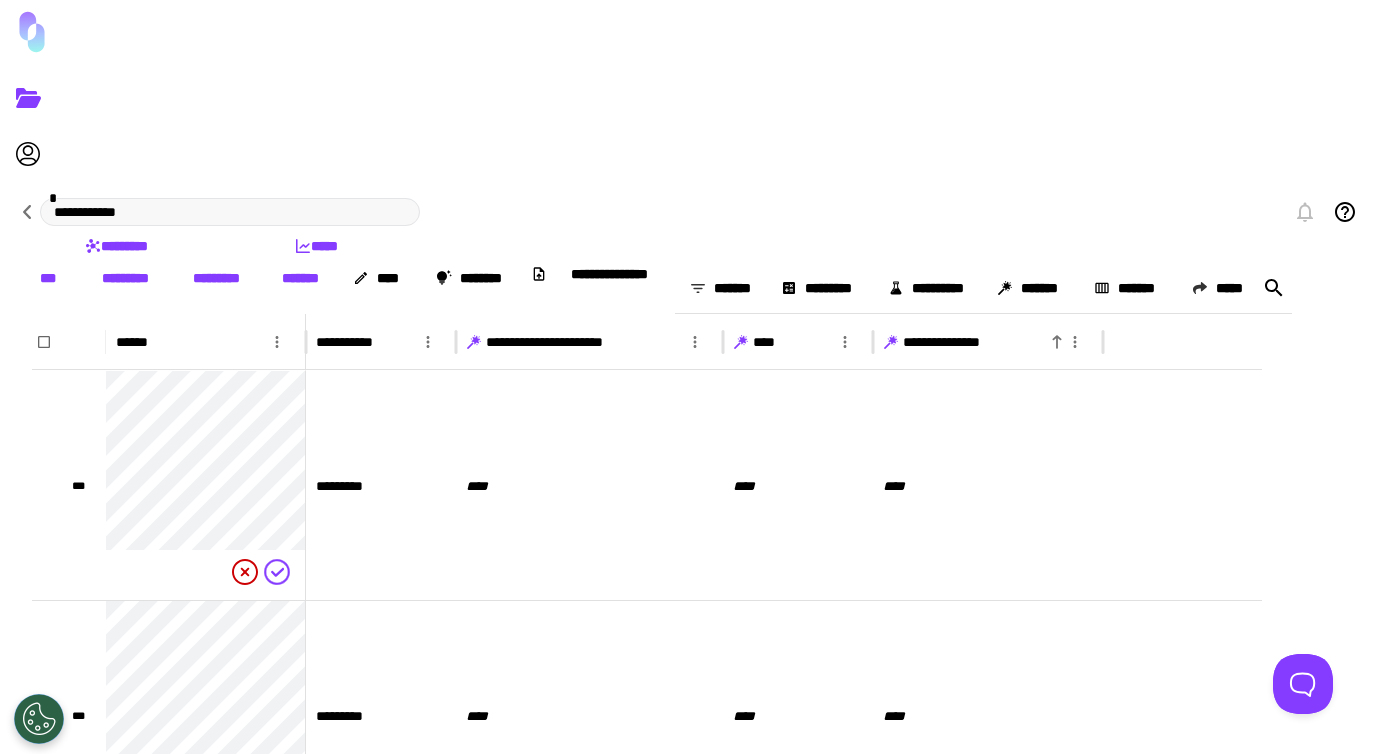 click at bounding box center [1057, 342] 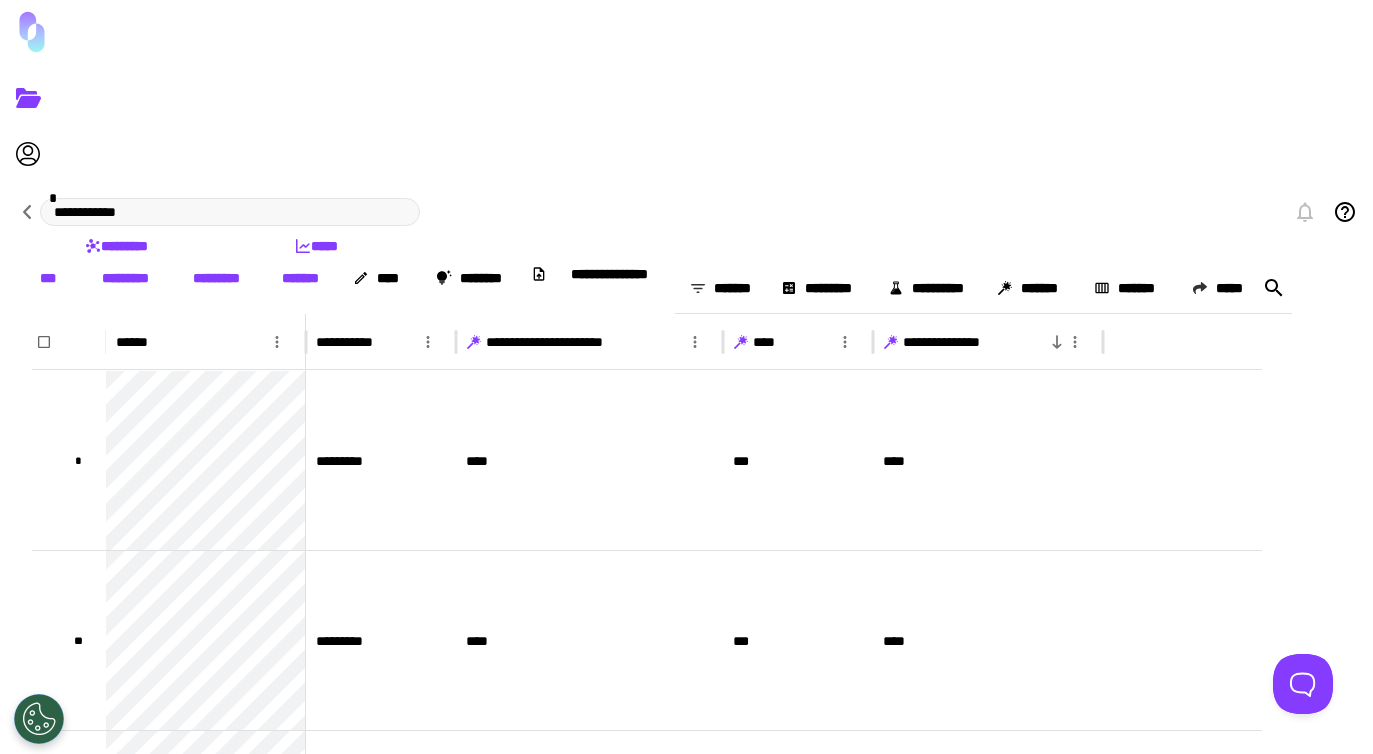 click at bounding box center (1057, 342) 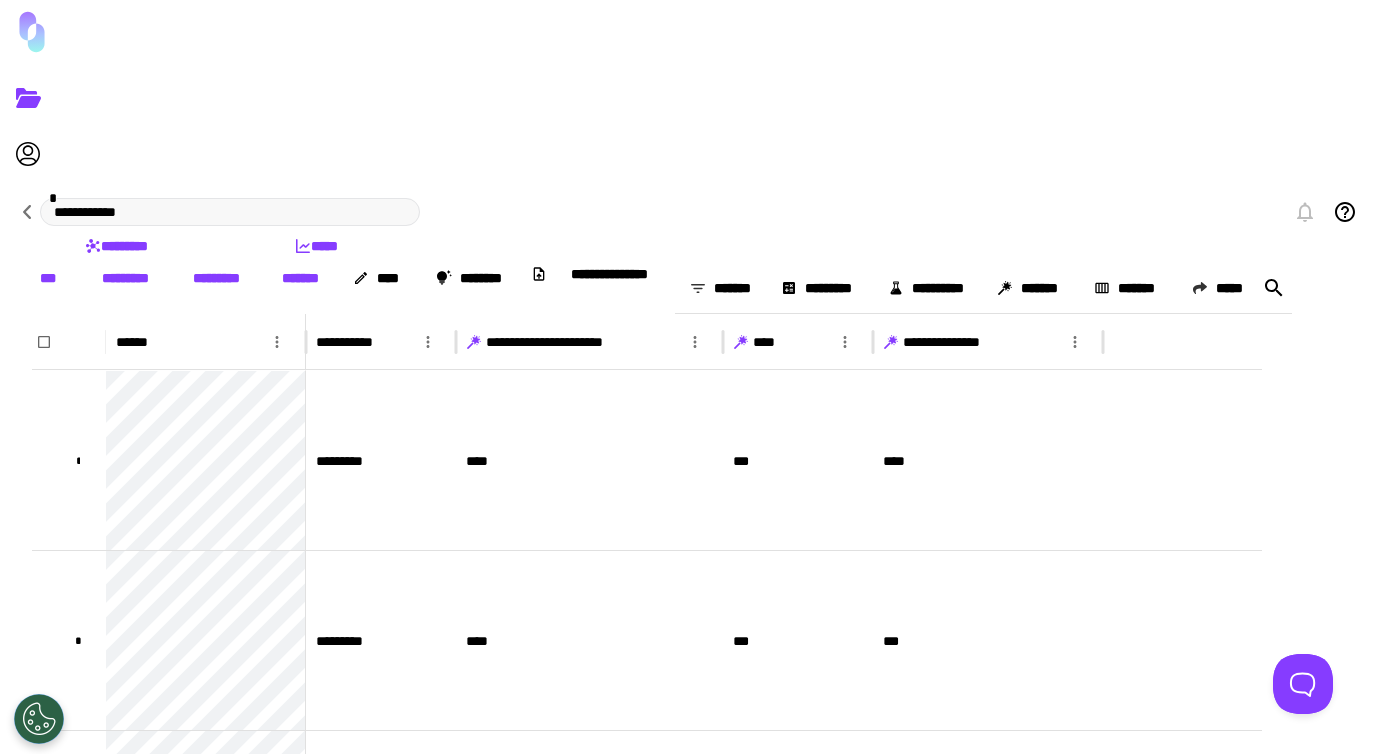 click at bounding box center (474, 342) 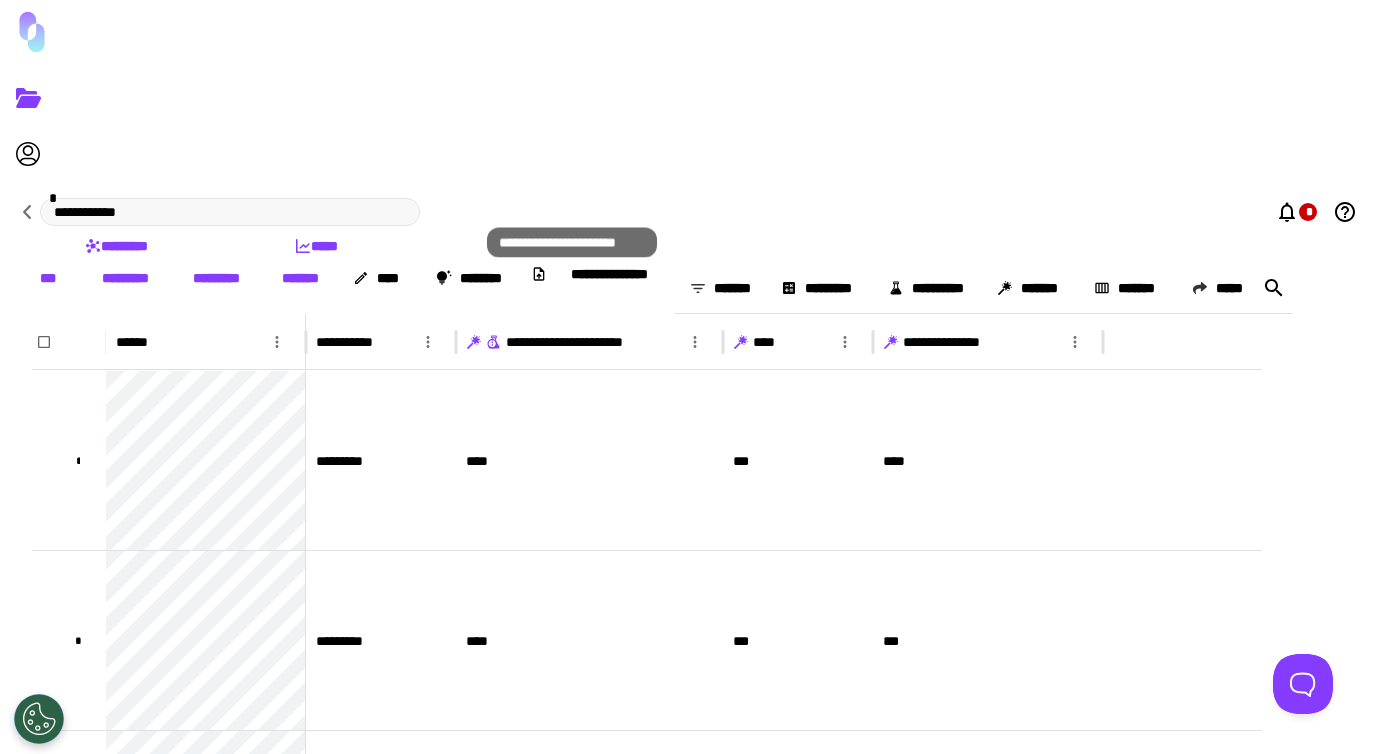 click at bounding box center [494, 341] 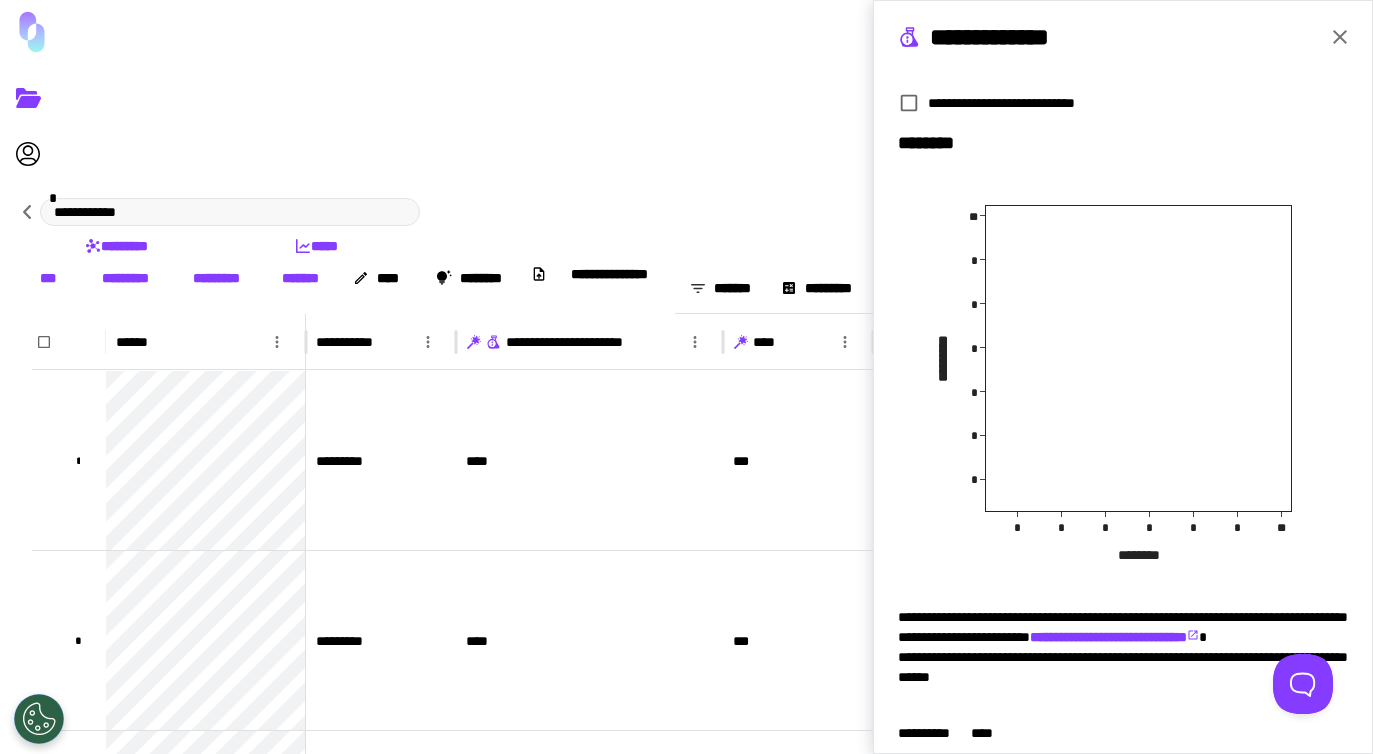 scroll, scrollTop: 325, scrollLeft: 0, axis: vertical 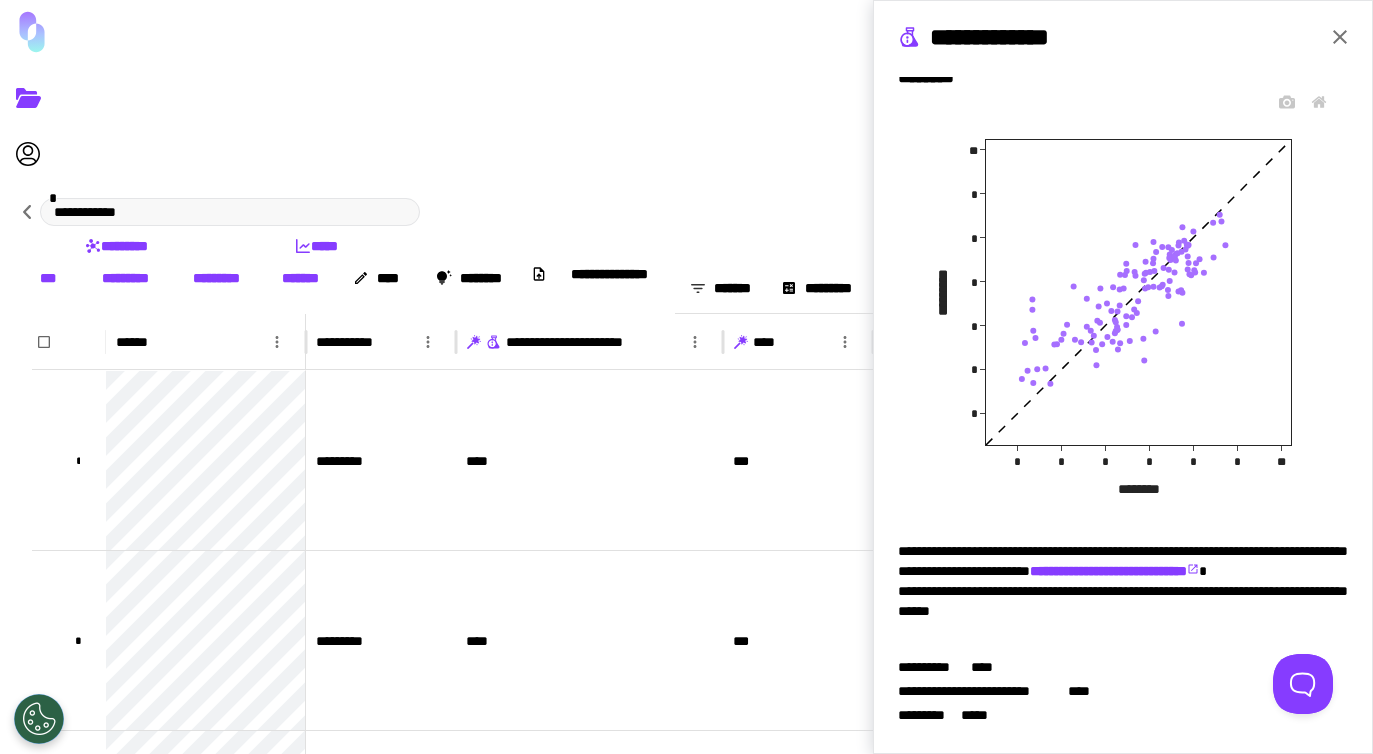 click on "• • • • • • •• • • • • • • •• •••••••• •••••••••" at bounding box center [1123, 307] 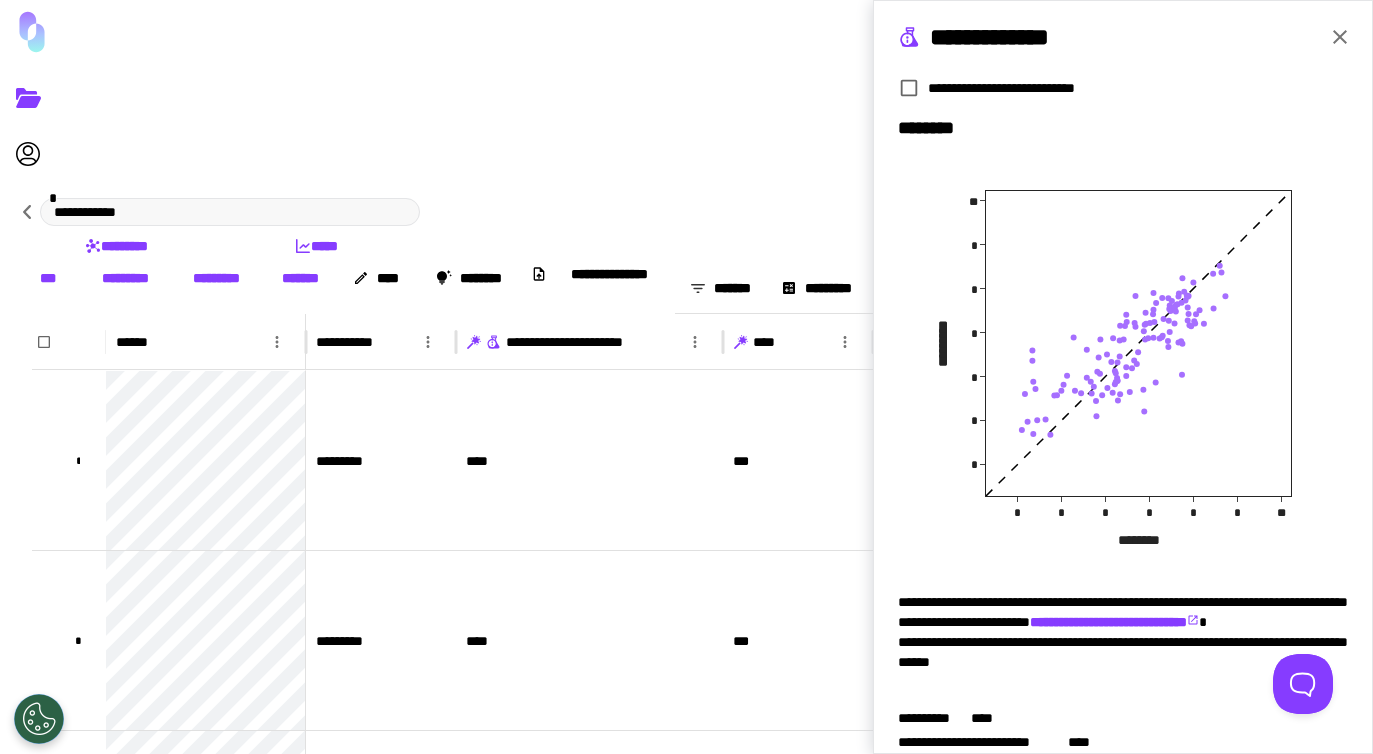 scroll, scrollTop: 325, scrollLeft: 0, axis: vertical 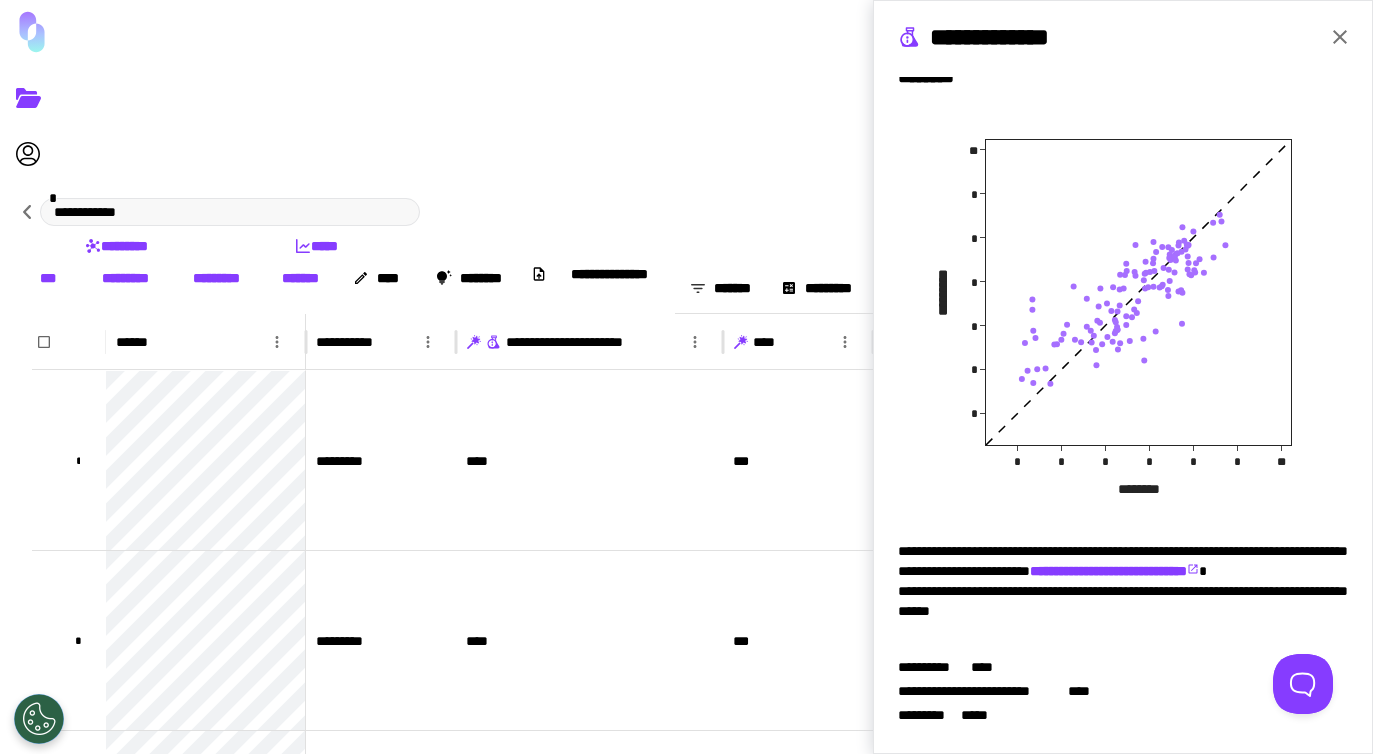 click on "•••••••••••••••••••••••••••••••" at bounding box center (1114, 571) 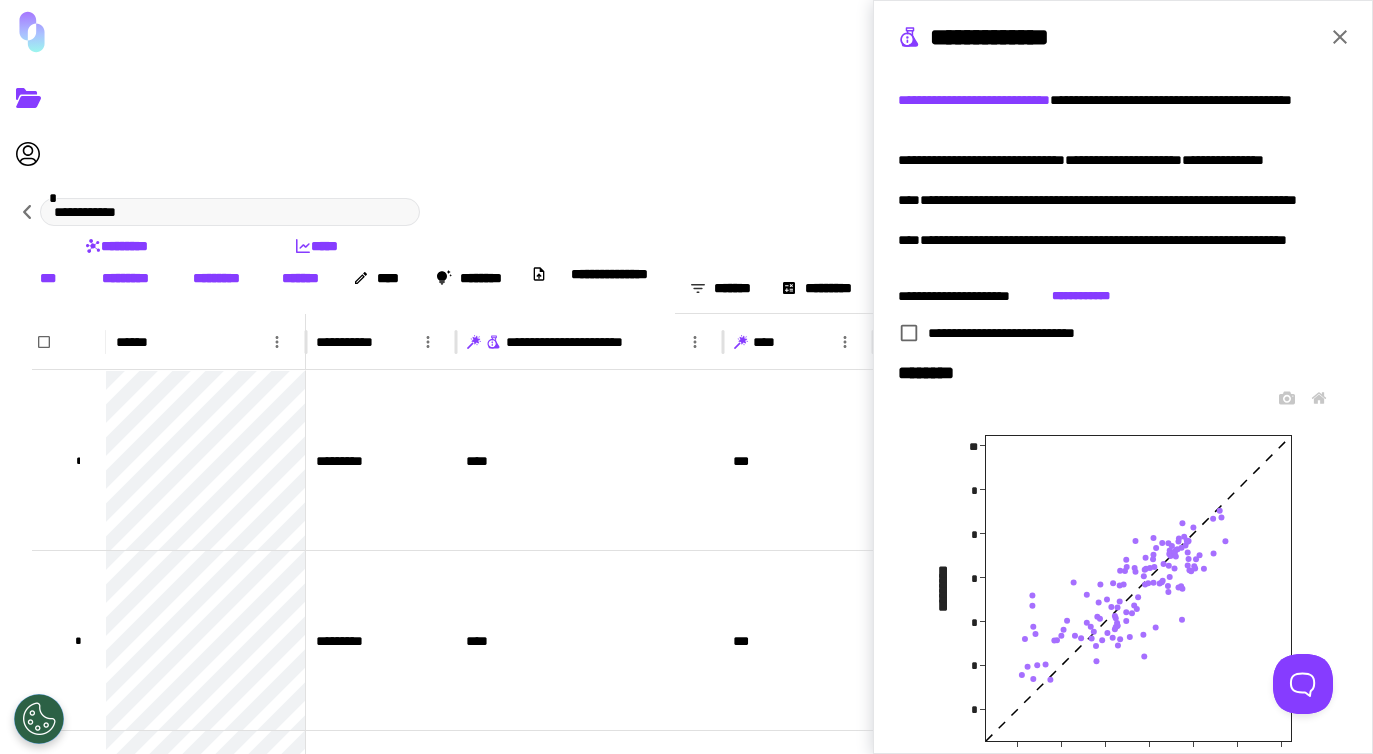 scroll, scrollTop: 0, scrollLeft: 0, axis: both 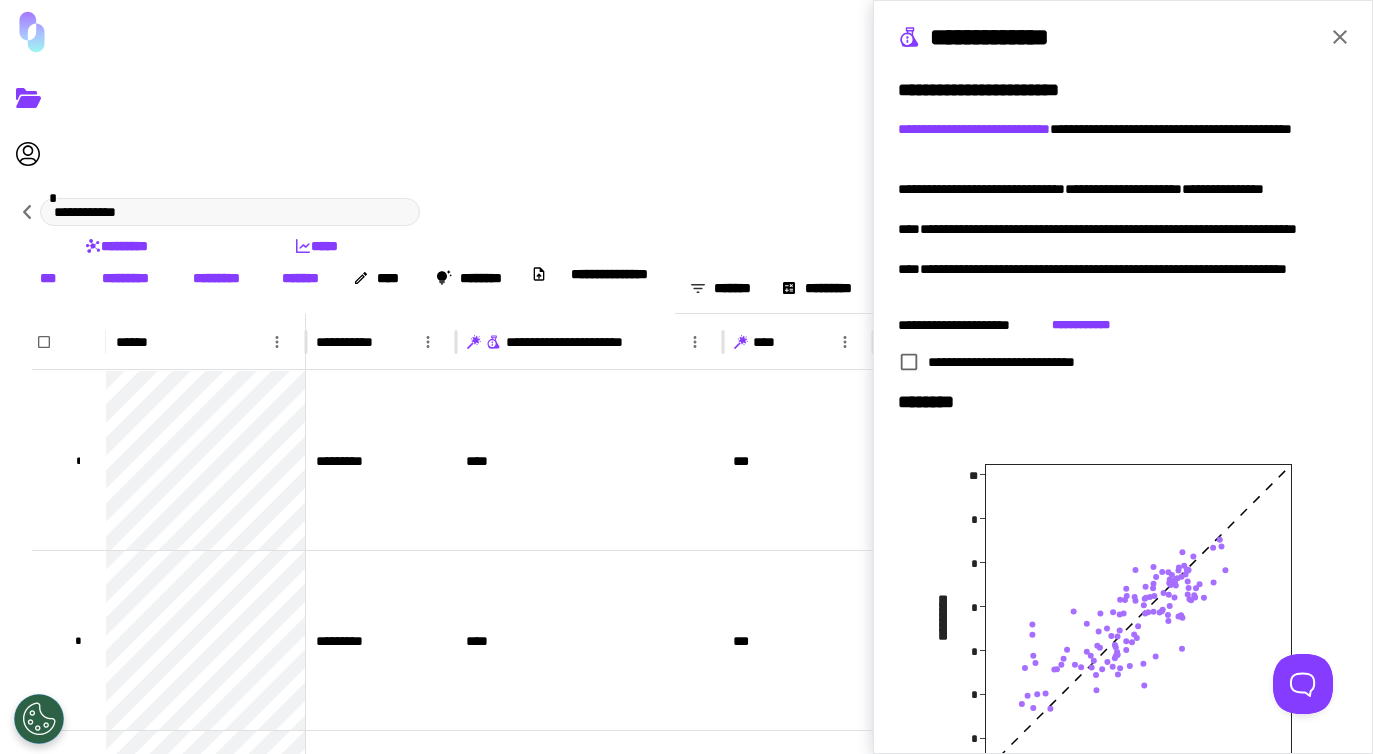 click on "••••••••••••••••••••••••••••••" at bounding box center [974, 129] 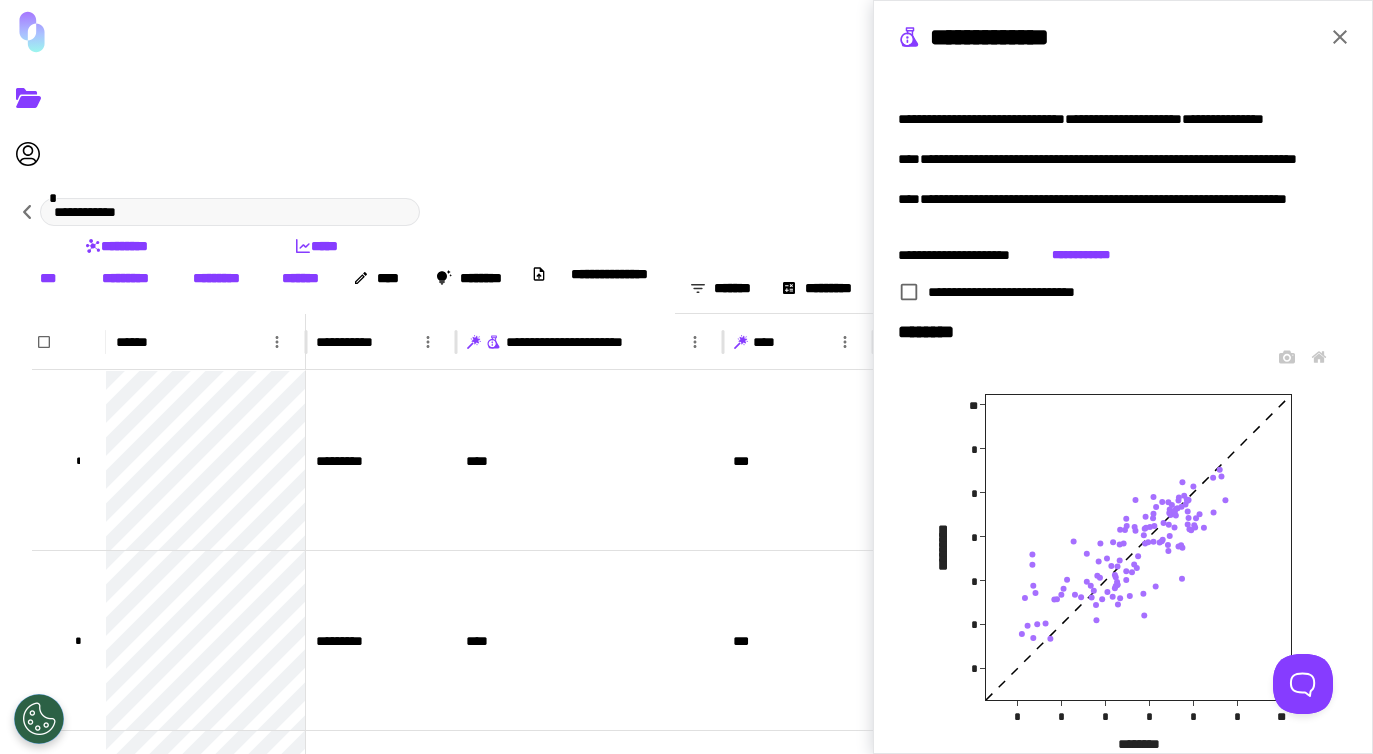 scroll, scrollTop: 0, scrollLeft: 0, axis: both 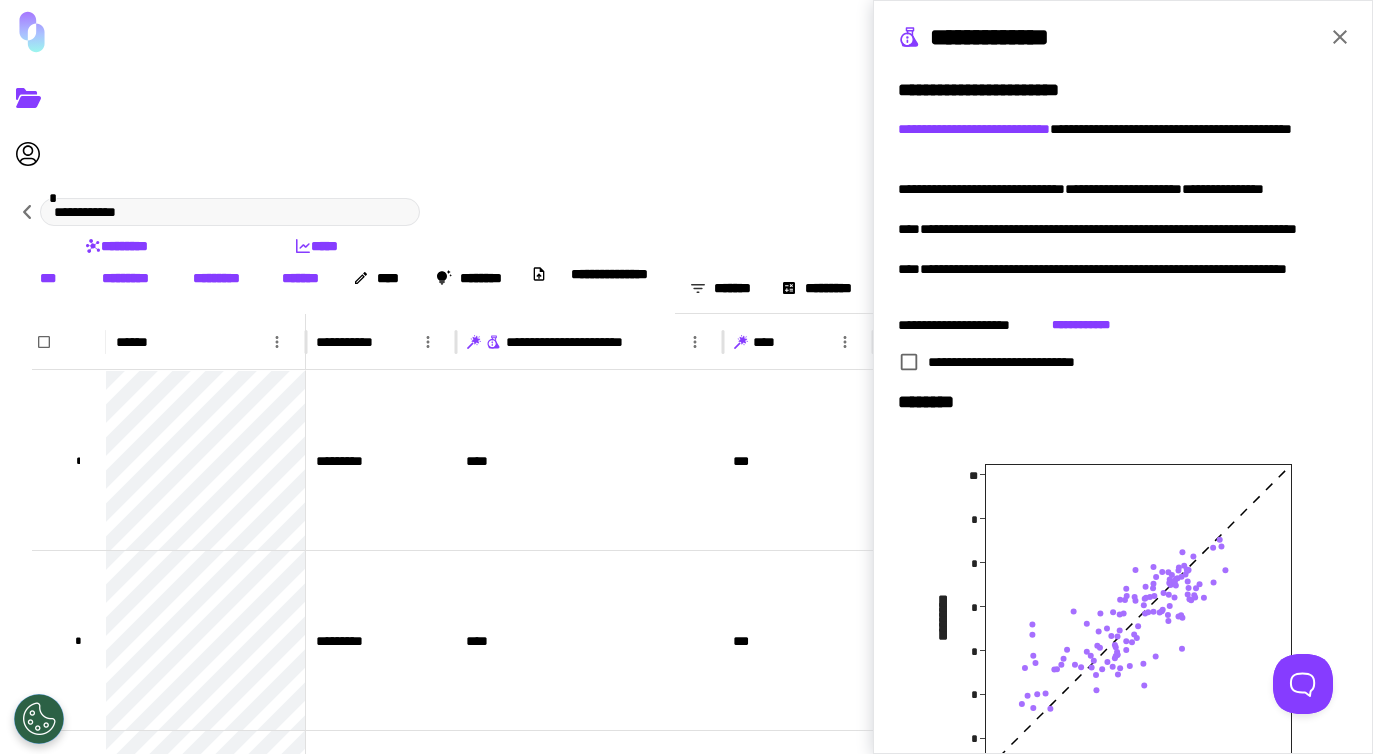 click at bounding box center [1340, 37] 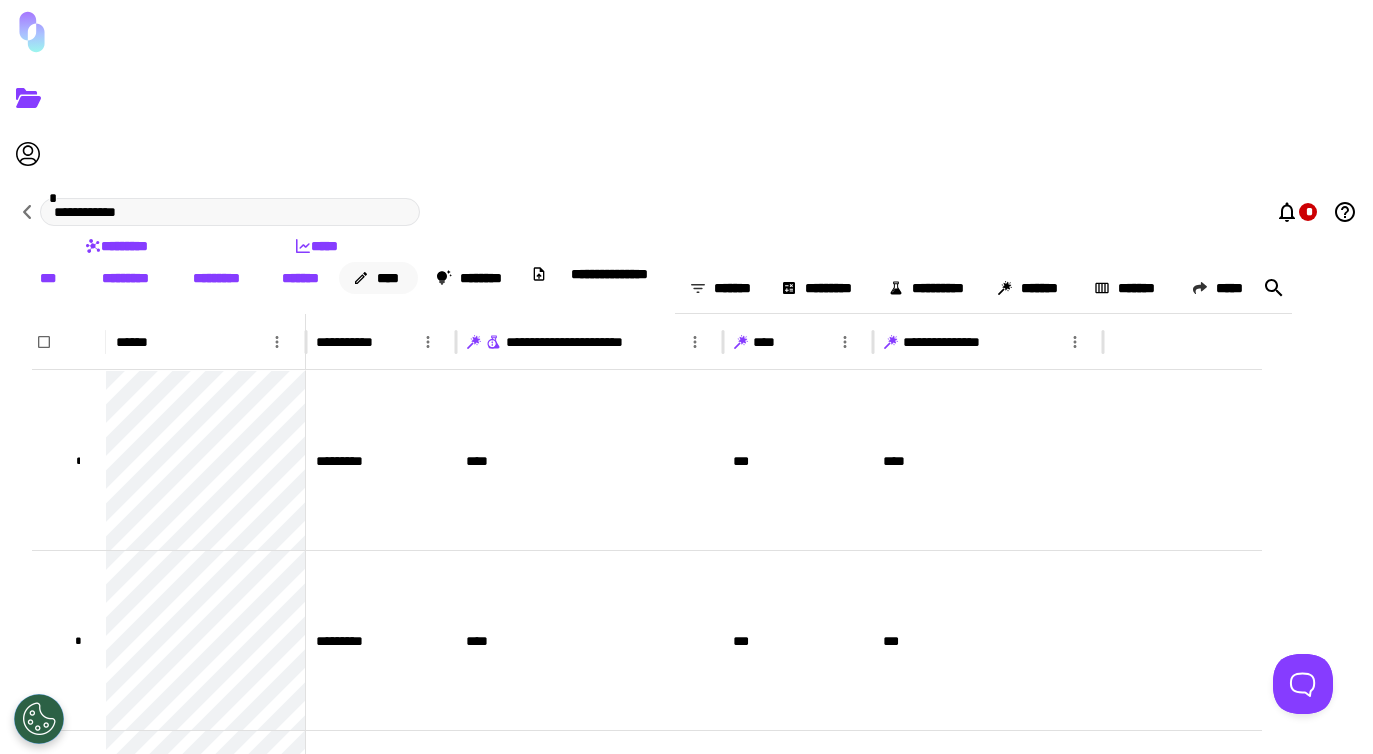 click on "••••" at bounding box center (378, 278) 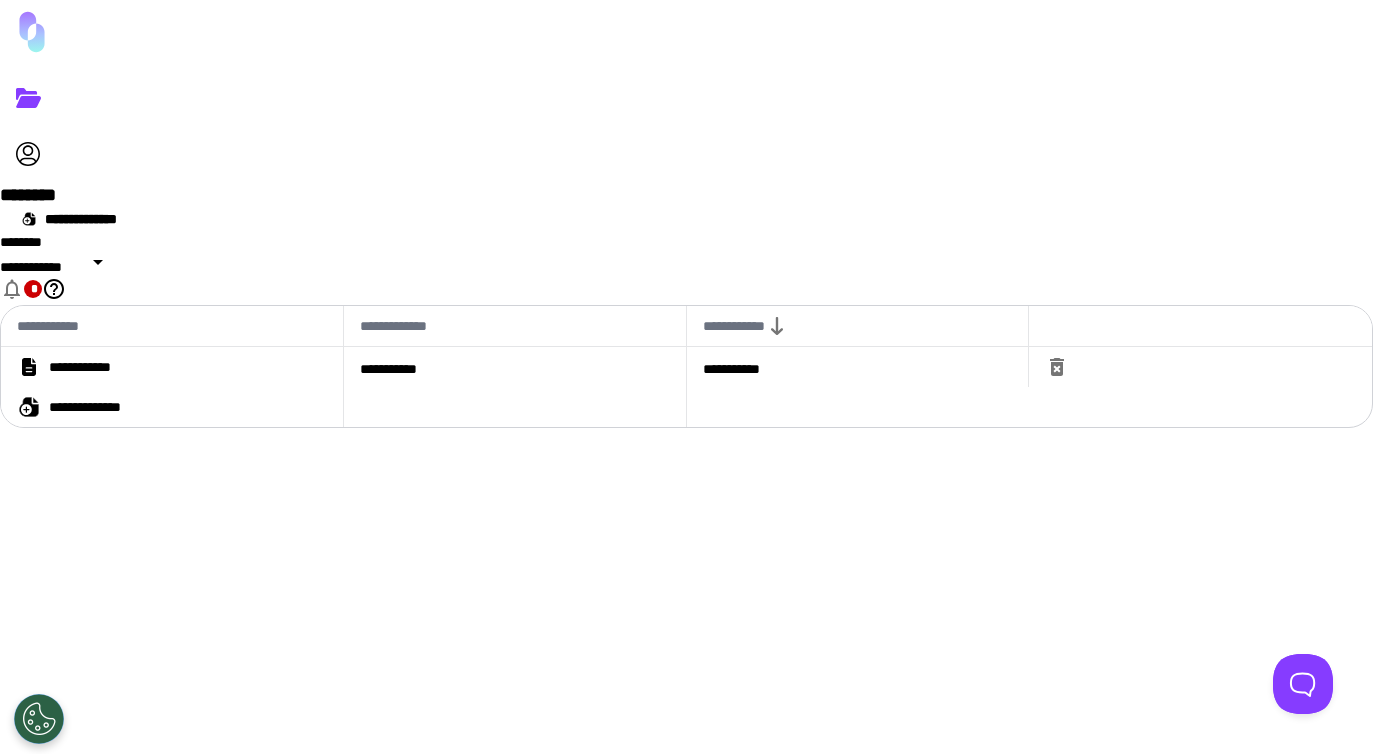 click on "••••••••••••" at bounding box center (98, 367) 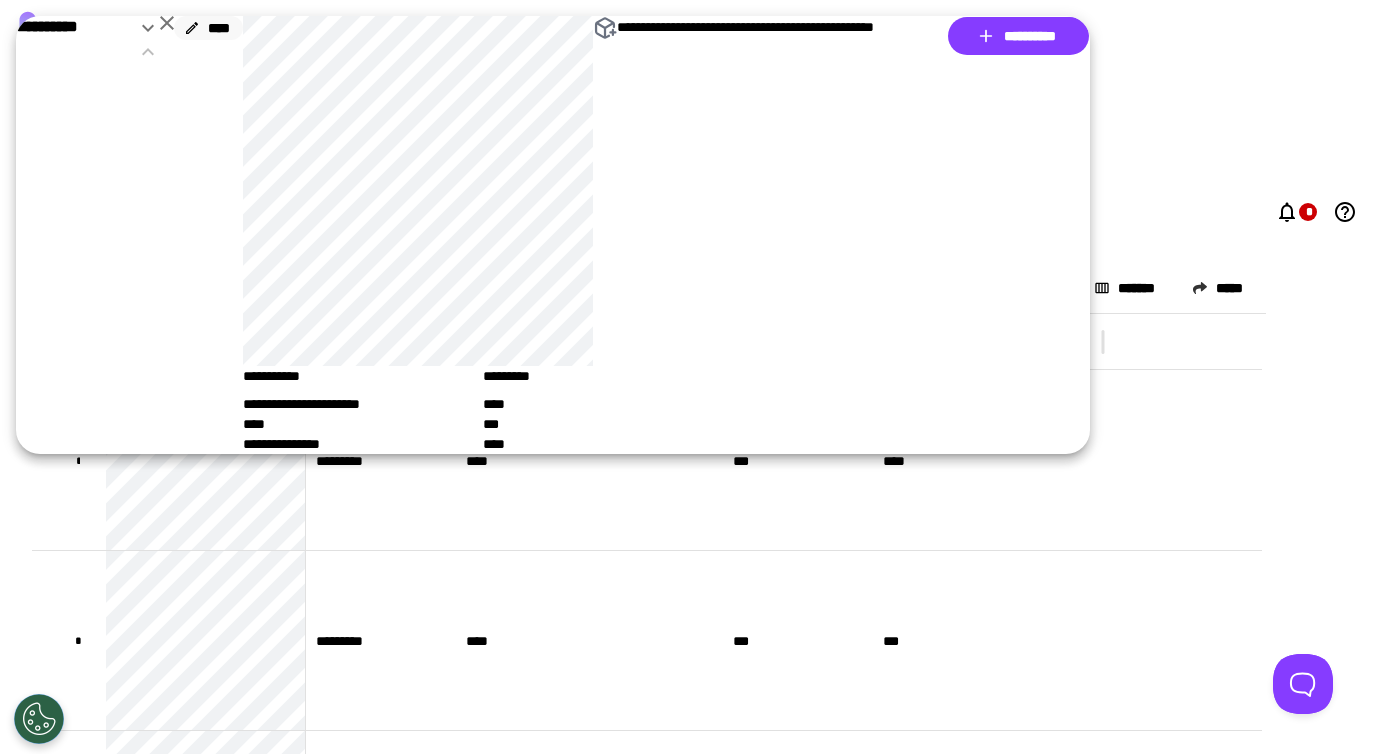 click on "••••" at bounding box center (208, 28) 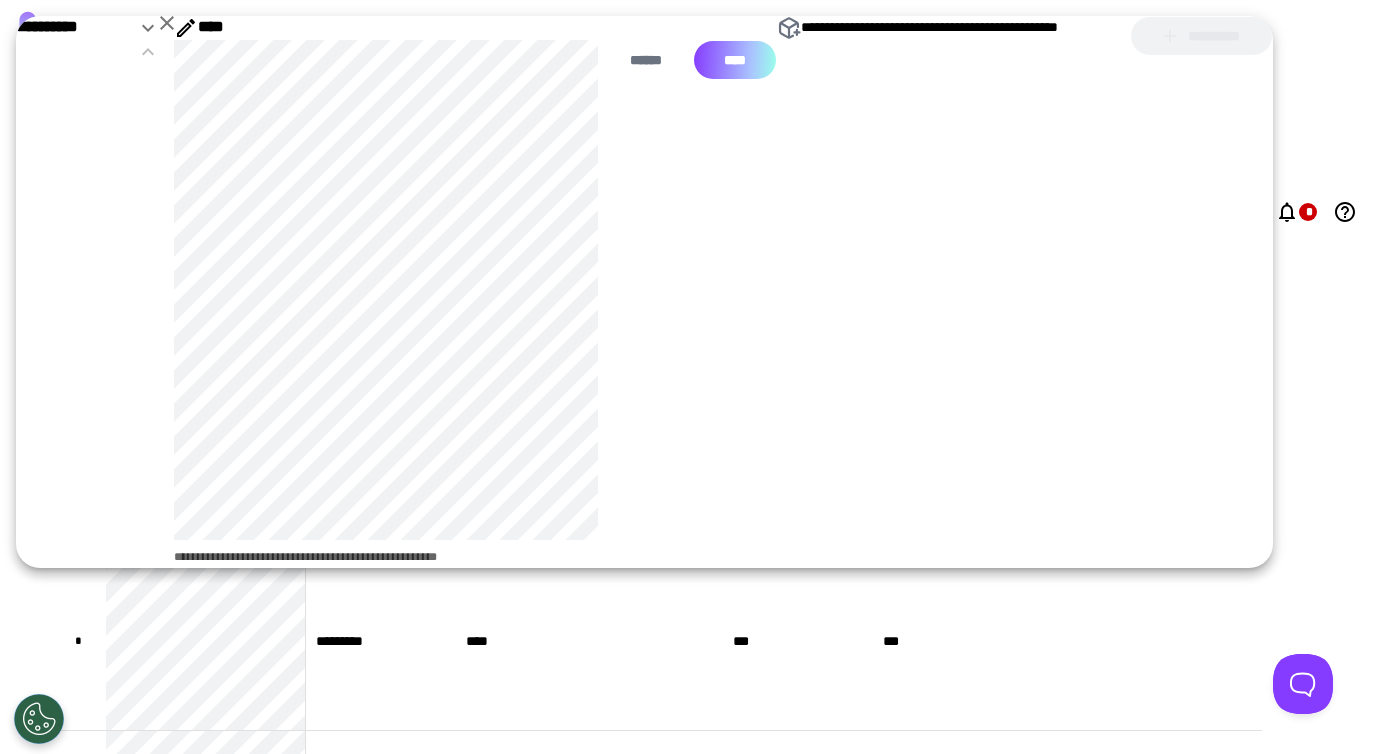 click on "••••" at bounding box center [735, 60] 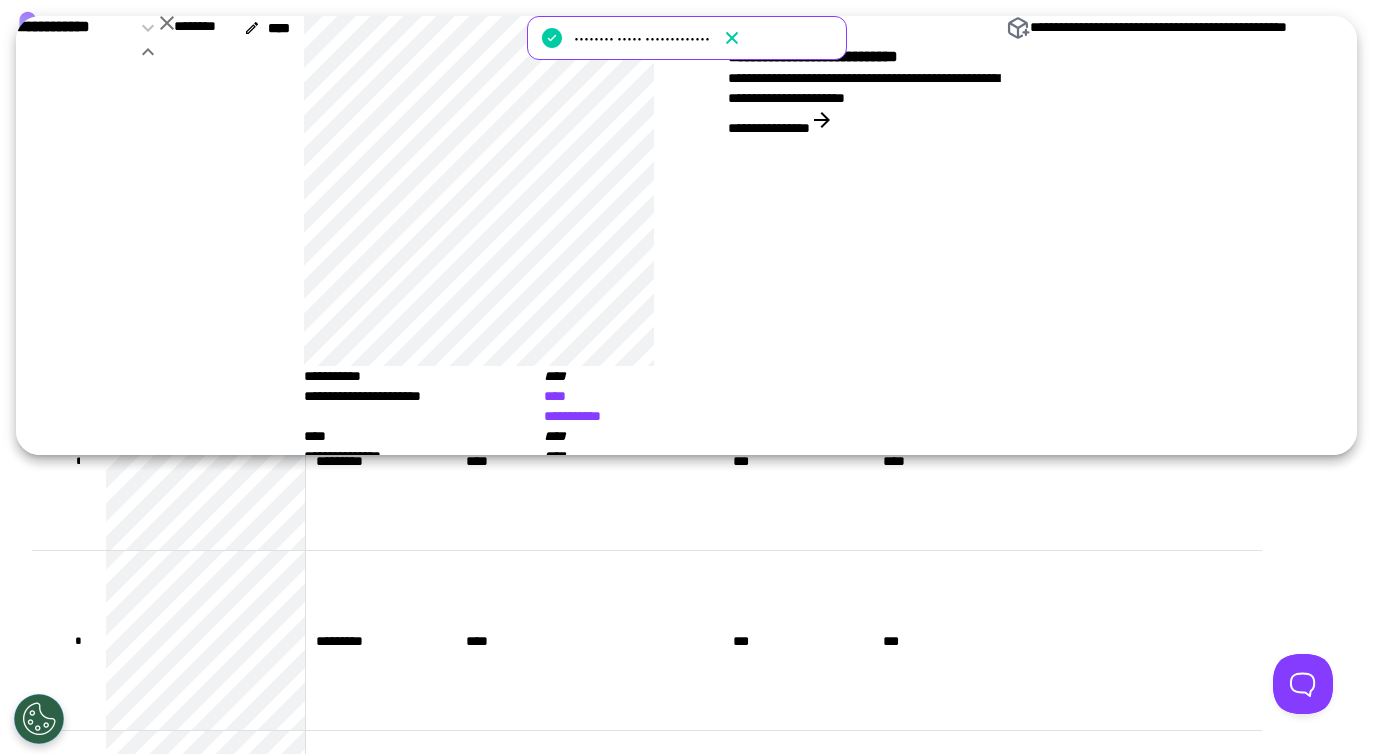 scroll, scrollTop: 67, scrollLeft: 0, axis: vertical 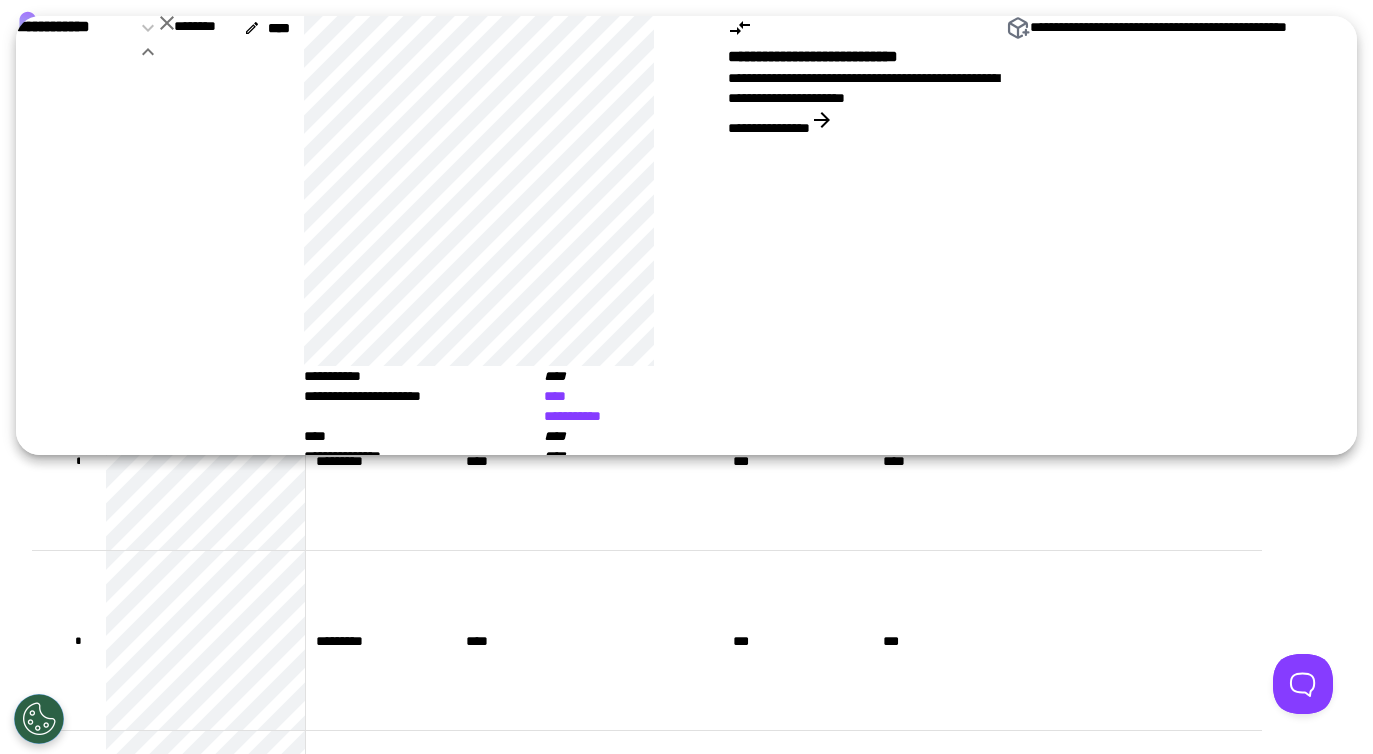 click at bounding box center (148, 52) 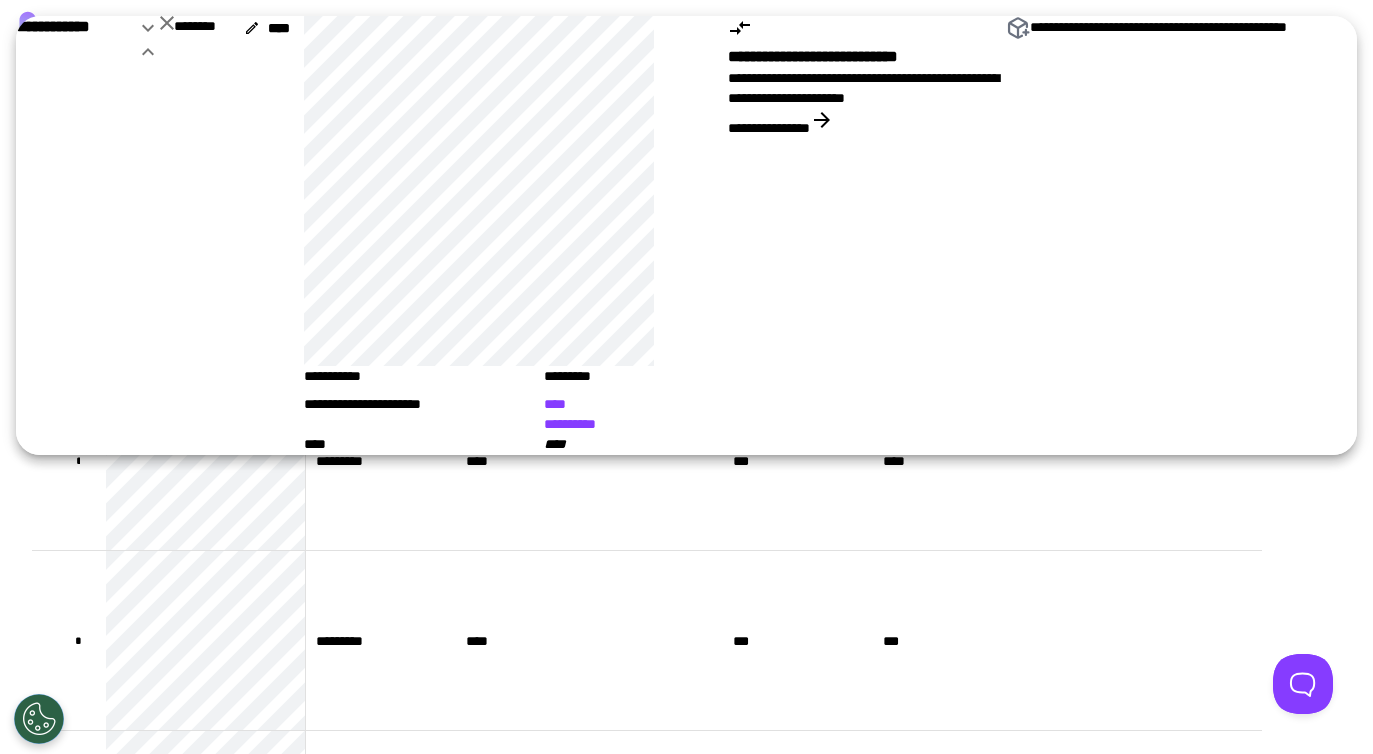 click at bounding box center [148, 52] 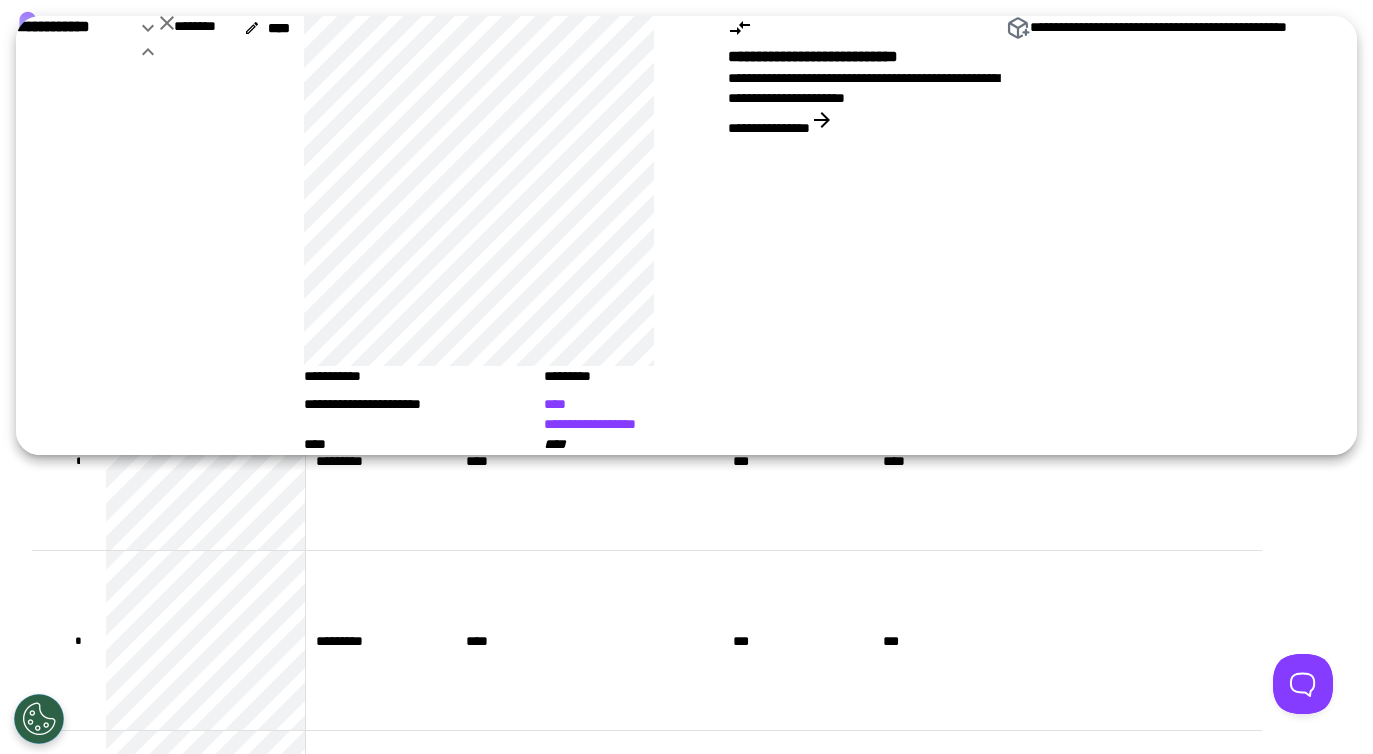 click at bounding box center (167, 23) 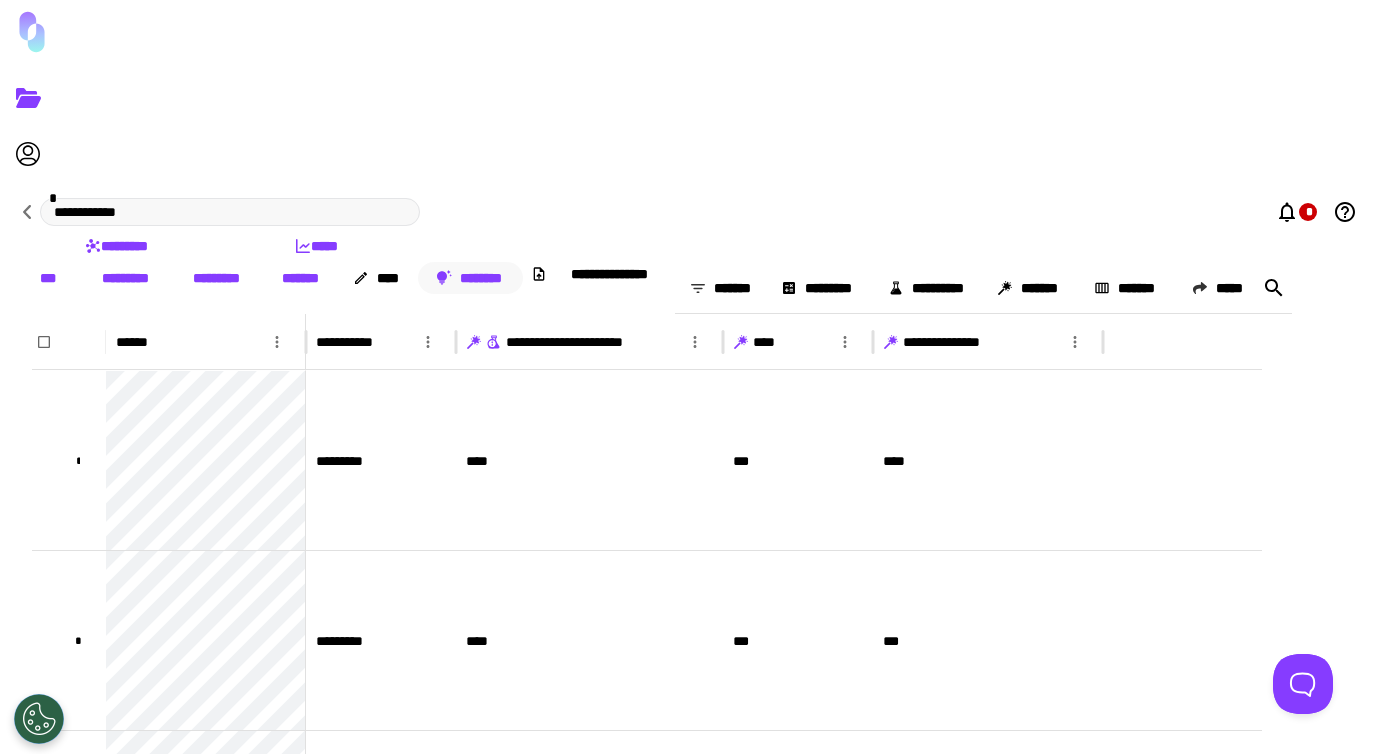 click on "••••••••" at bounding box center [471, 278] 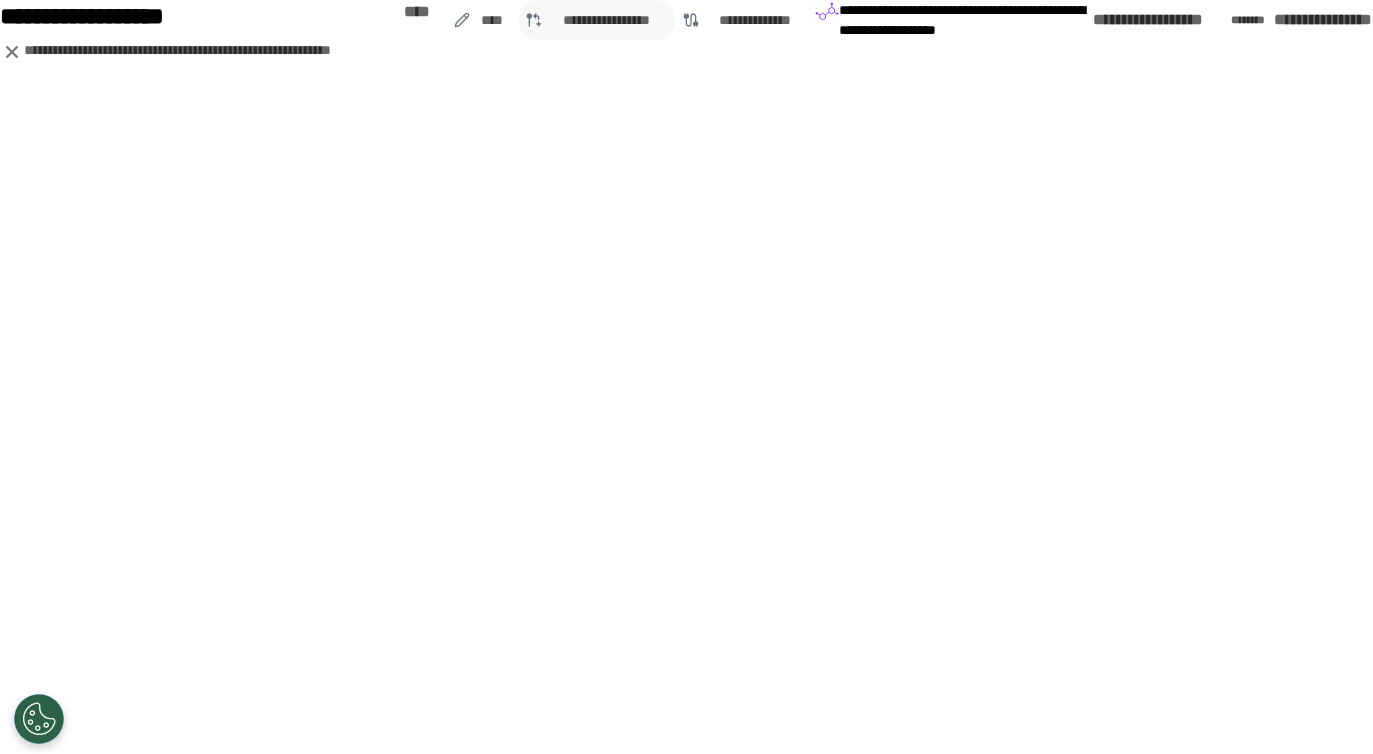 click on "•••••••••••••••••" at bounding box center [607, 20] 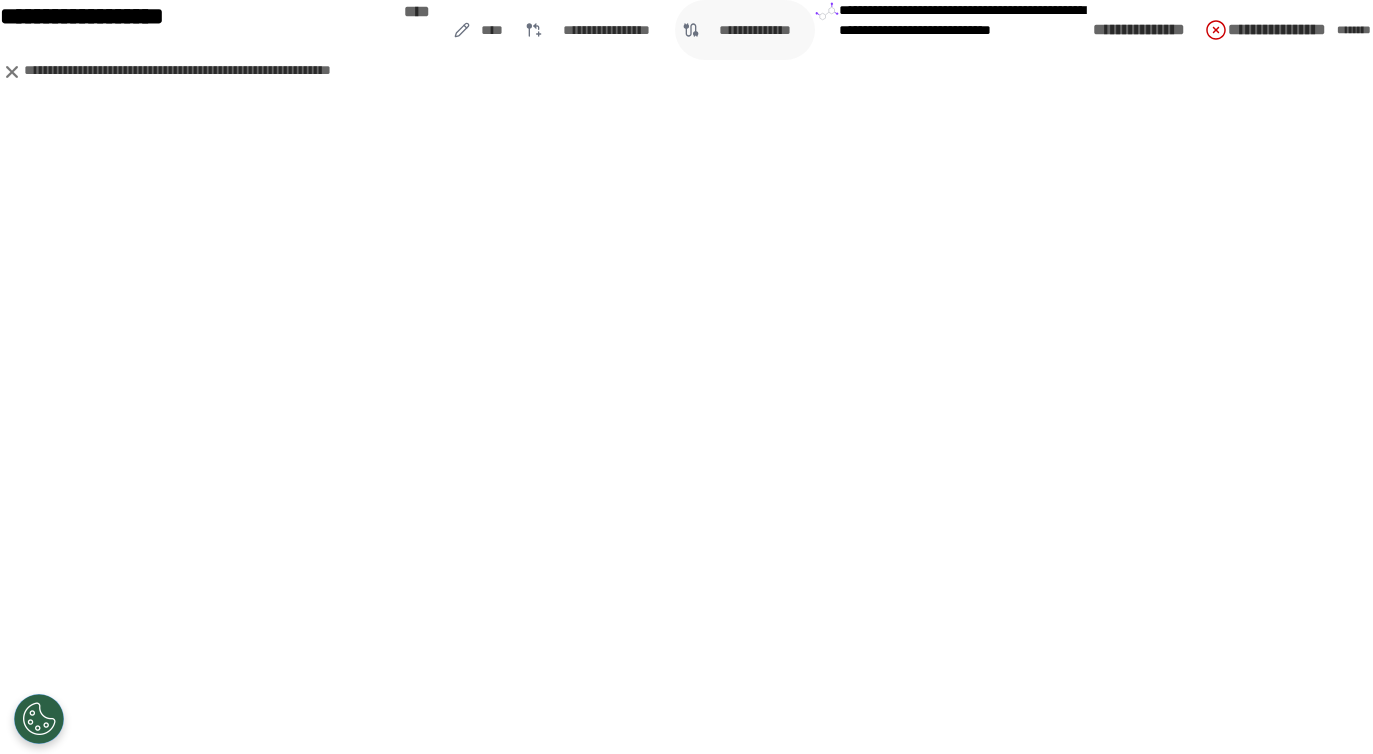 click on "••••••••••••••" at bounding box center [492, 30] 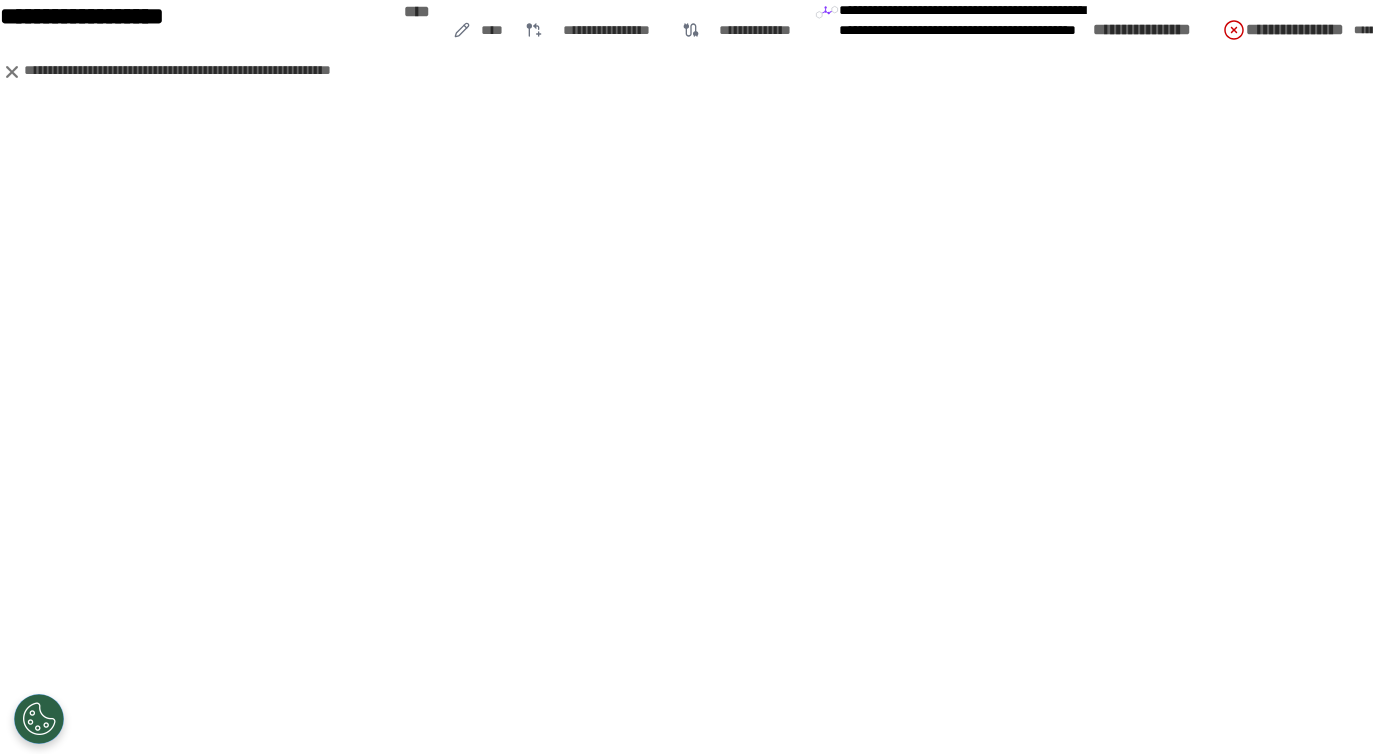 click on "••••••••" at bounding box center (1376, 30) 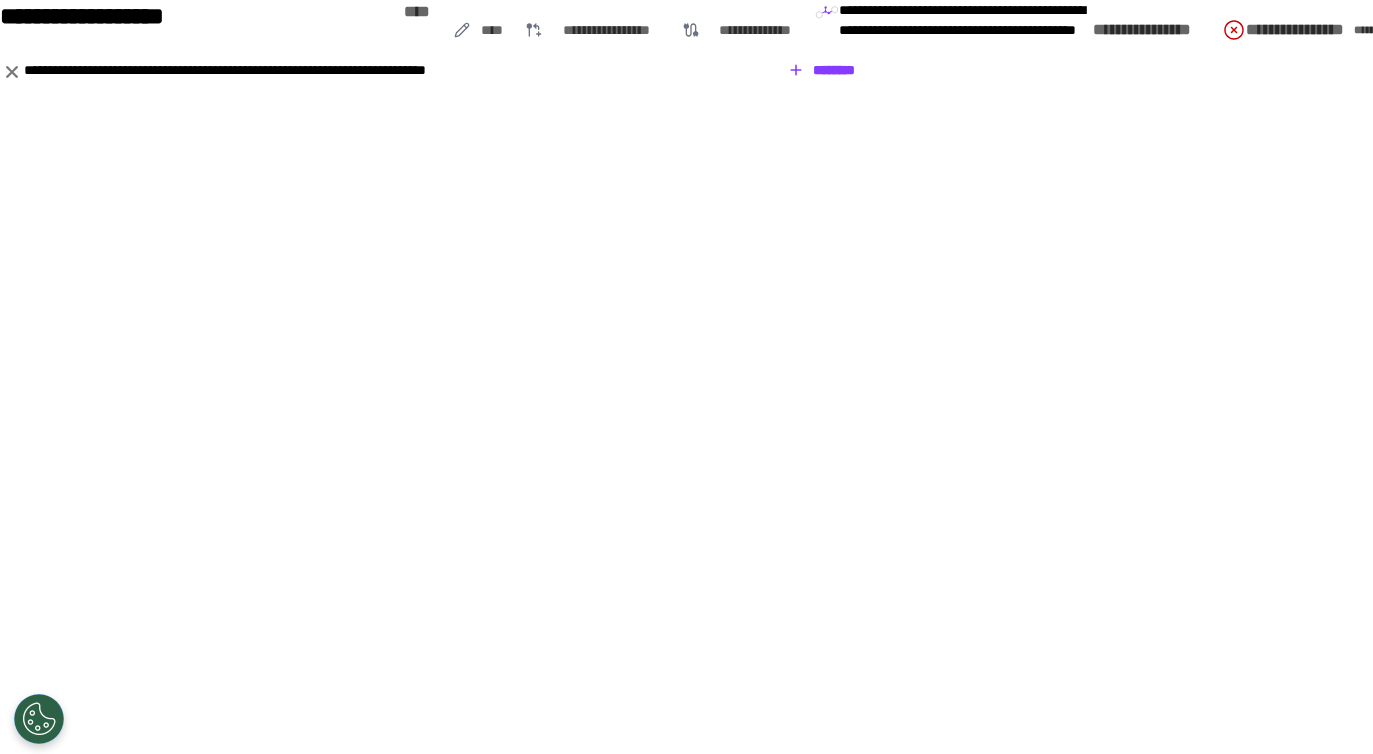 click on "••••••••" at bounding box center [1376, 30] 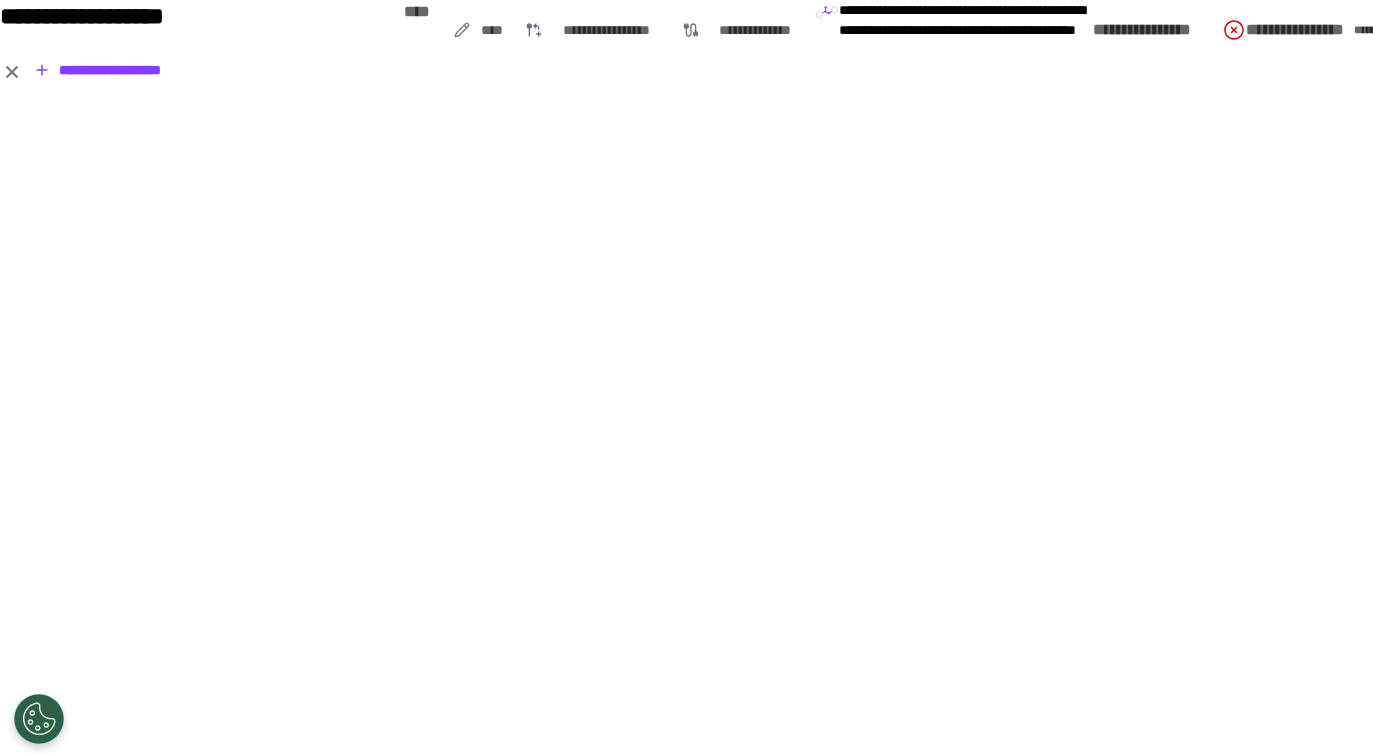 click on "••••••••" at bounding box center [1536, 30] 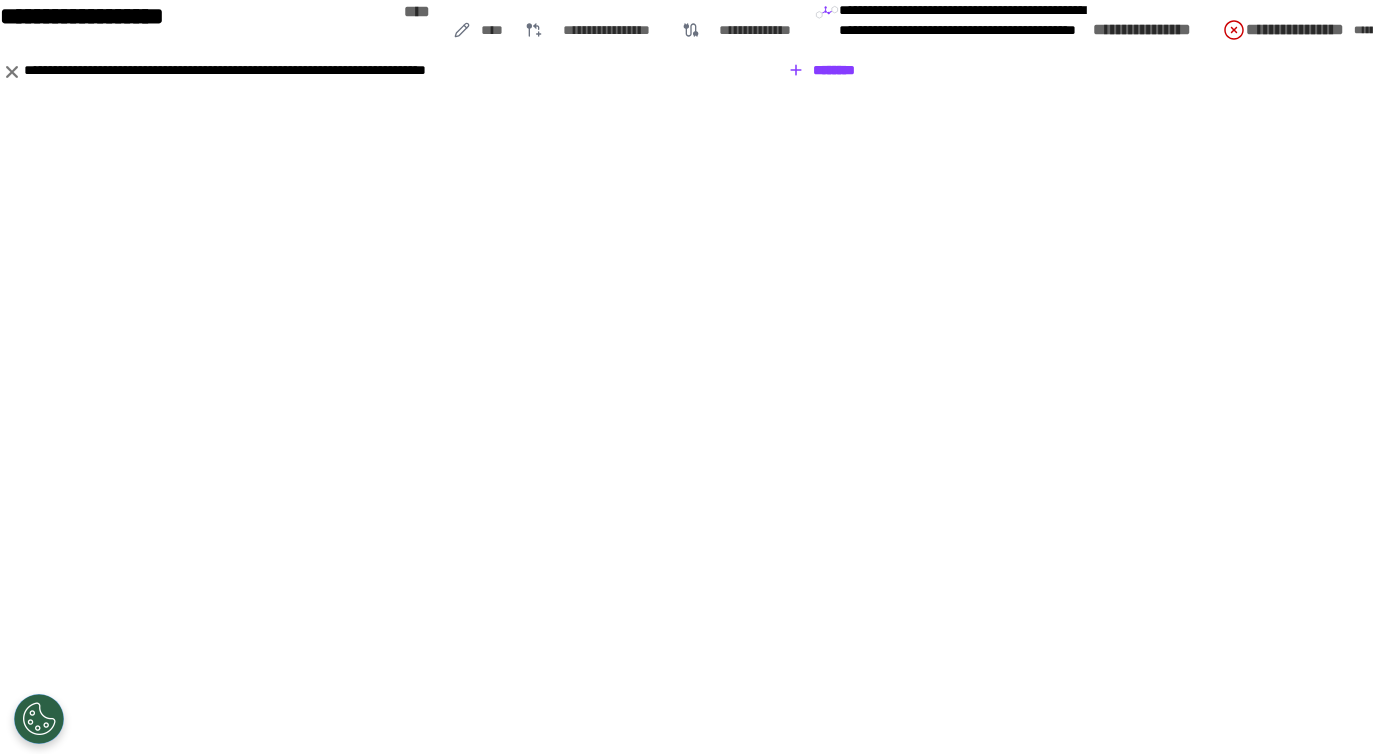 click on "••••••••" at bounding box center [822, 70] 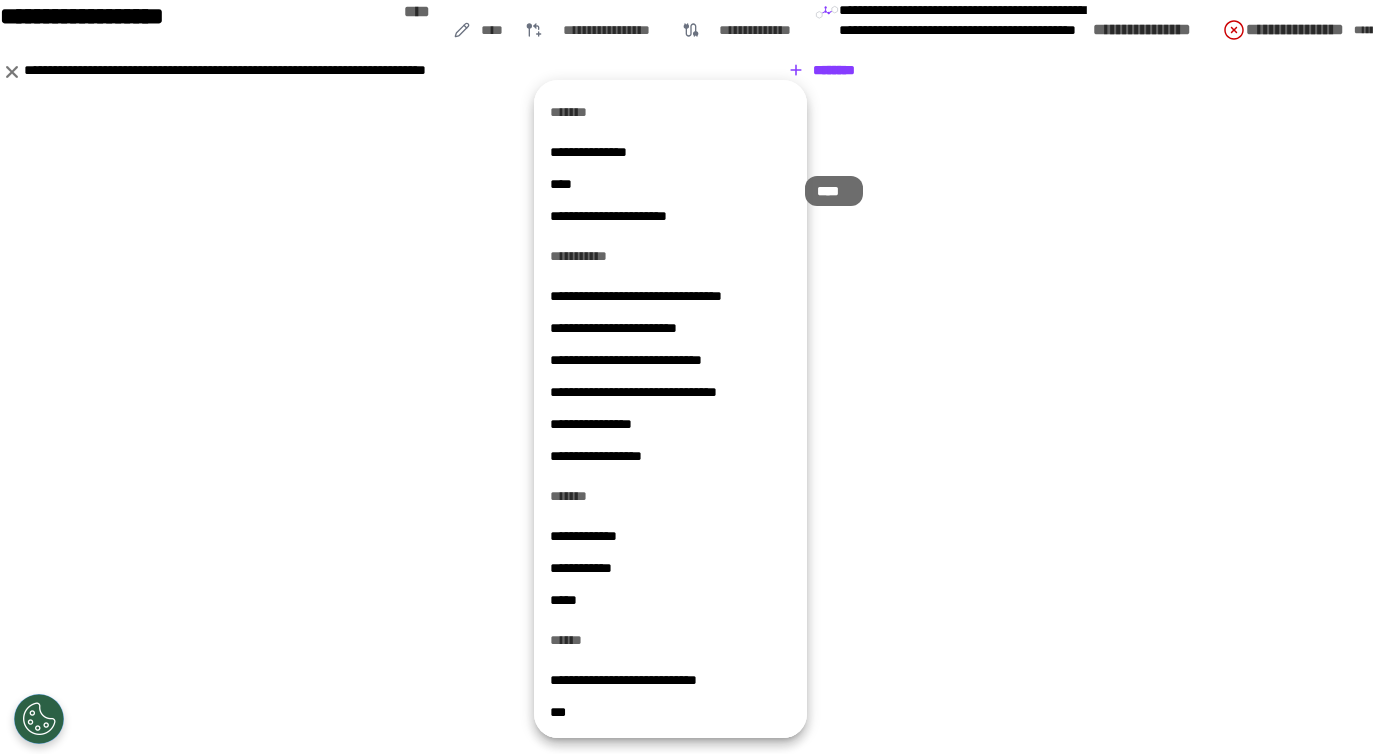 click on "••••" at bounding box center (670, 184) 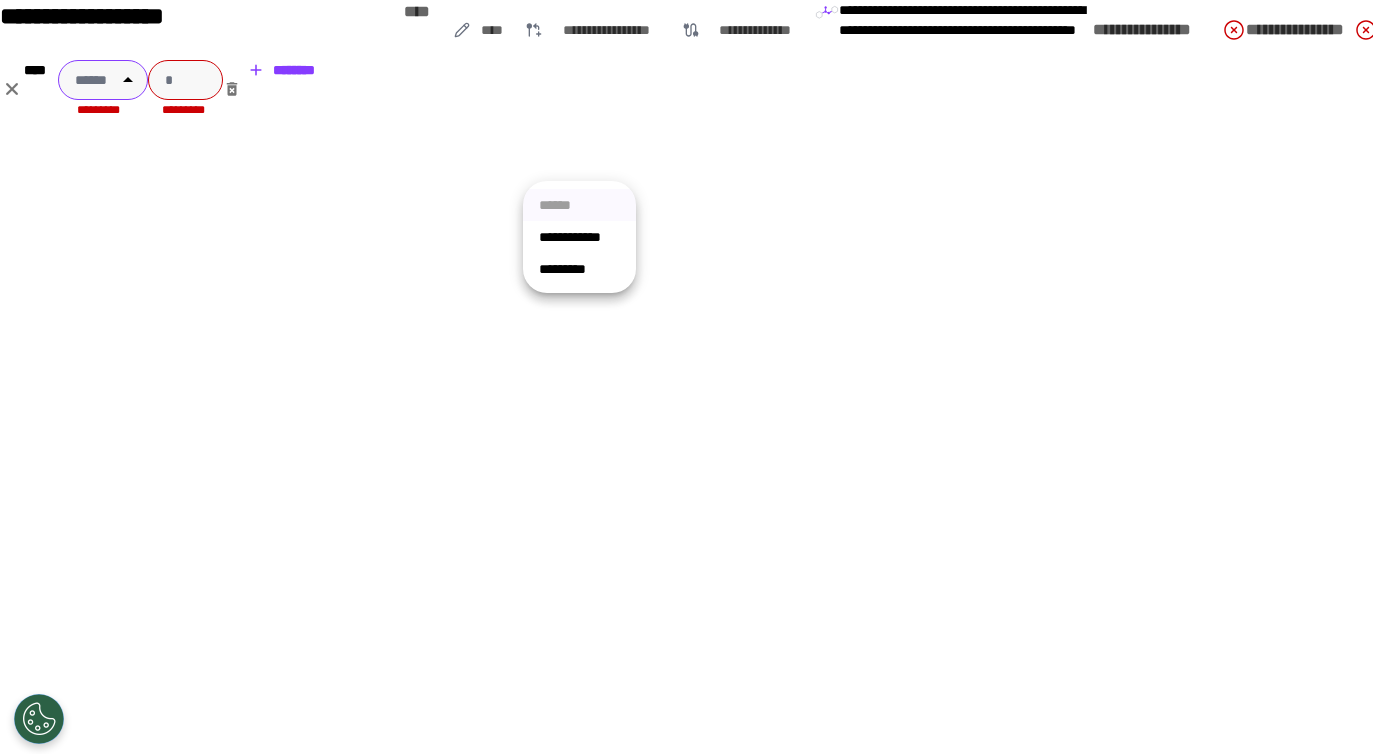 click on "•••••••••••• • • ••••••••• ••••• ••• ••••••••• ••••••••• ••••••• •••• •••••••• ••••••••••••••• ••••••••••••• ••••••• •••••••••   •••••••••• •••••••   ••••••• ••••• •••••• ••••••••••••••• ••••••••••• ••••••••••••••••••••••• •••••••••••••• •••• •••••••••••••• ••••••••••••••• •••••••••••••• • ••••••••• •••• ••• •••• • ••••••••• •••• ••• ••• • ••••••••• •••• ••• •••• • ••••••••• •••• ••• ••• •••••••••• ••••••••••• ••••••••••• •••••••••••••••
••••••••••••••••••••••••••••••••••••••••••••••••••••••••••••••••••••••••••••••••••••••••••••••••••••••••••••••••••••••••••••••••••••••••••••••••••••••••••••••••••••••••• ••••••••••••••••   ••••••••••   •••••••••••••••••• ••••••••••••••••••••••••• •••••••••••• ••••••••••••••••••• •••••••••••••••••••••••••• •••••••••••• •••••••••••••••• •••••••••••••••••••     •••••••••••••••••••   •••••••••••••••••••••••••• ••••••••••••• ••••••••••• •••••••••••   ••••••••••••• •••••••   ••••••••••••   ••••••••••••••   •••••   ••••••••••••••   •••••   ••••••••••••••   •••••" at bounding box center (686, 377) 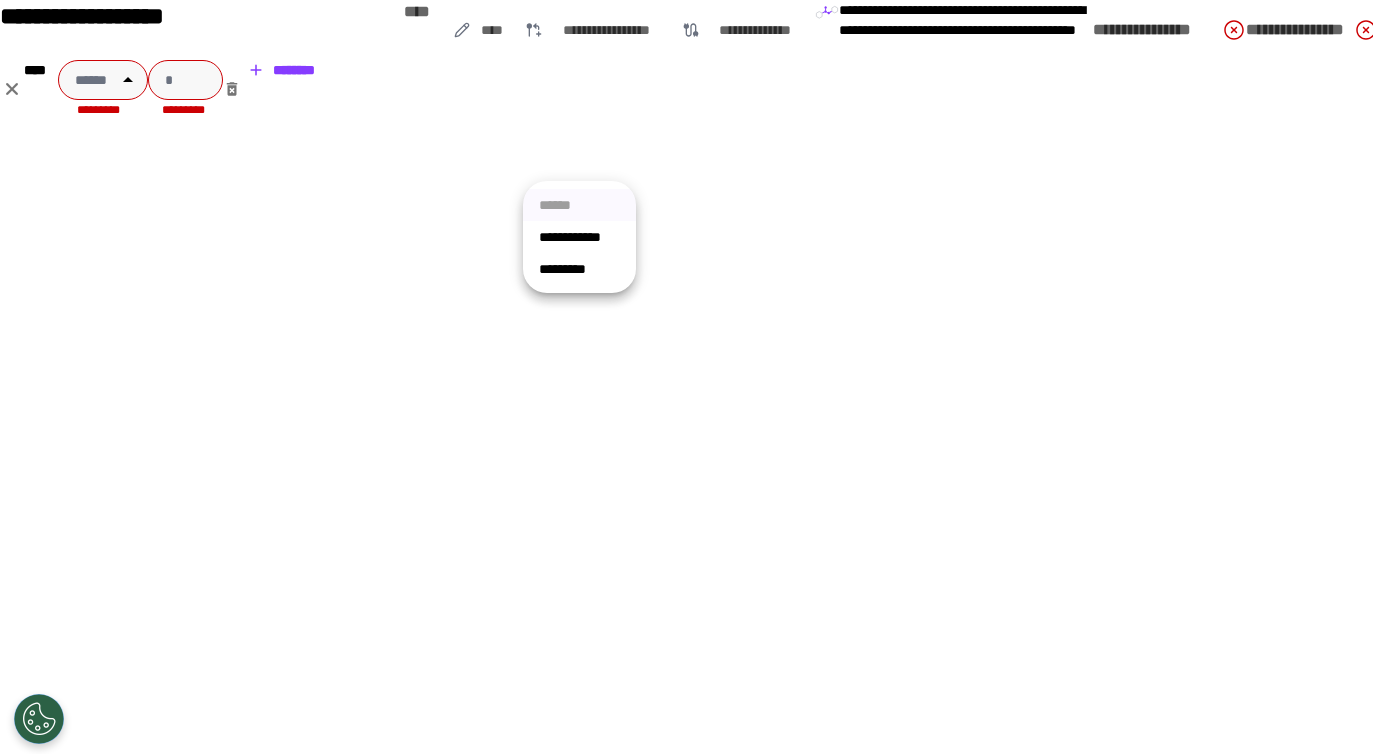 click on "••••••••••••" at bounding box center (579, 237) 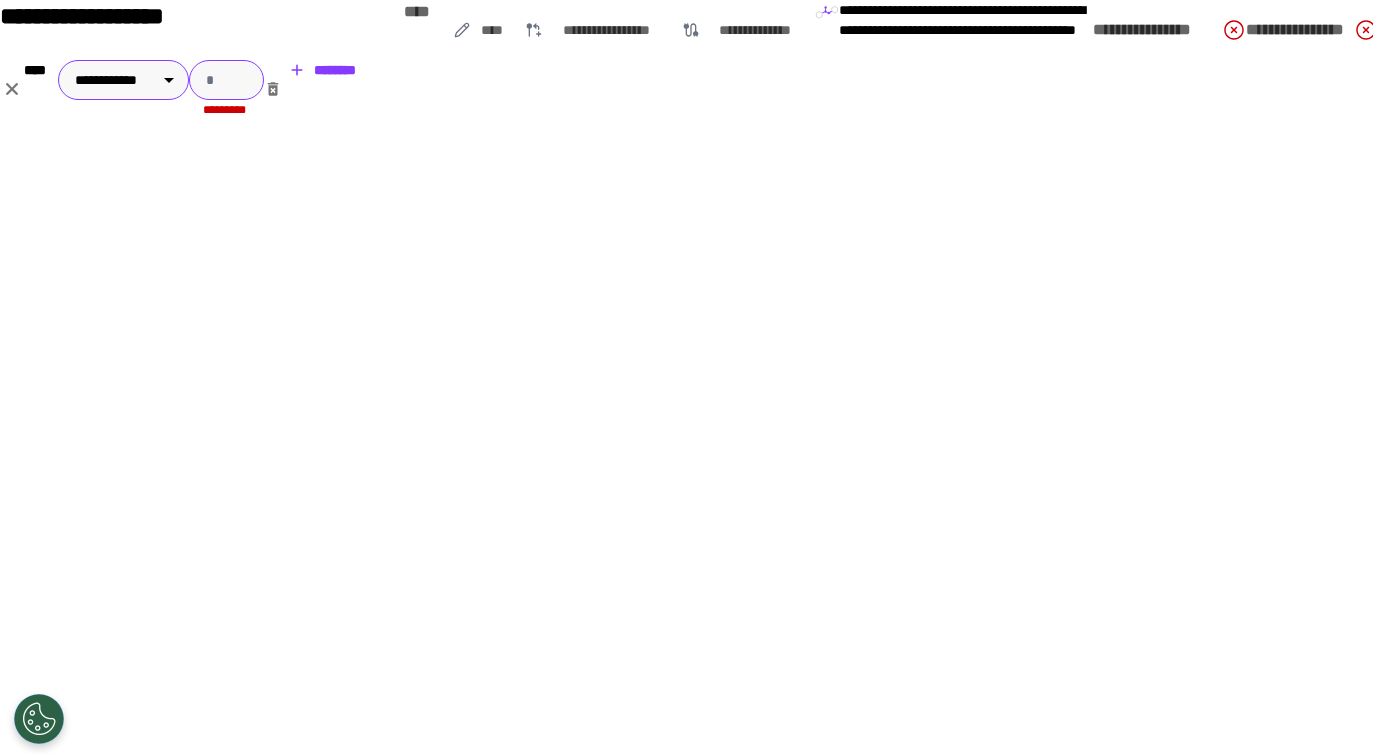 click at bounding box center [226, 80] 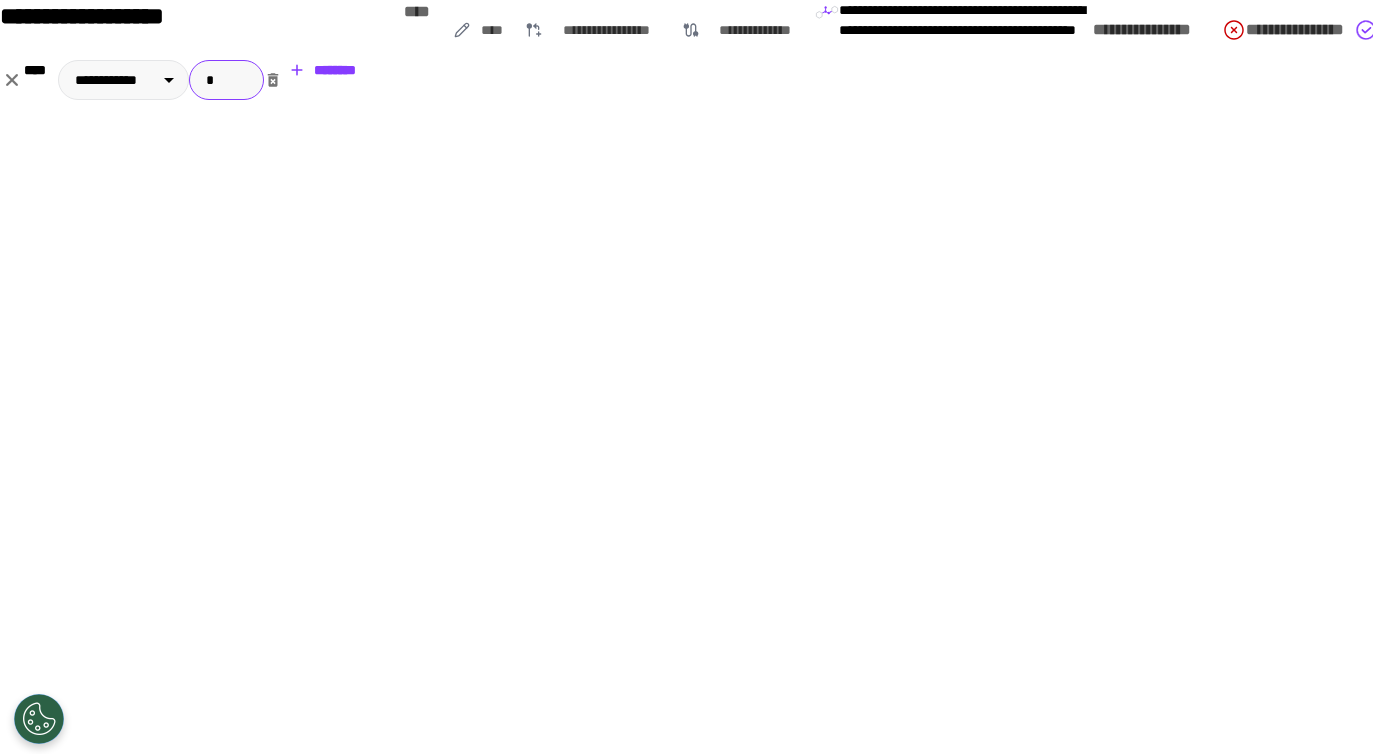 type on "•" 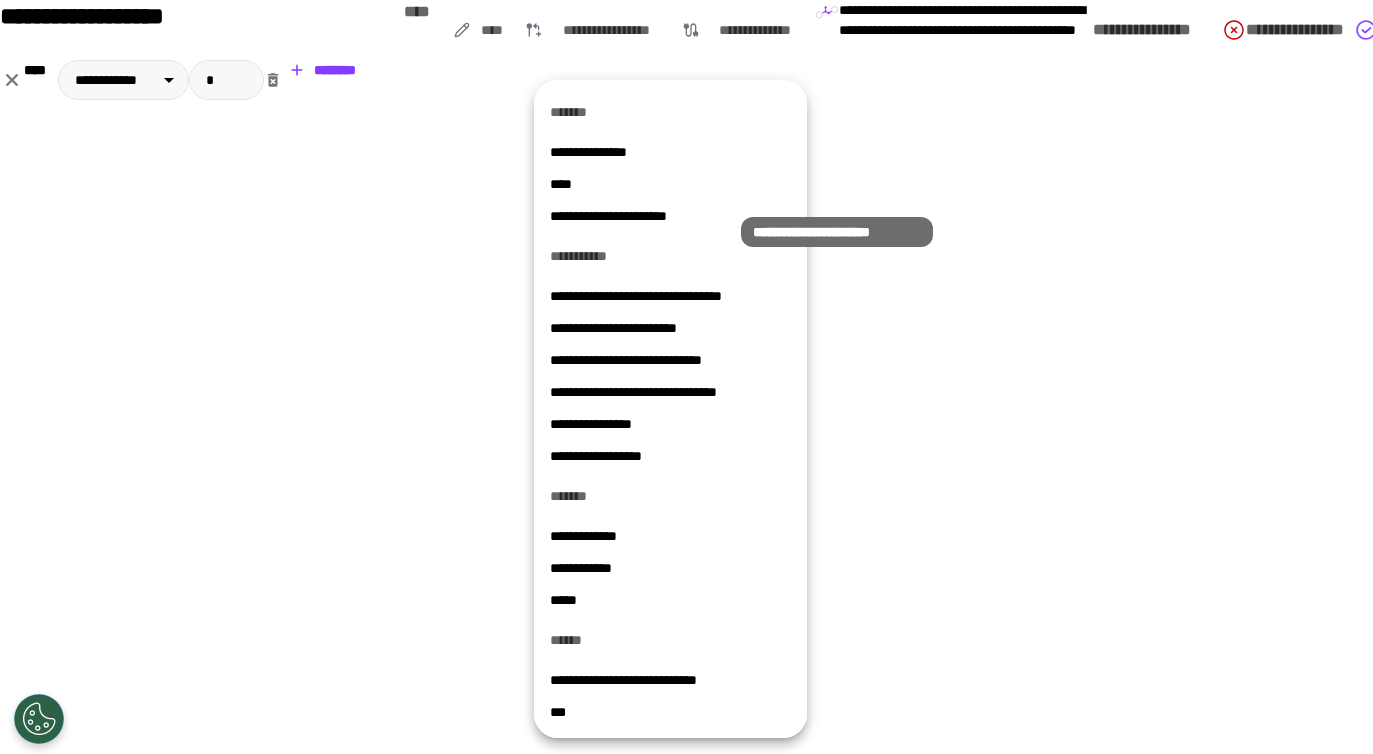 click on "•••••••••••••••••••••••" at bounding box center (670, 216) 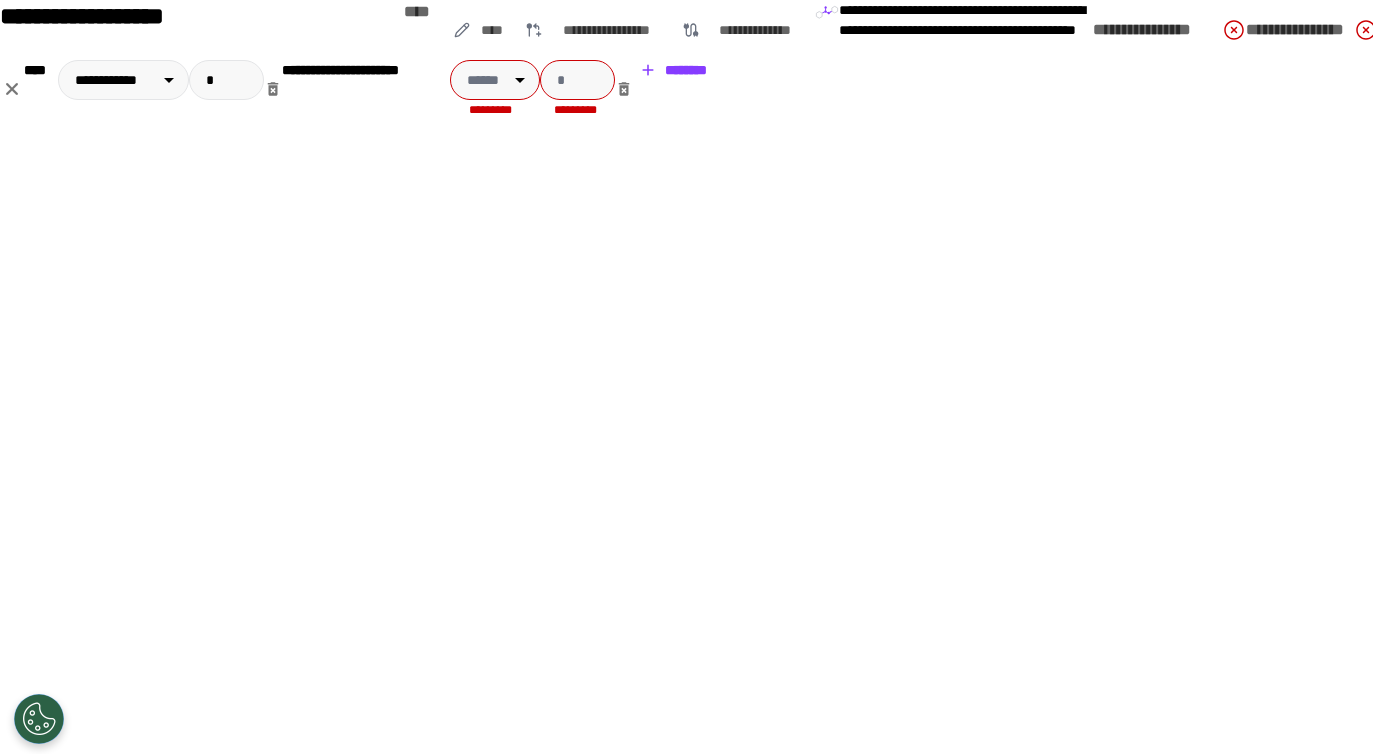 click on "••••••••" at bounding box center (673, 70) 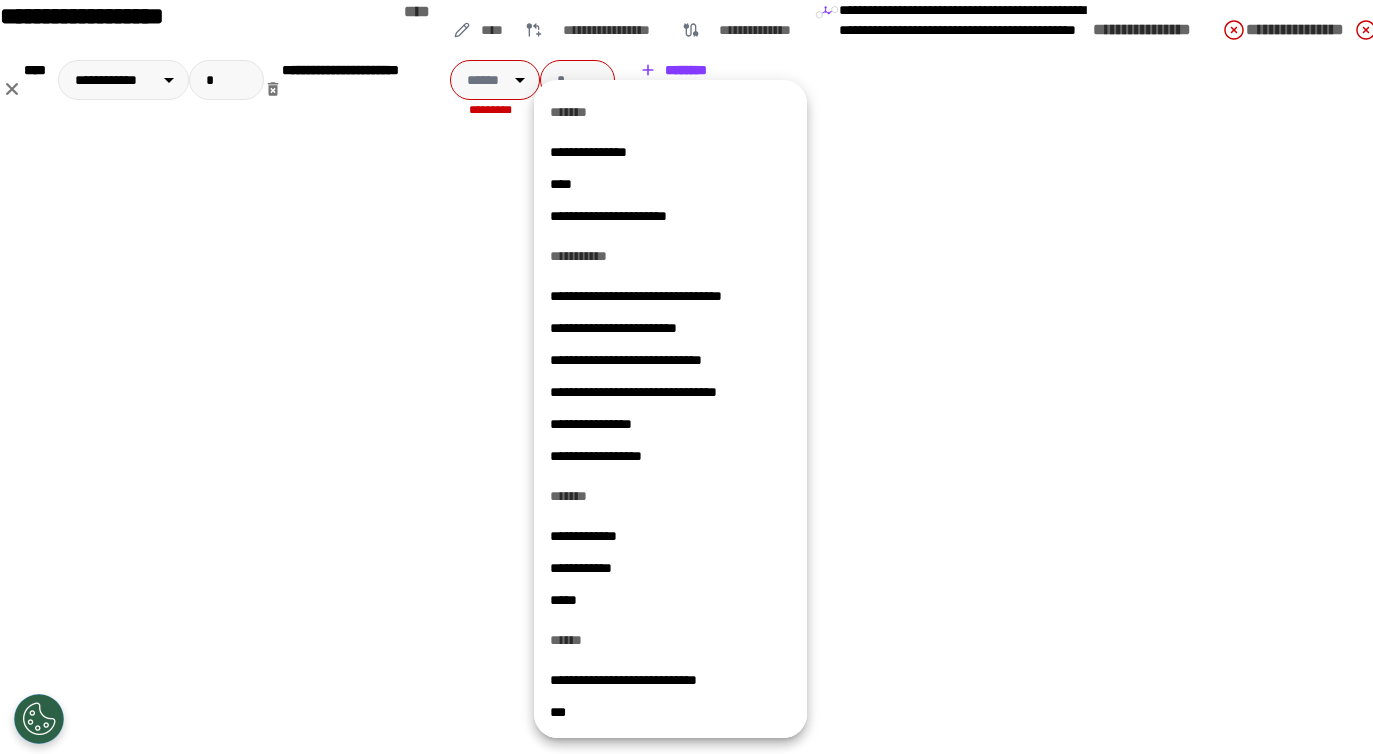 click on "••••••••••••••••••••••••••••••" at bounding box center (670, 360) 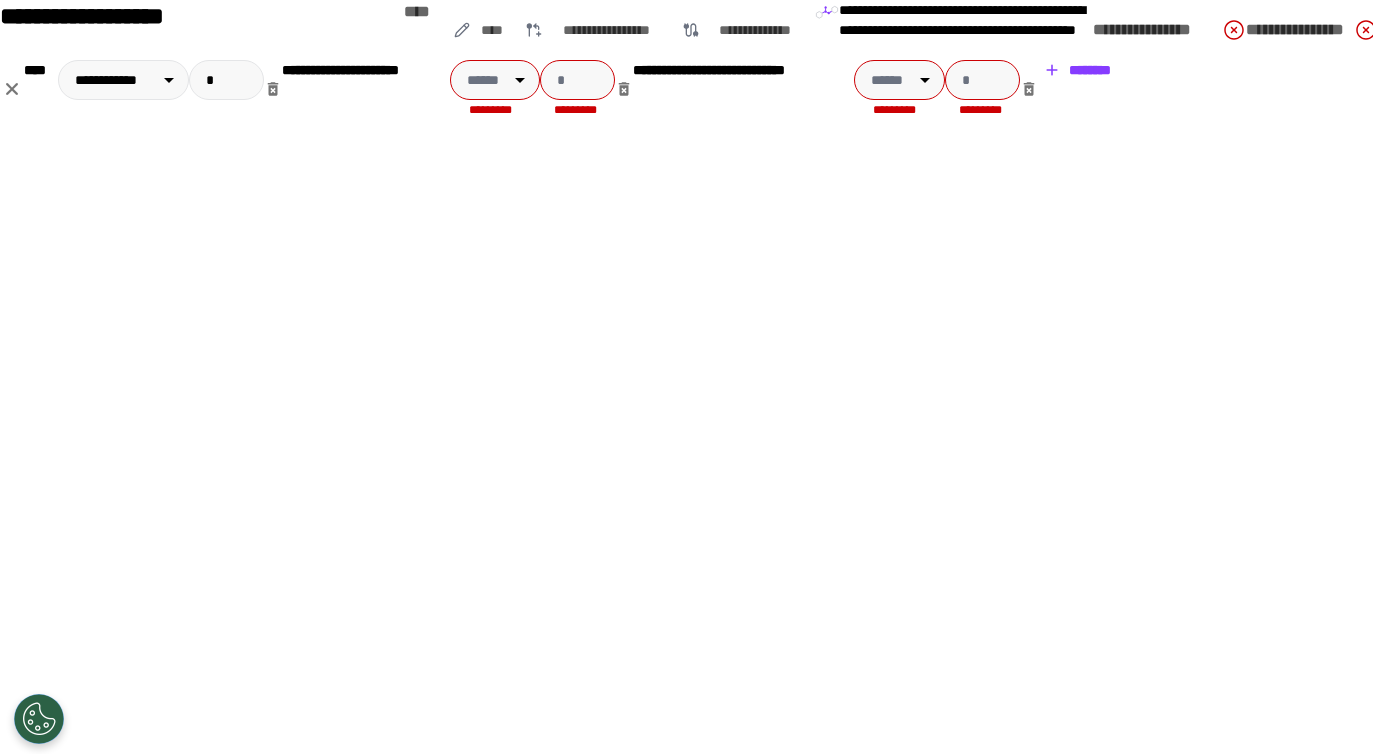 click on "••••••••" at bounding box center [1078, 70] 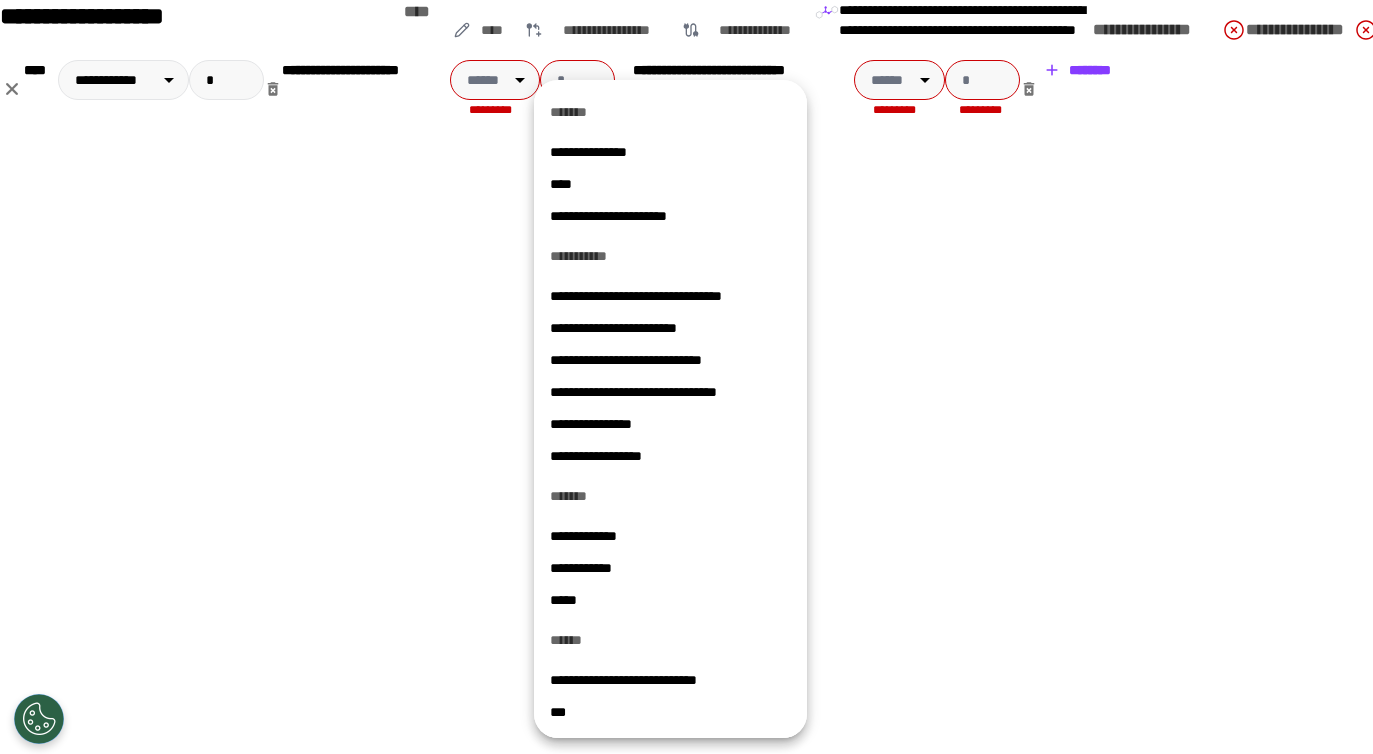 click at bounding box center [686, 377] 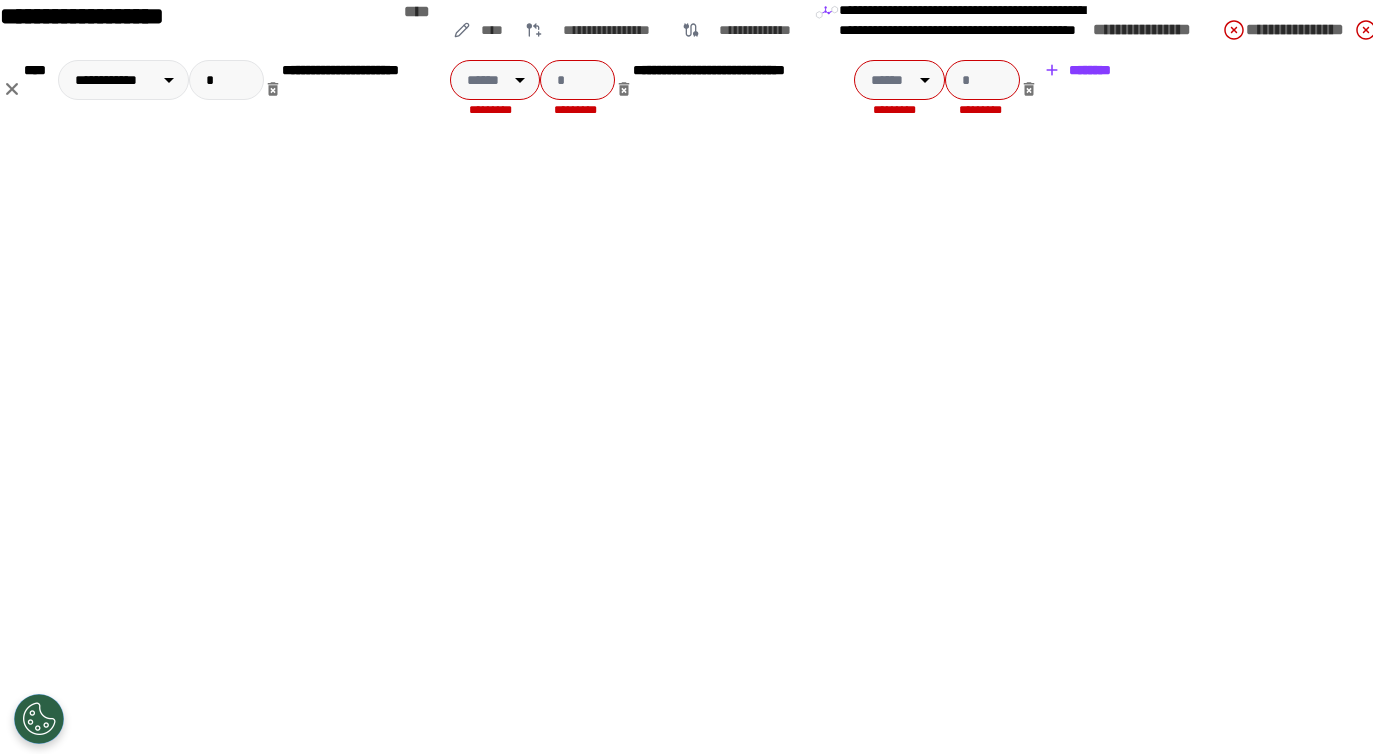 click at bounding box center [1366, 30] 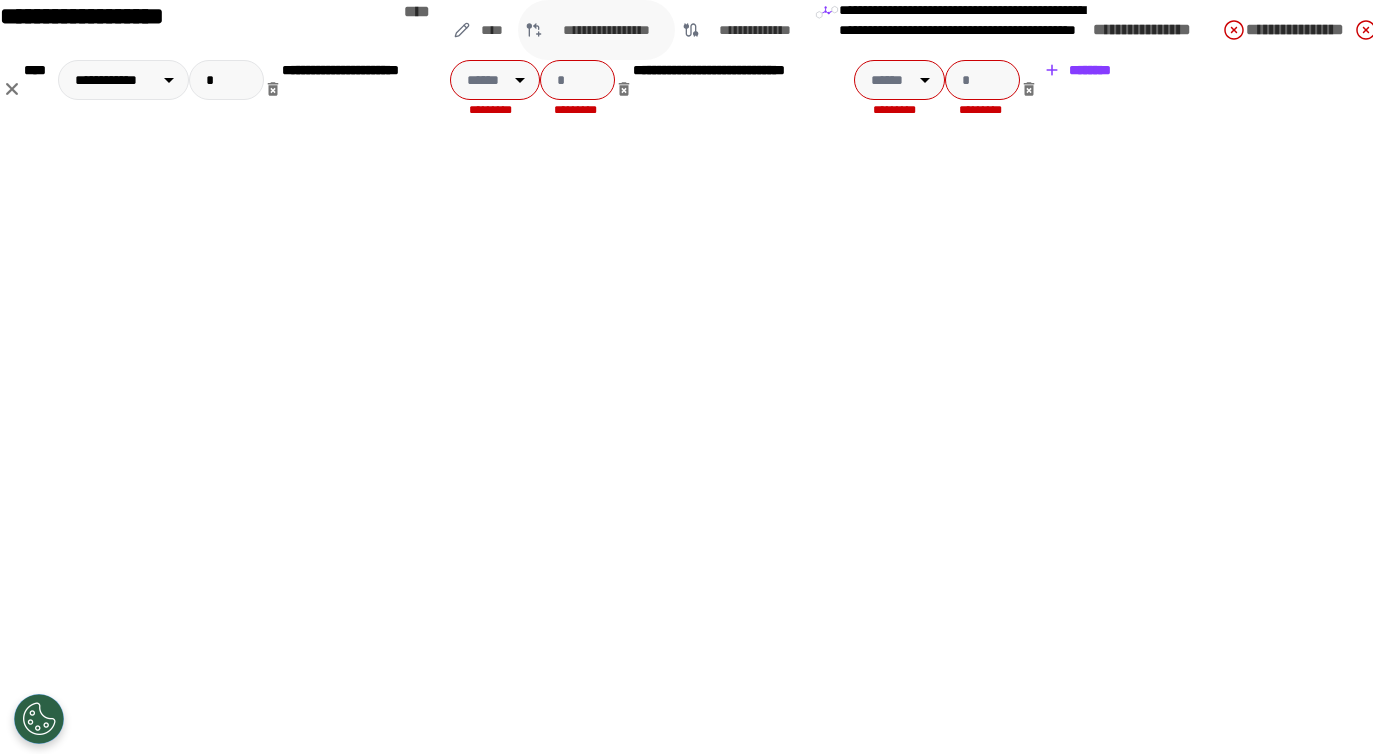 click on "•••••••••••••••••" at bounding box center [492, 30] 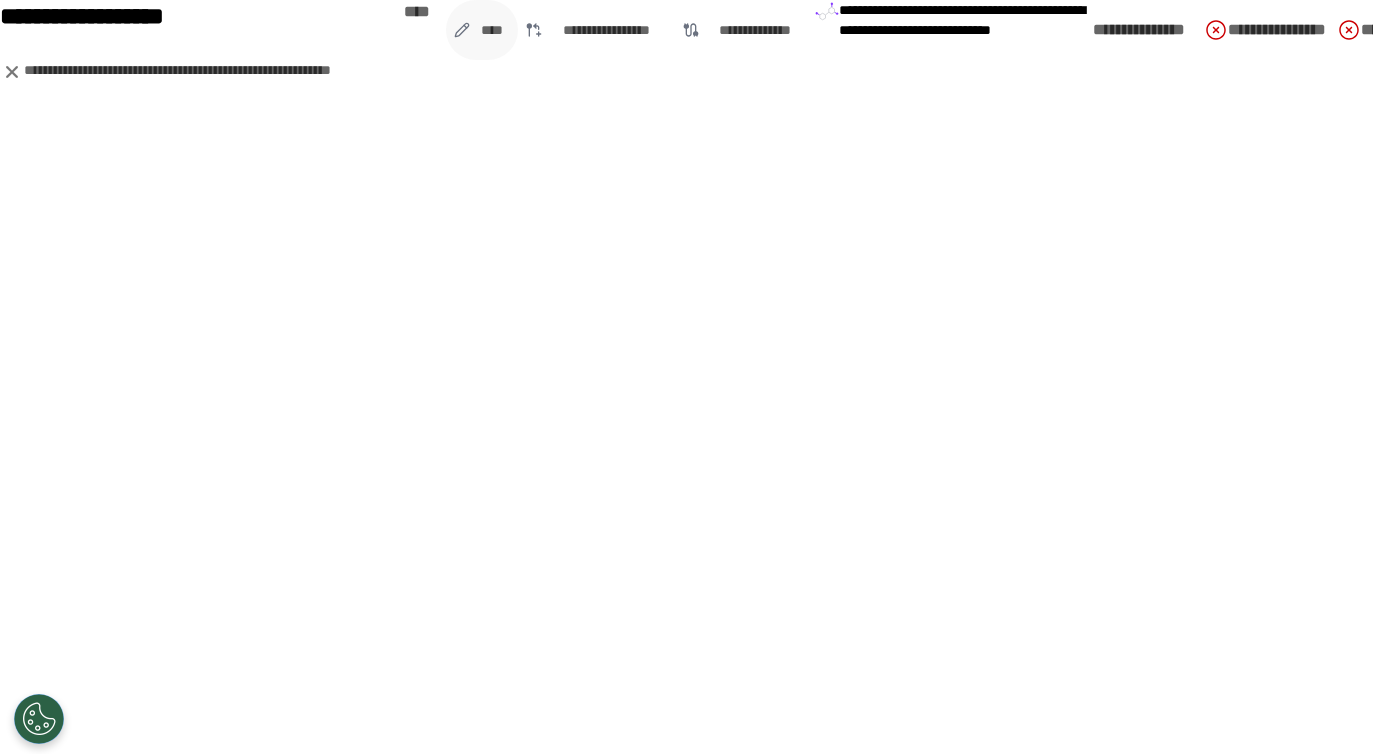 click on "••••" at bounding box center [492, 30] 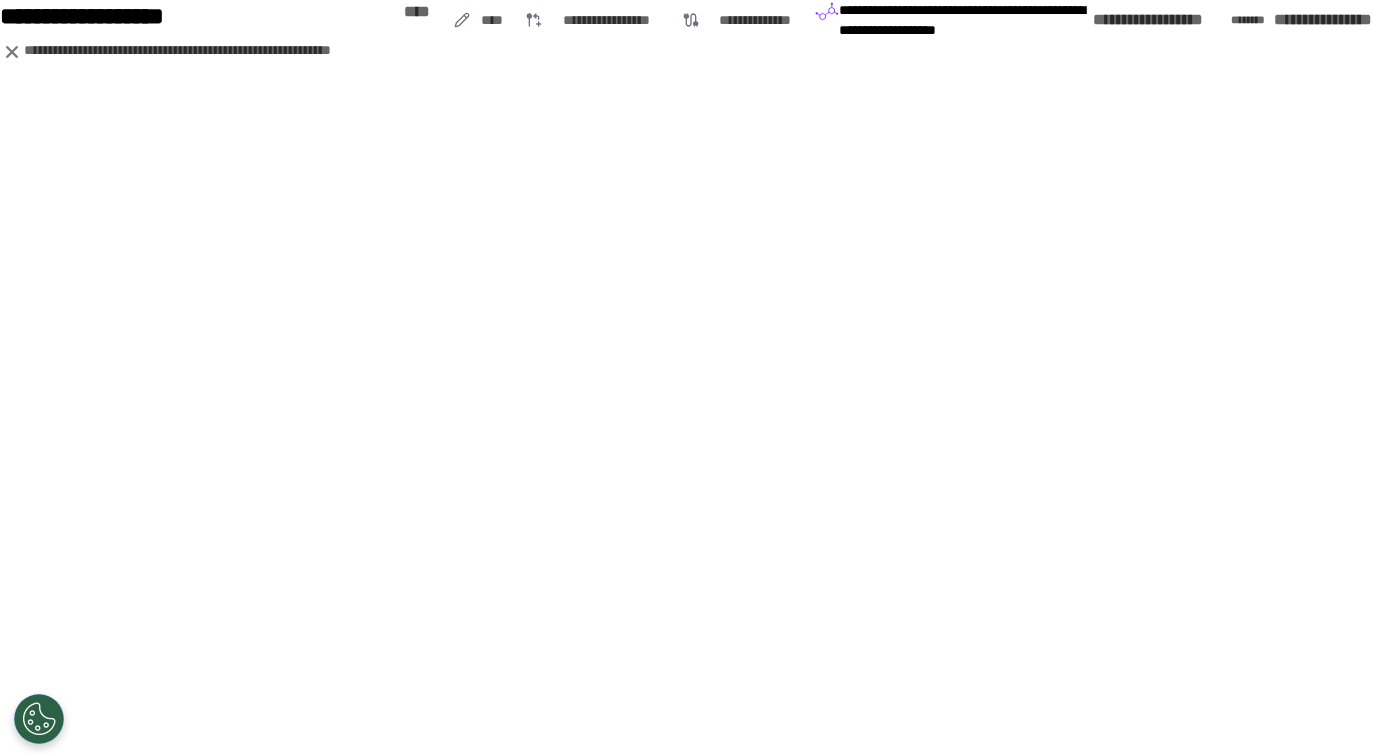 click at bounding box center [12, 52] 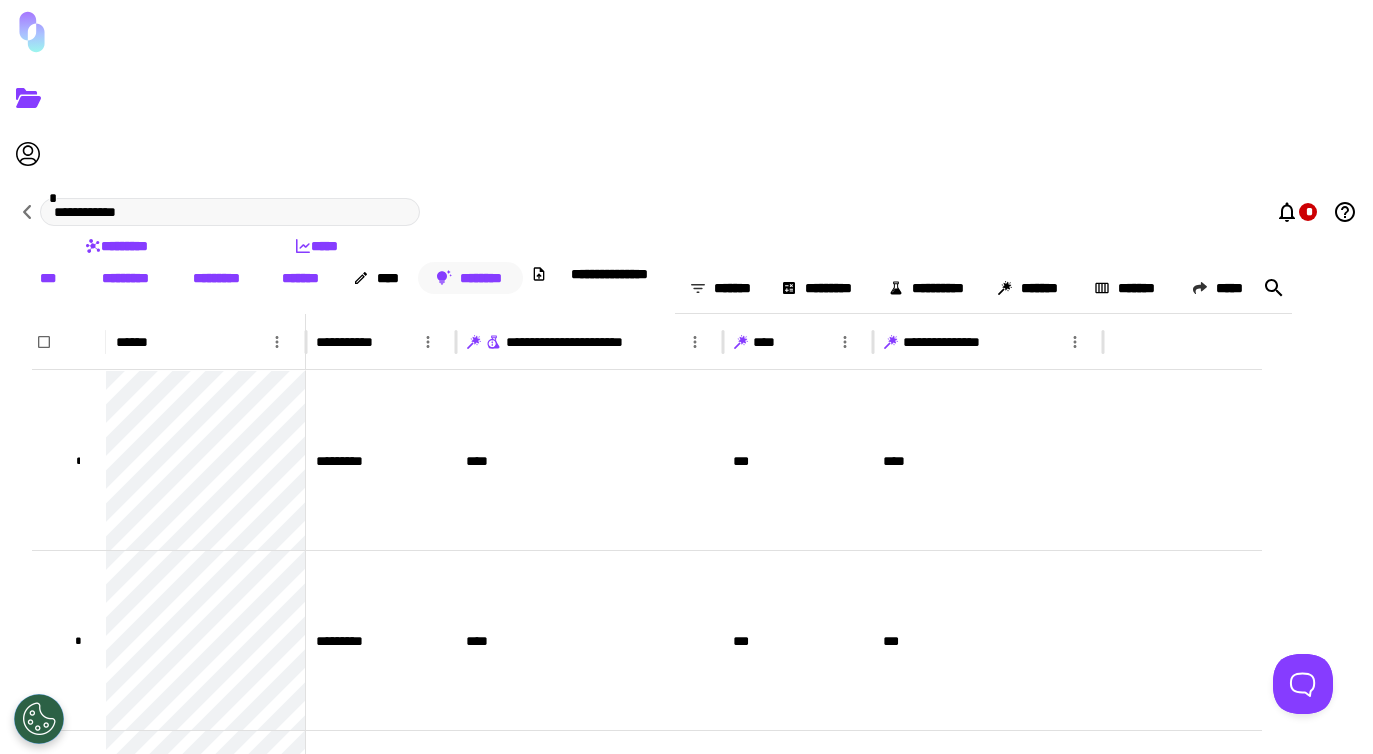 click on "••••••••" at bounding box center [471, 278] 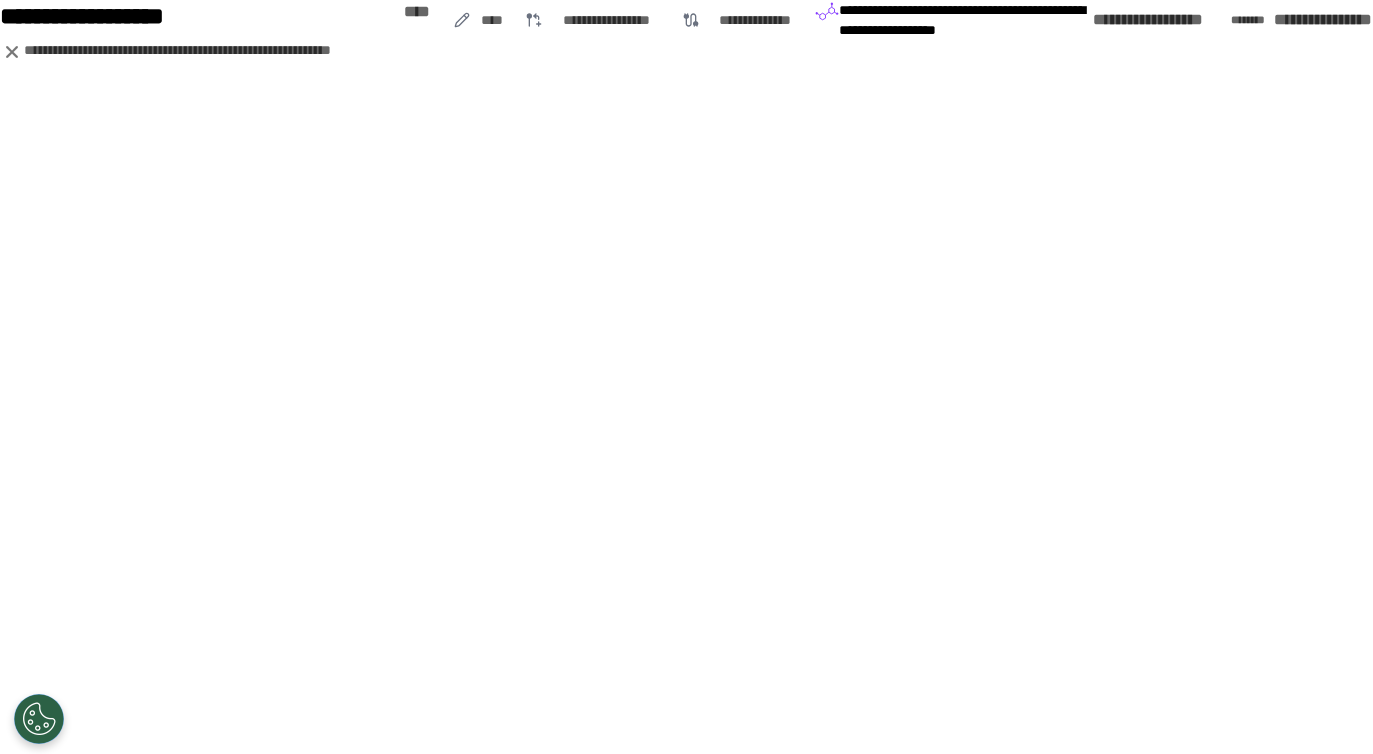click at bounding box center (1395, 20) 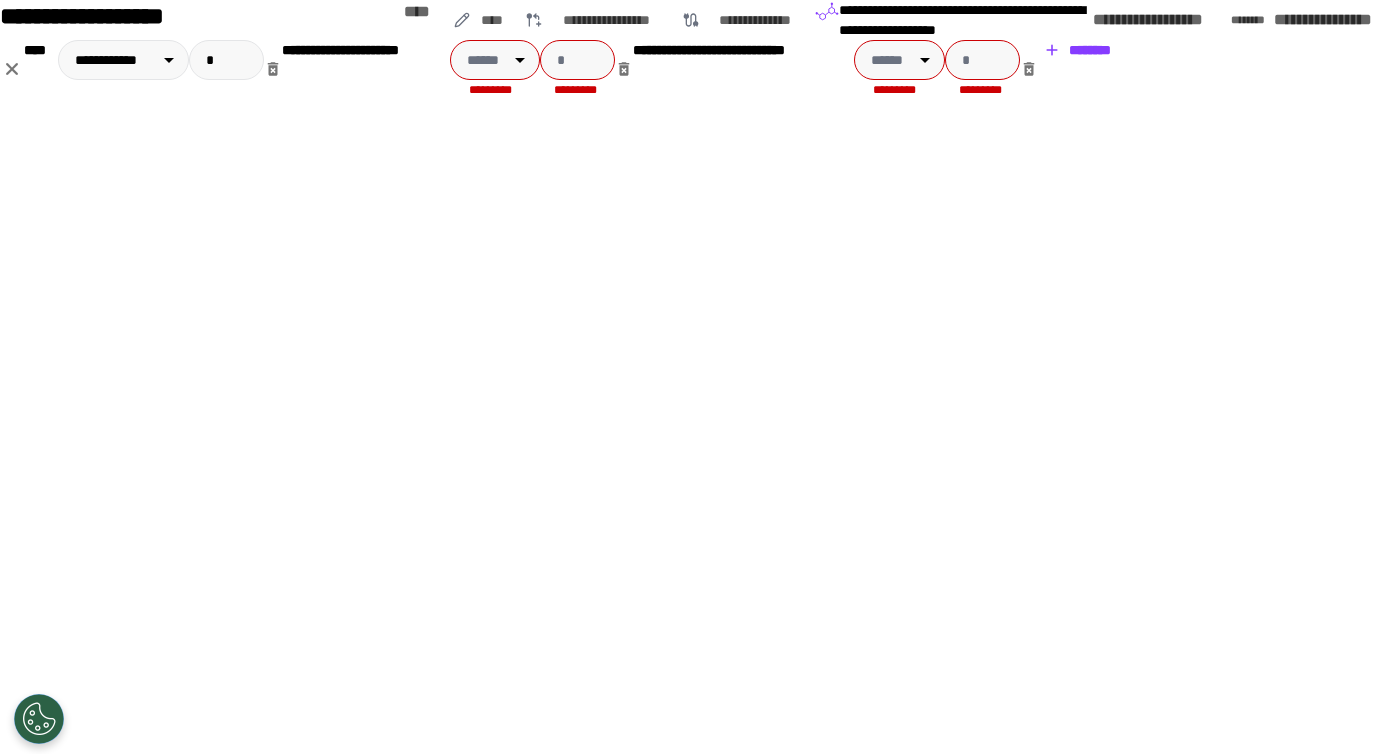 click at bounding box center (273, 69) 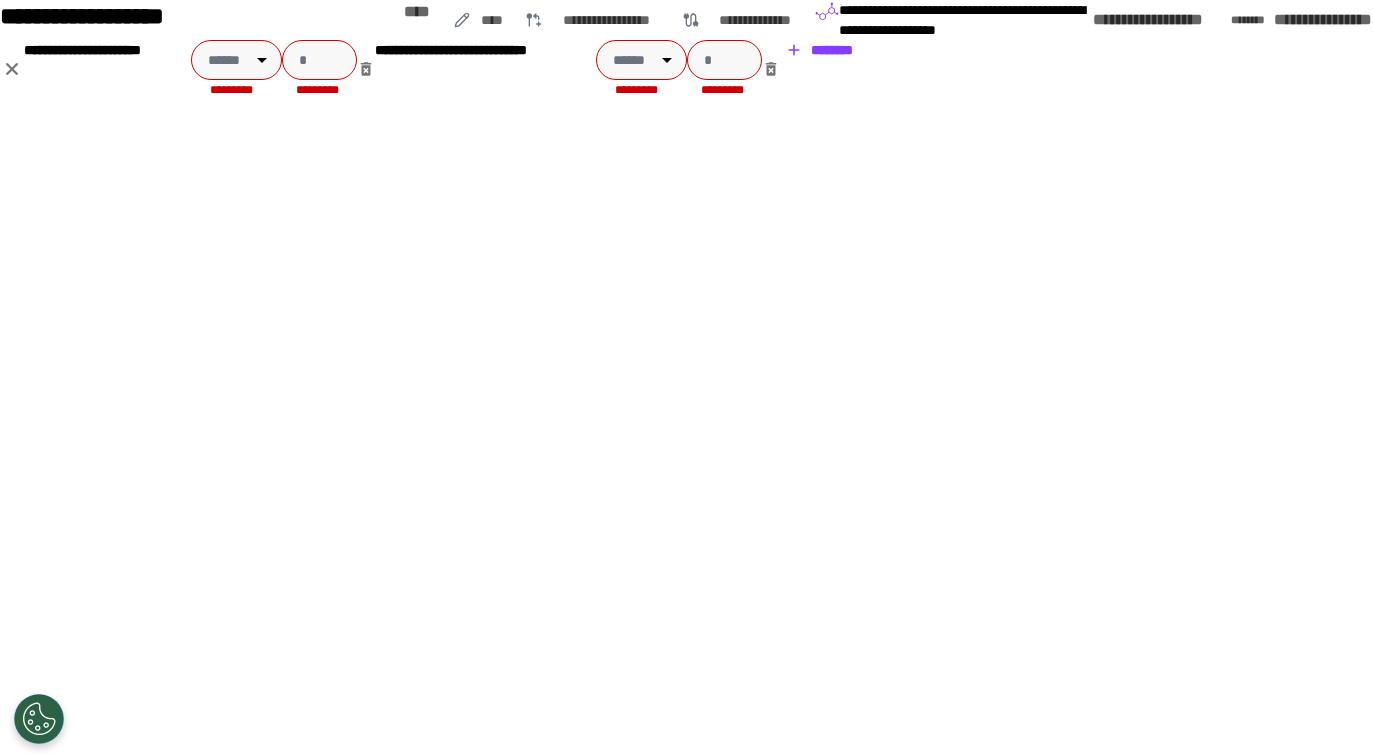 click at bounding box center [366, 69] 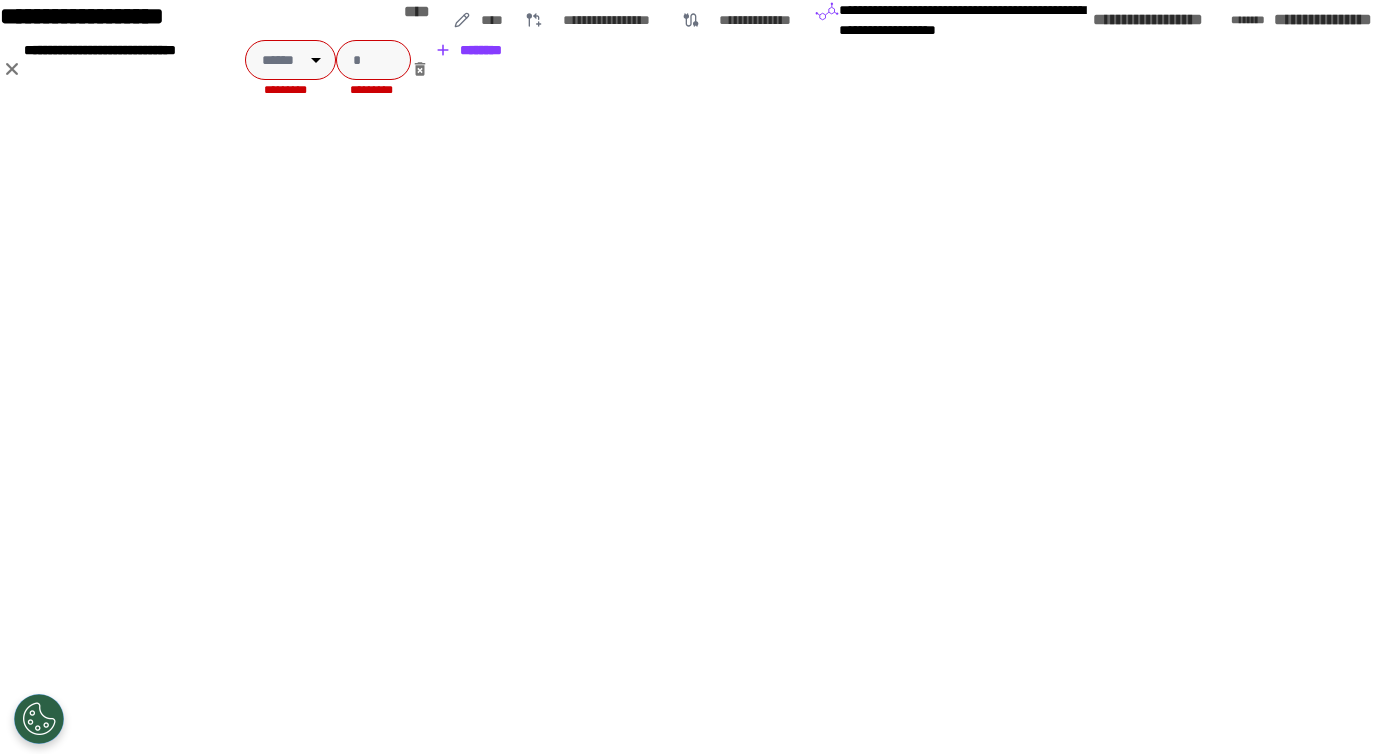 click at bounding box center (419, 69) 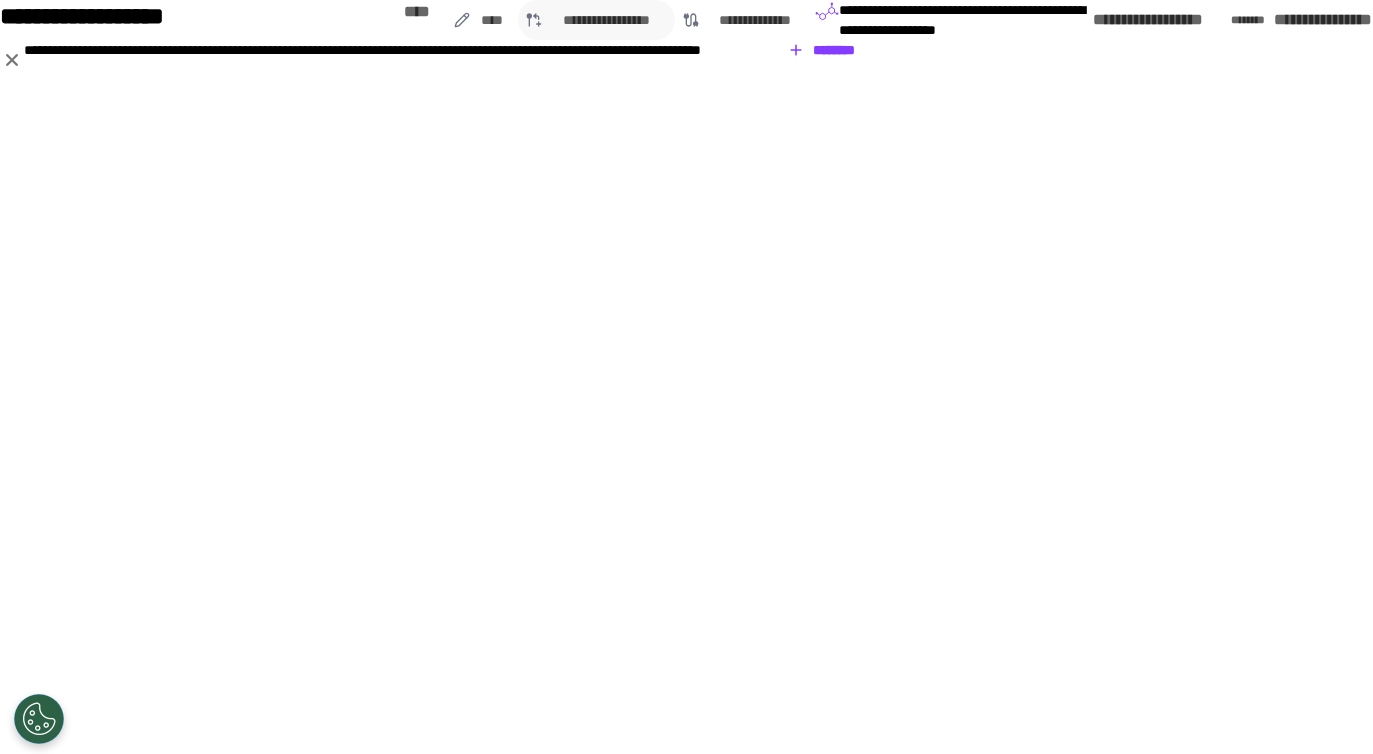 click on "•••••••••••••••••" at bounding box center (607, 20) 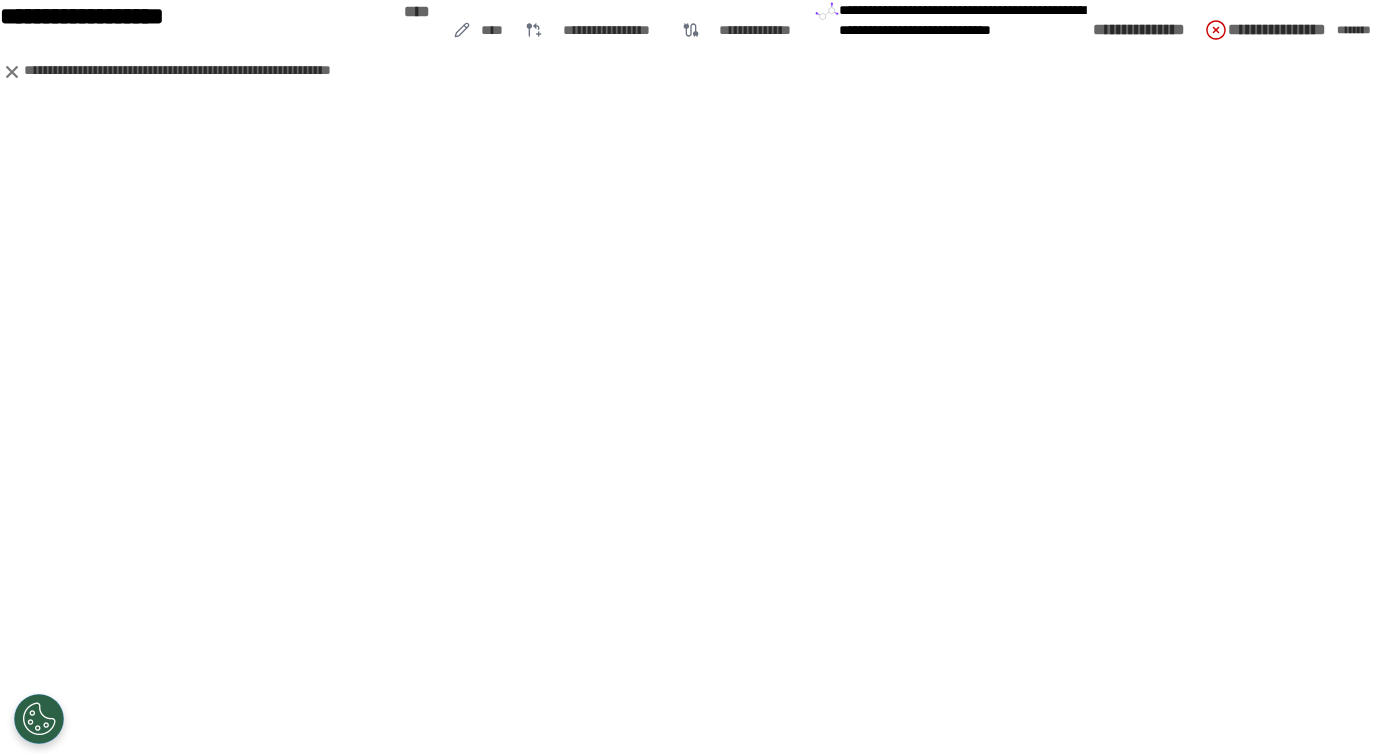click on "••••••••" at bounding box center (1359, 30) 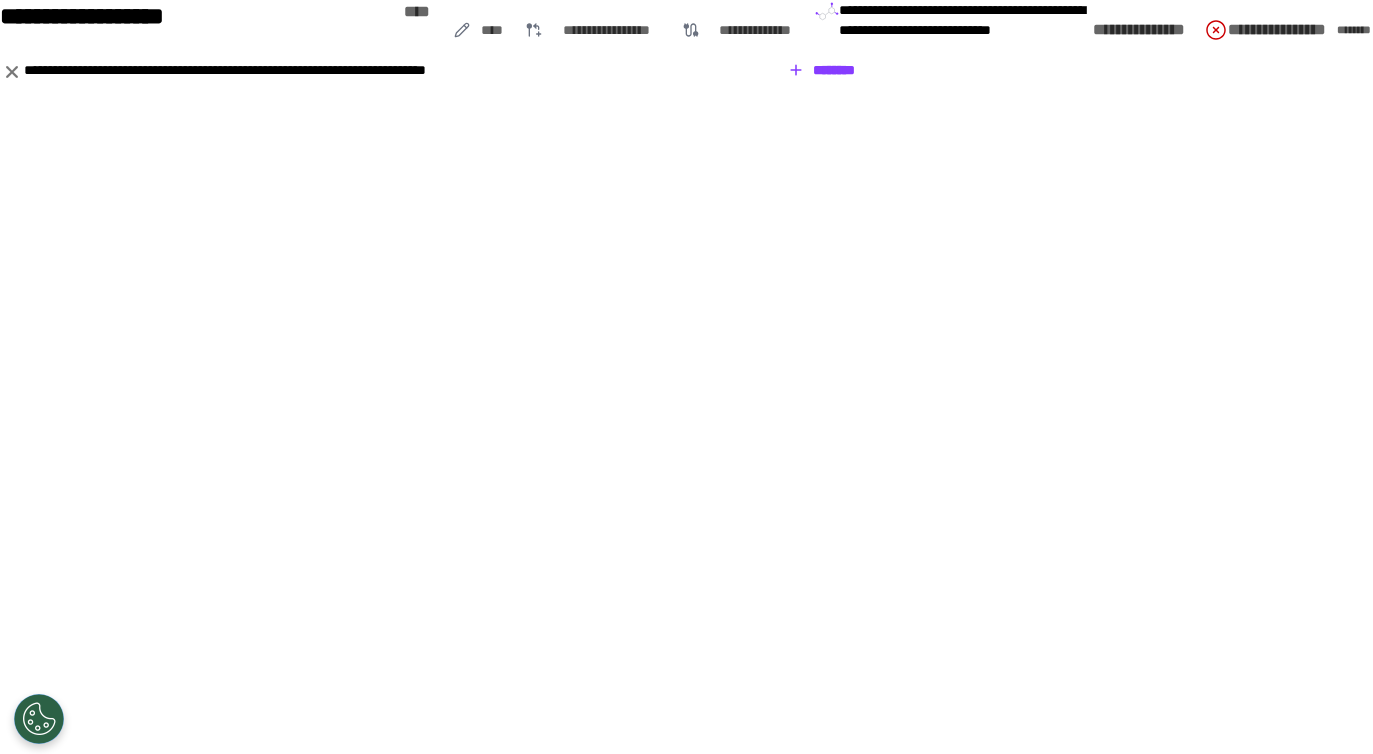 click on "••••••••" at bounding box center (822, 70) 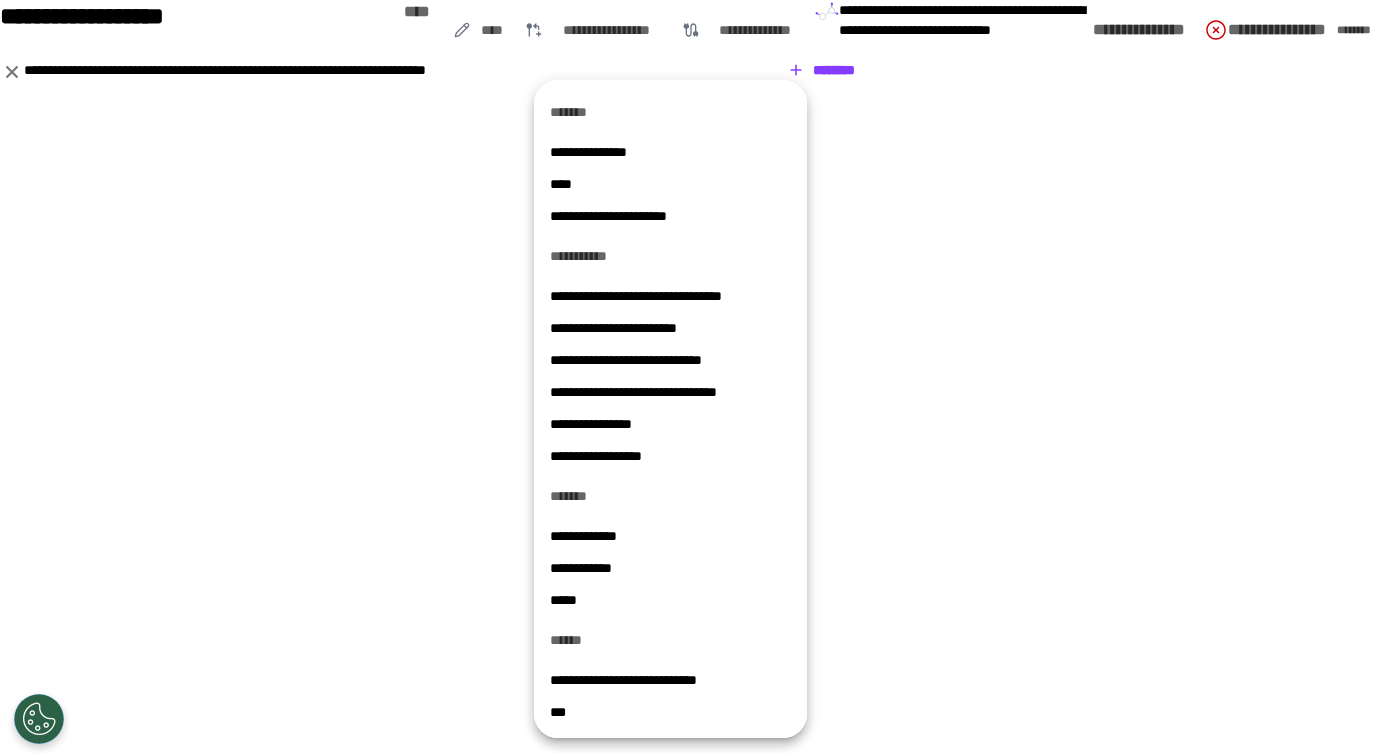 scroll, scrollTop: 78, scrollLeft: 0, axis: vertical 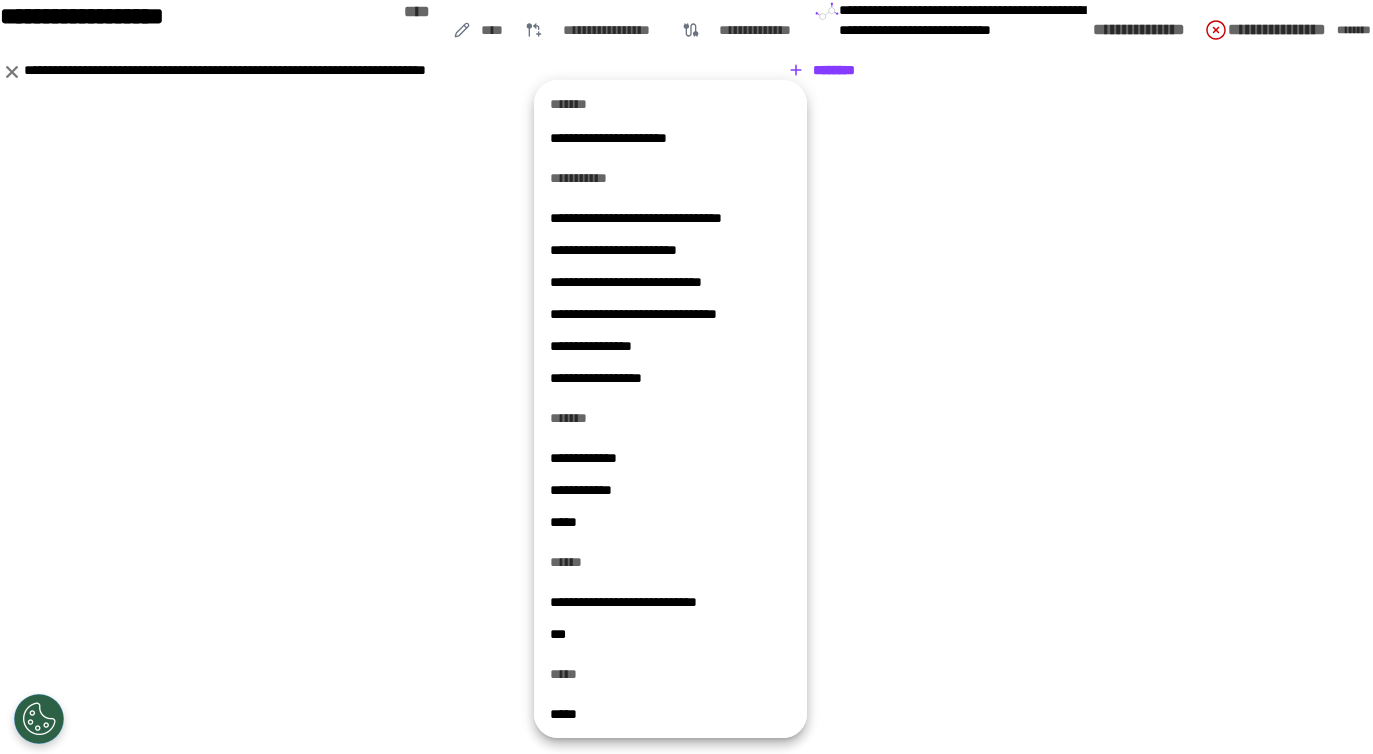 click at bounding box center (686, 377) 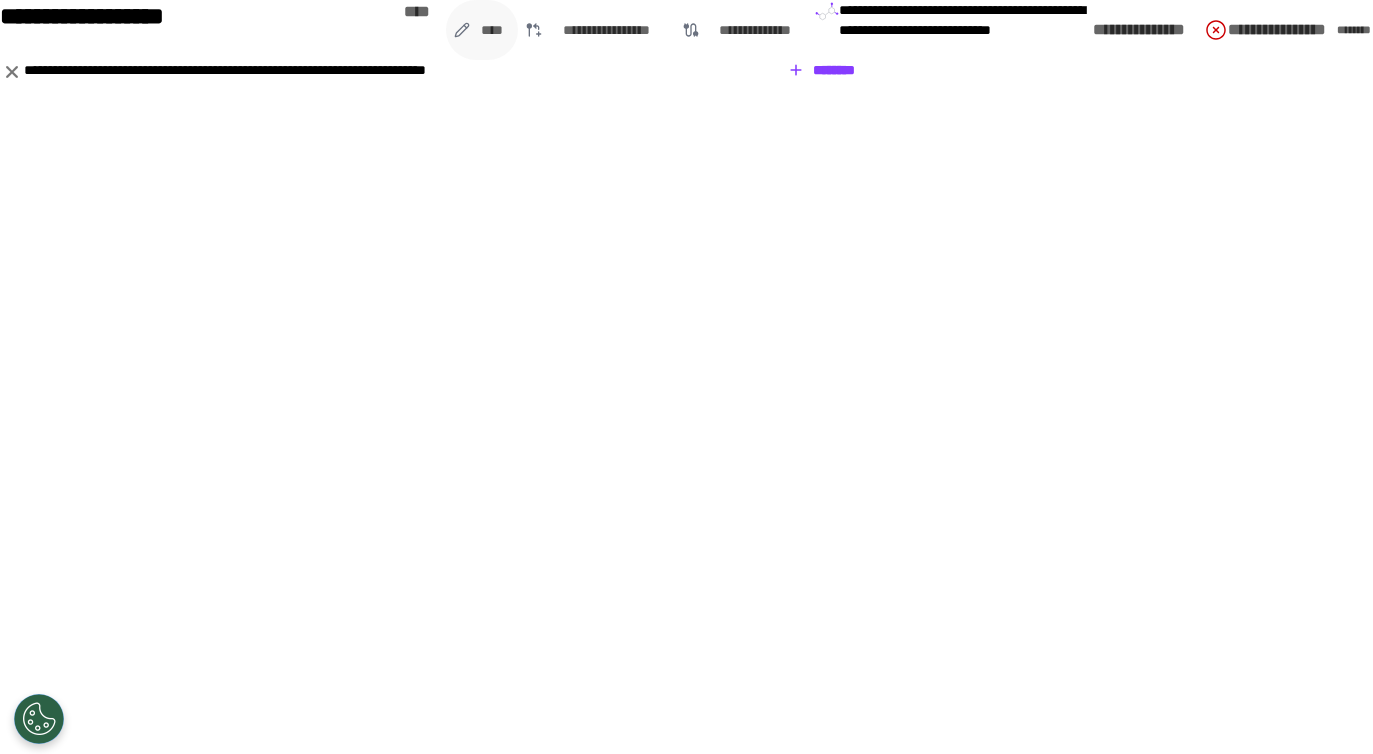 click on "••••" at bounding box center [492, 30] 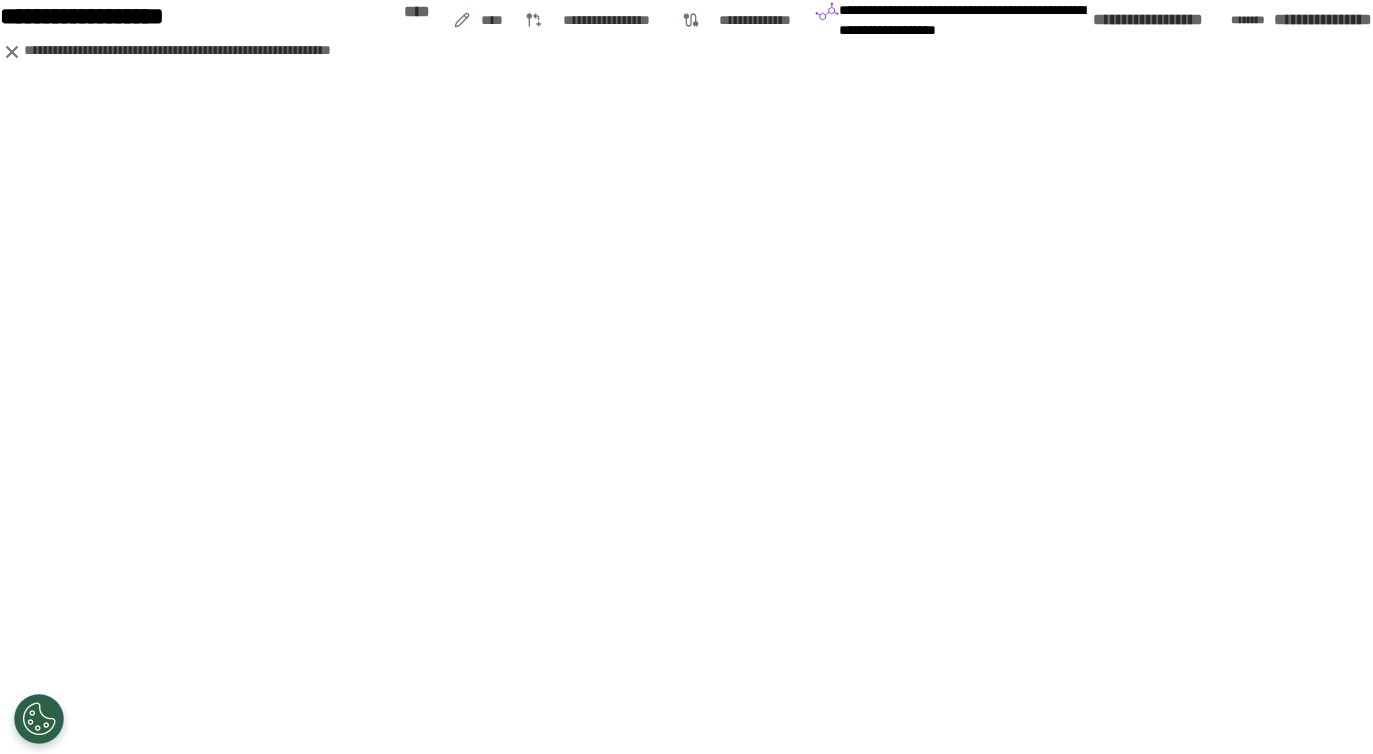 click on "••••••••" at bounding box center [1253, 20] 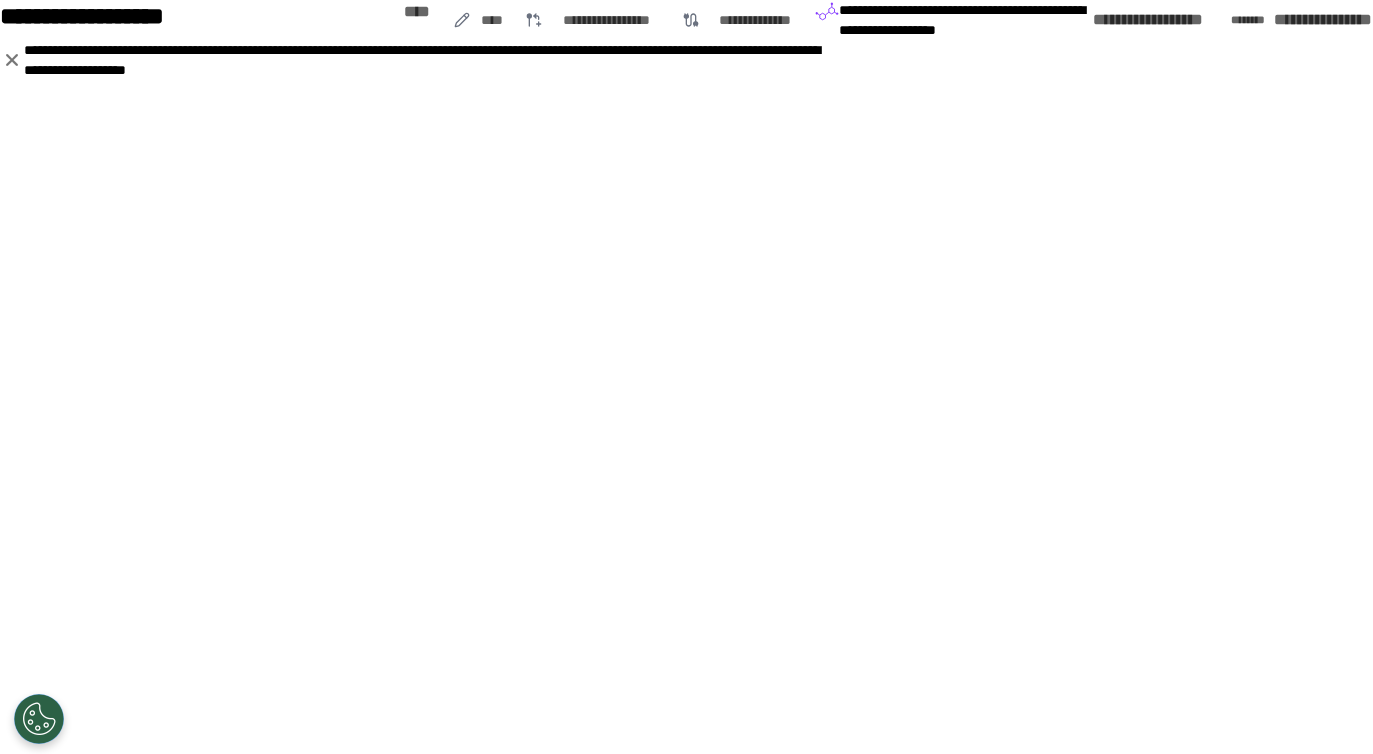 click at bounding box center [12, 60] 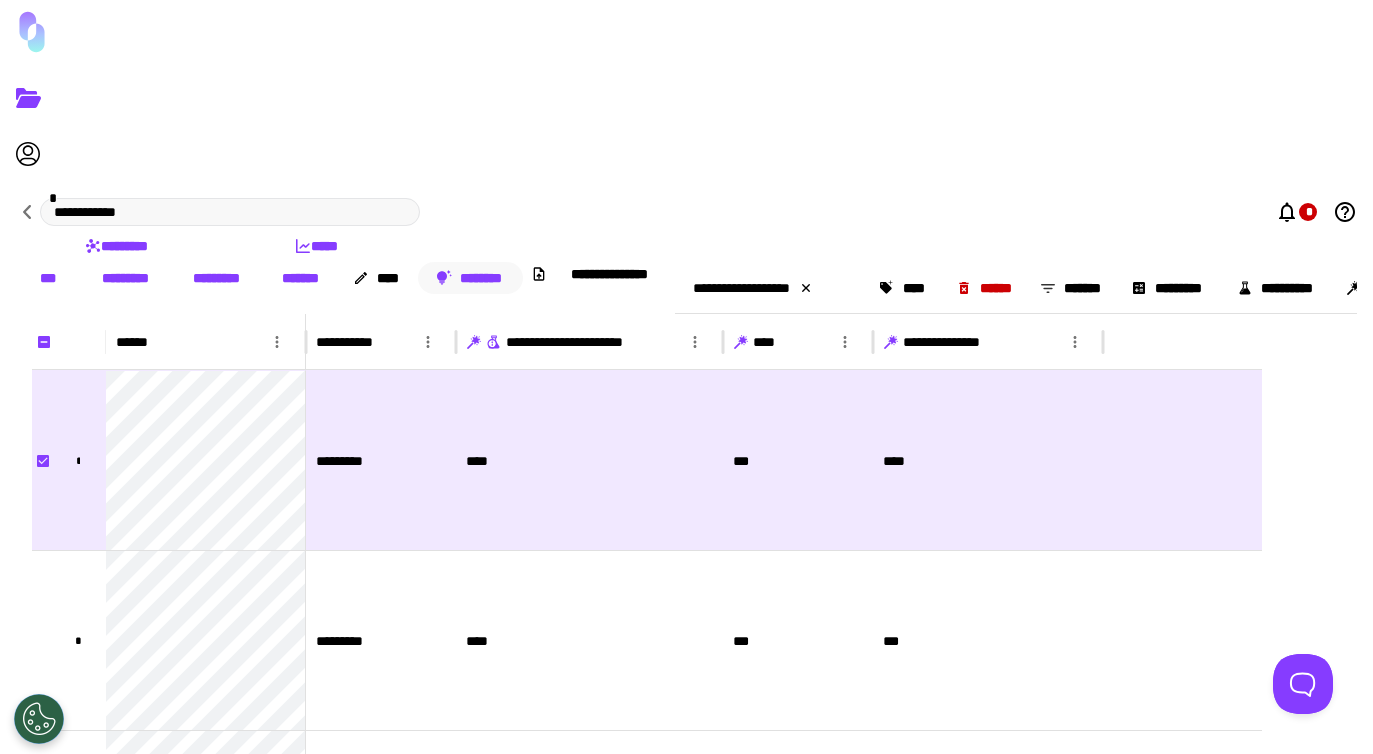 click on "••••••••" at bounding box center (471, 278) 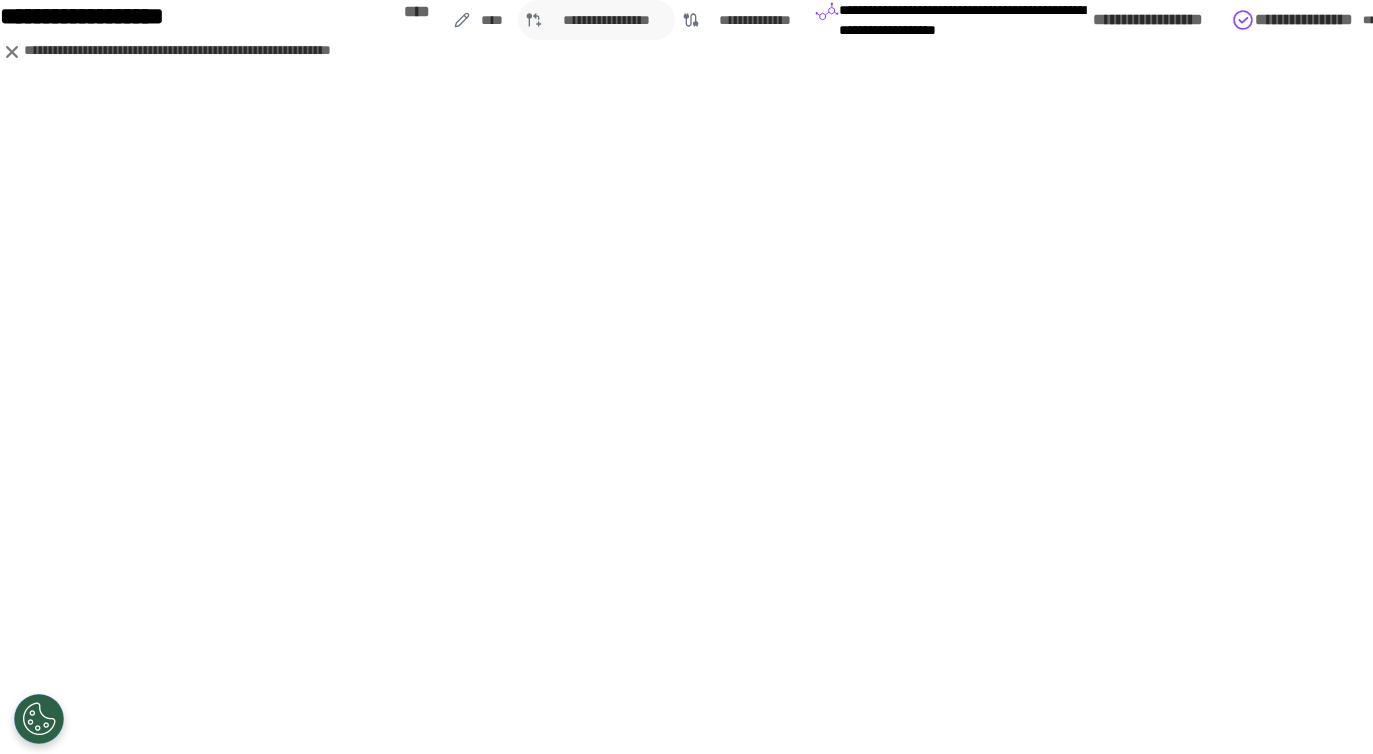 click on "•••••••••••••••••" at bounding box center (607, 20) 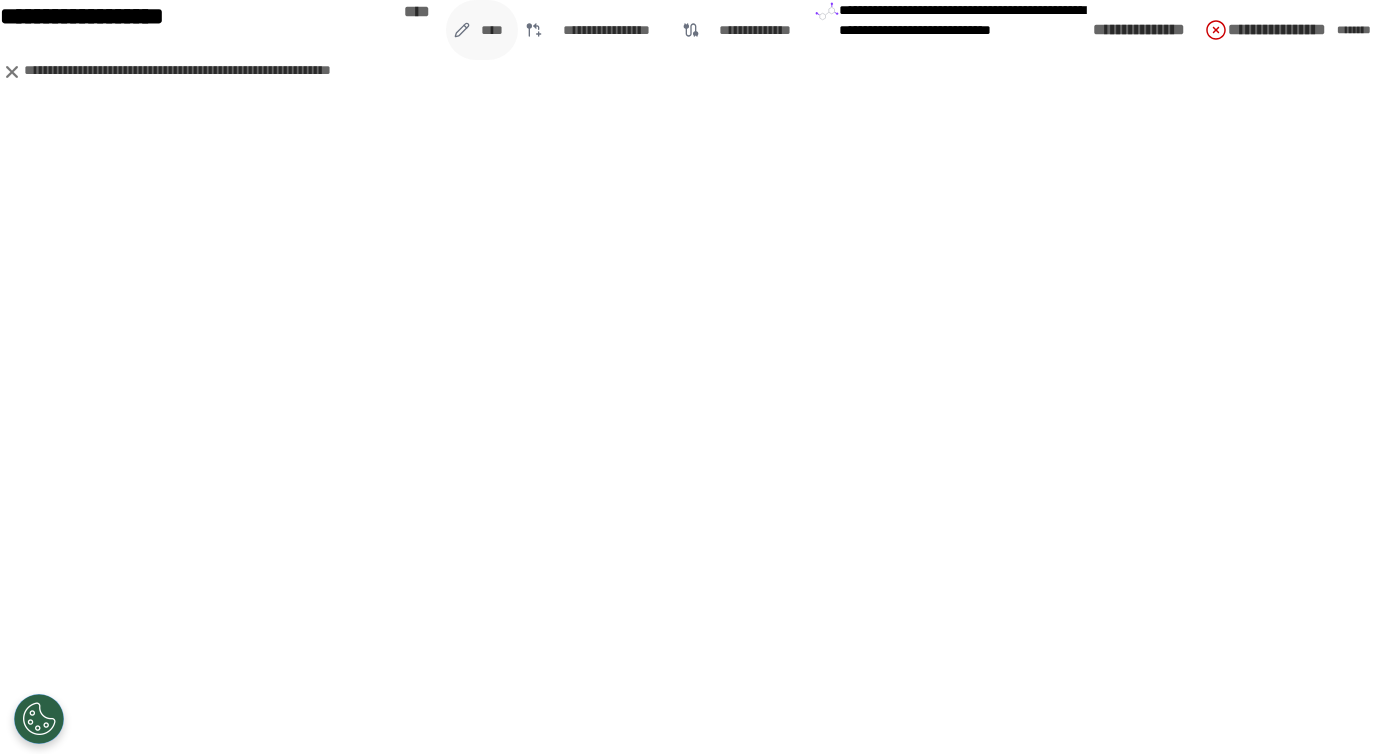 click on "••••" at bounding box center [492, 30] 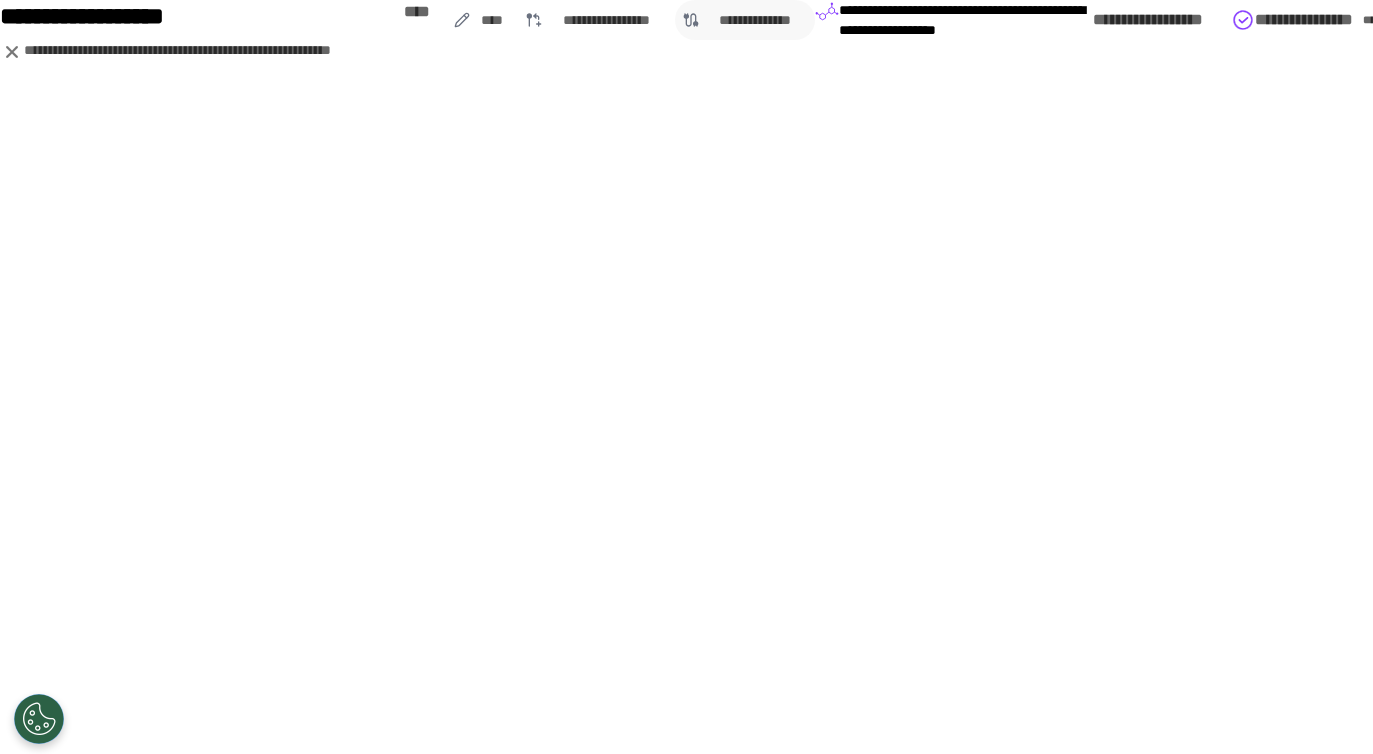 click on "••••••••••••••" at bounding box center [607, 20] 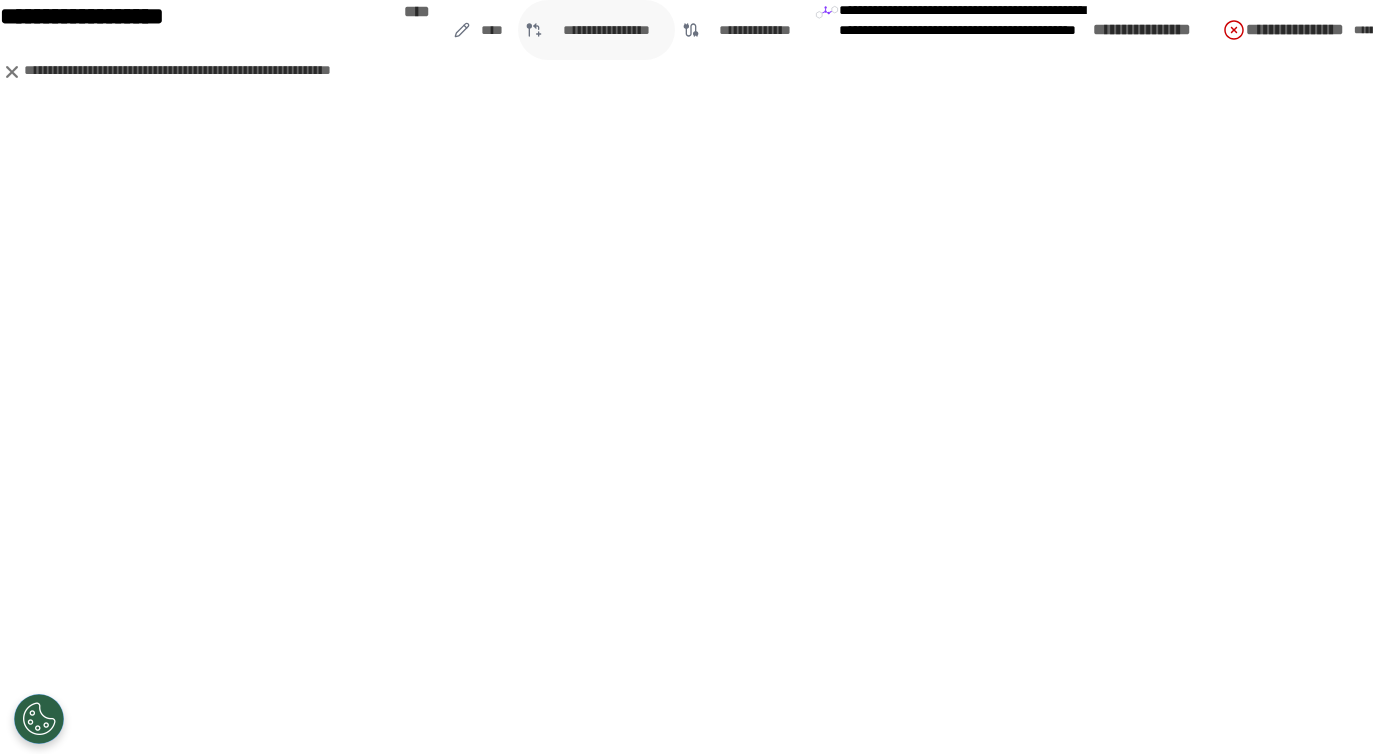 click on "•••••••••••••••••" at bounding box center (492, 30) 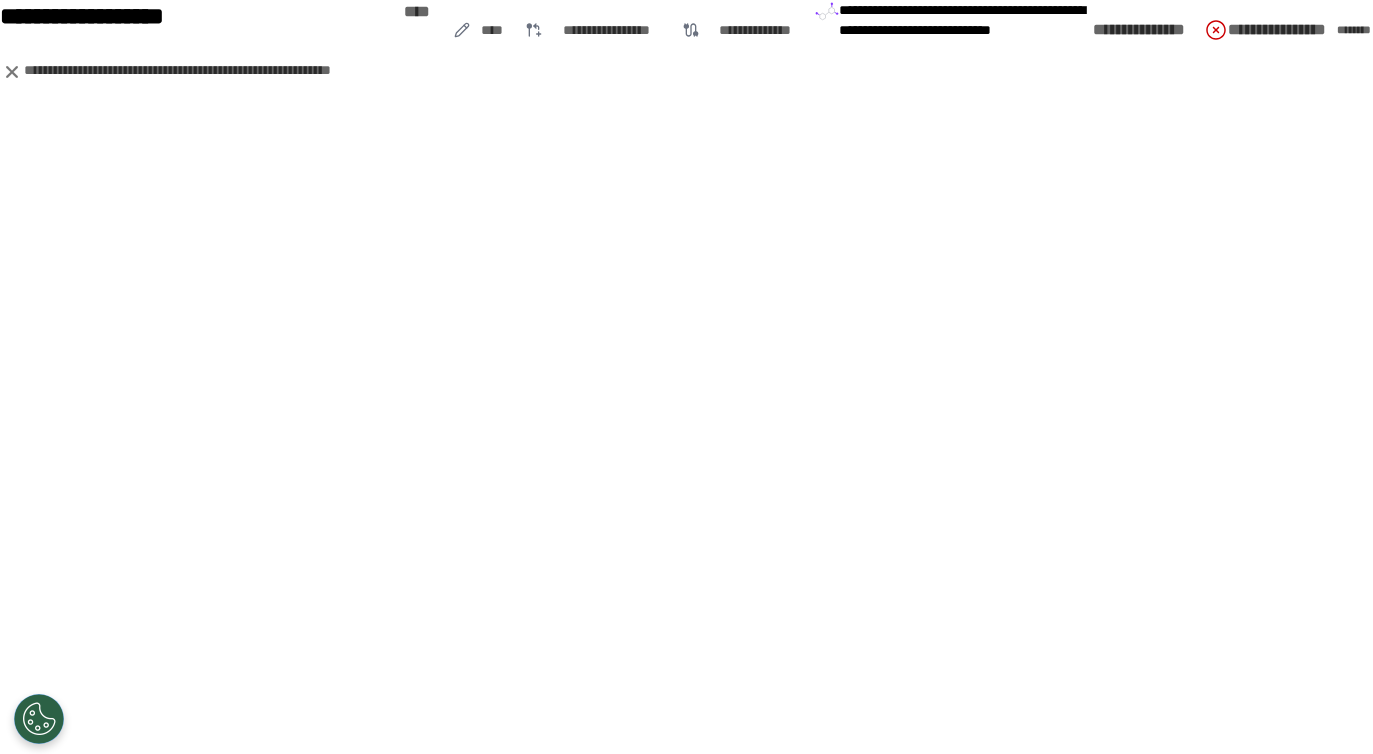 click on "••••••••••••••••••••••••••••••••••••••••••••••••••••••••••••••••••••••••••••••••" at bounding box center (954, 30) 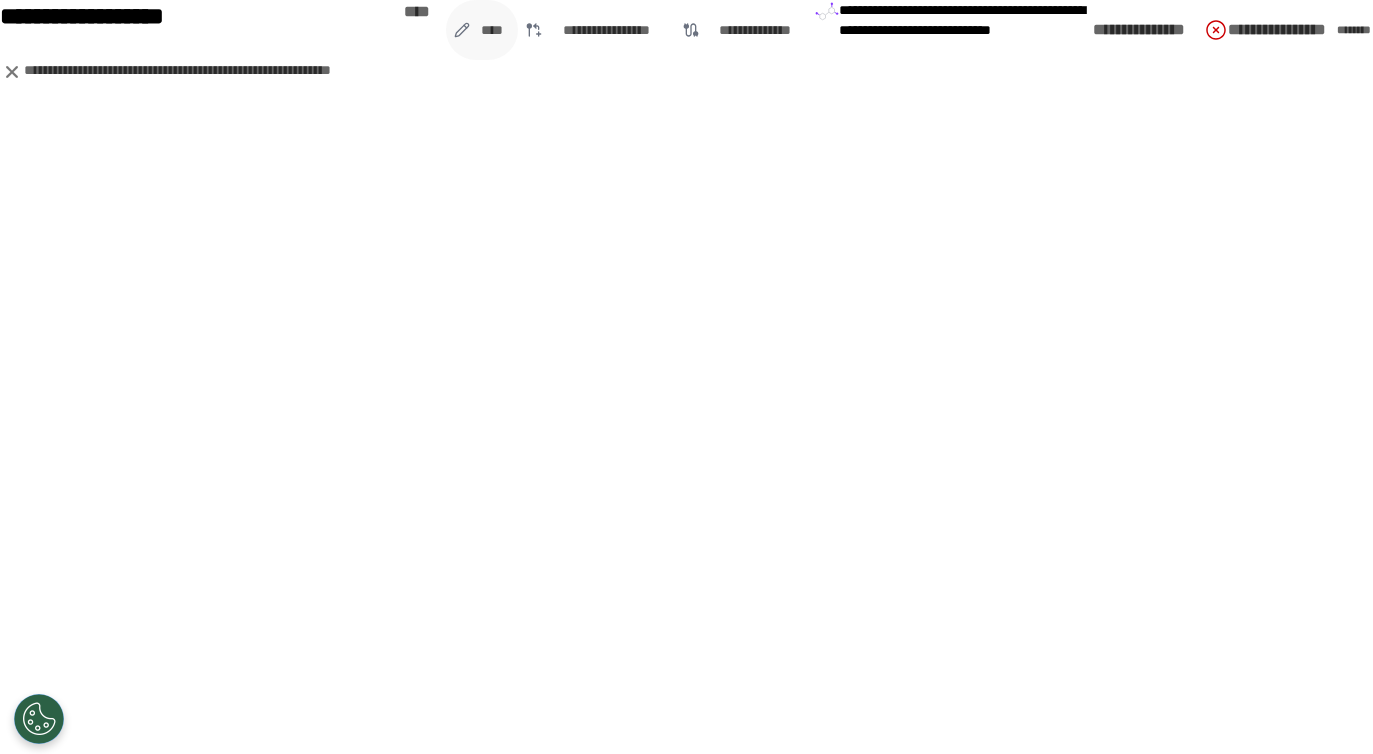 click on "••••" at bounding box center (492, 30) 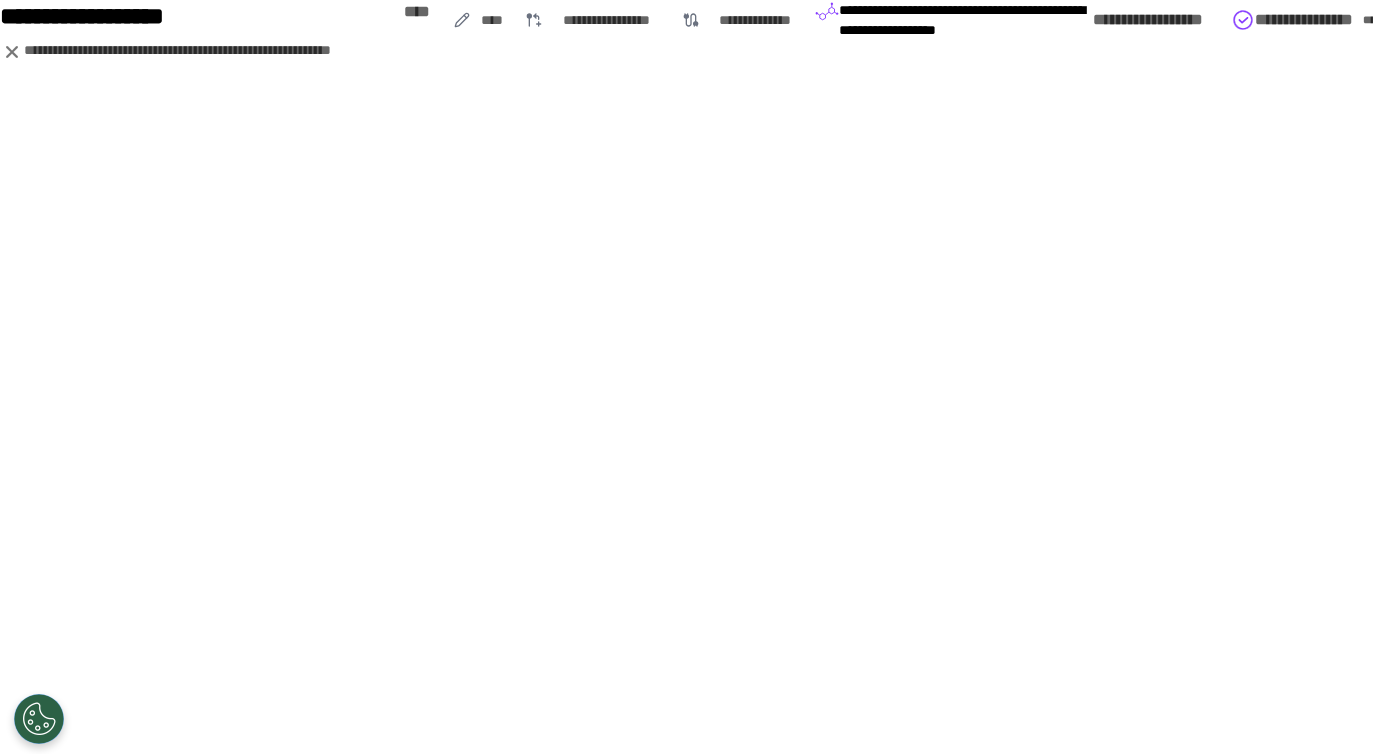 click at bounding box center [827, 12] 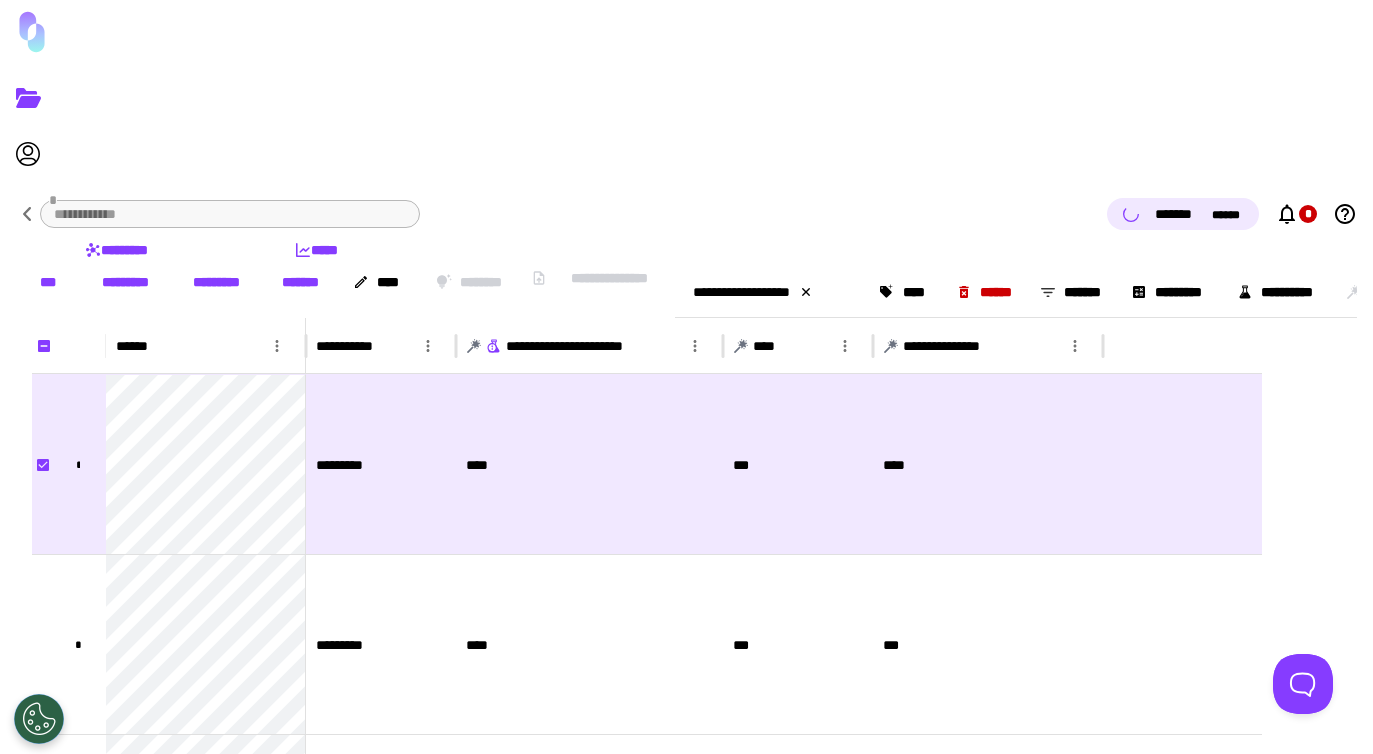 click on "•••••••" at bounding box center [300, 282] 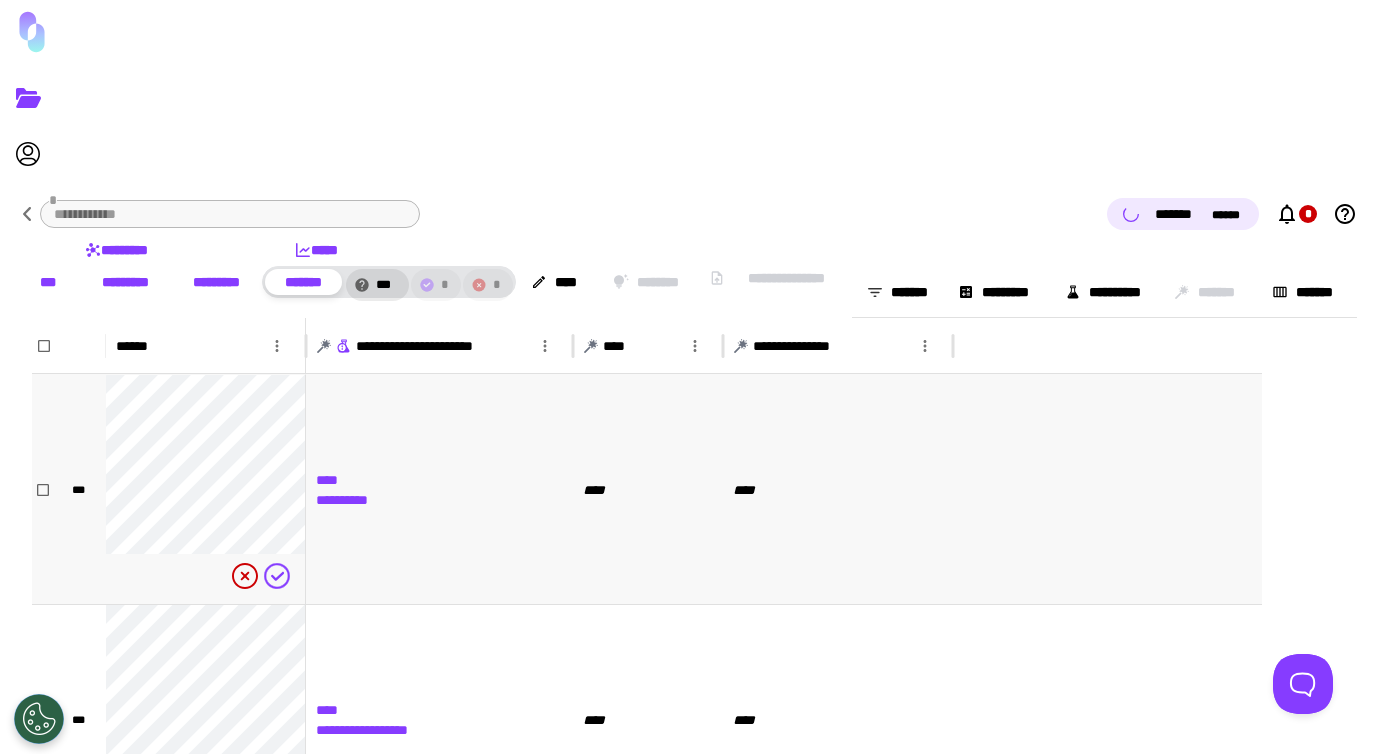 scroll, scrollTop: 73, scrollLeft: 0, axis: vertical 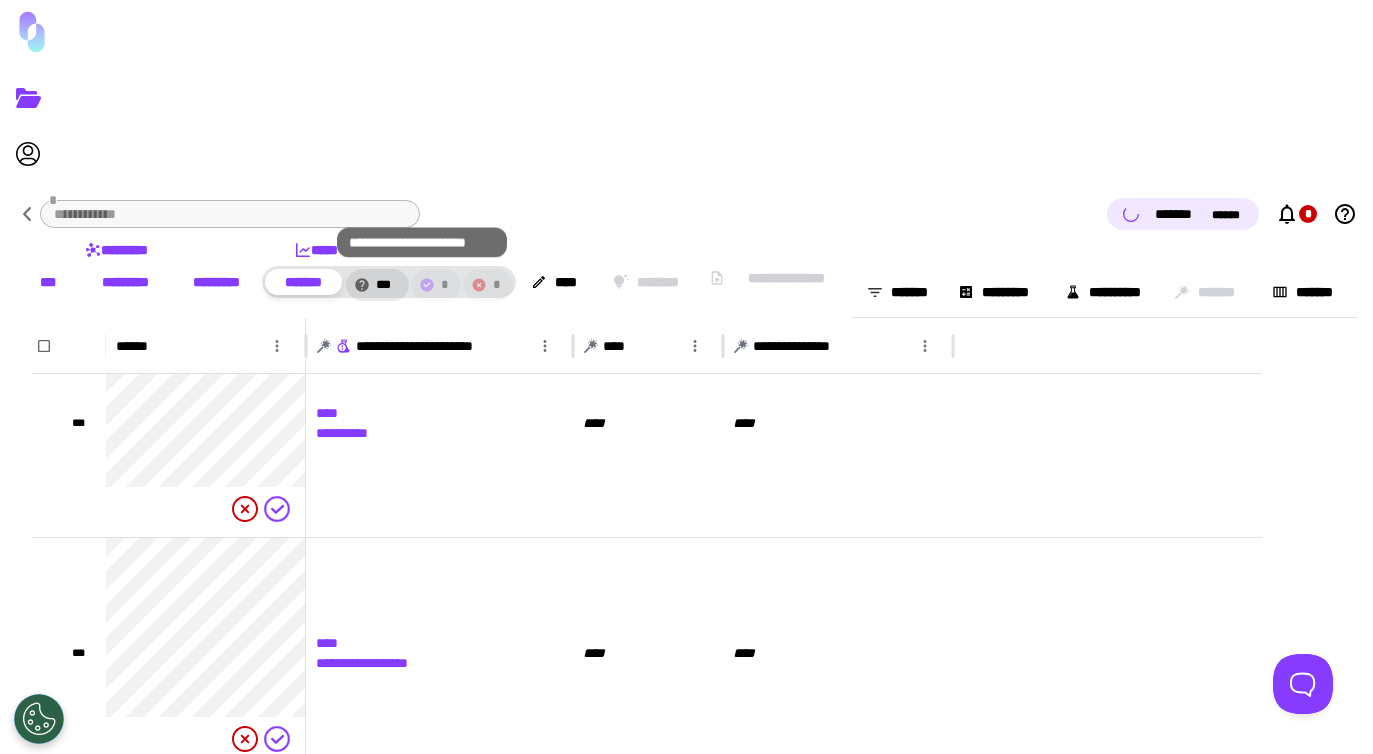click at bounding box center (343, 347) 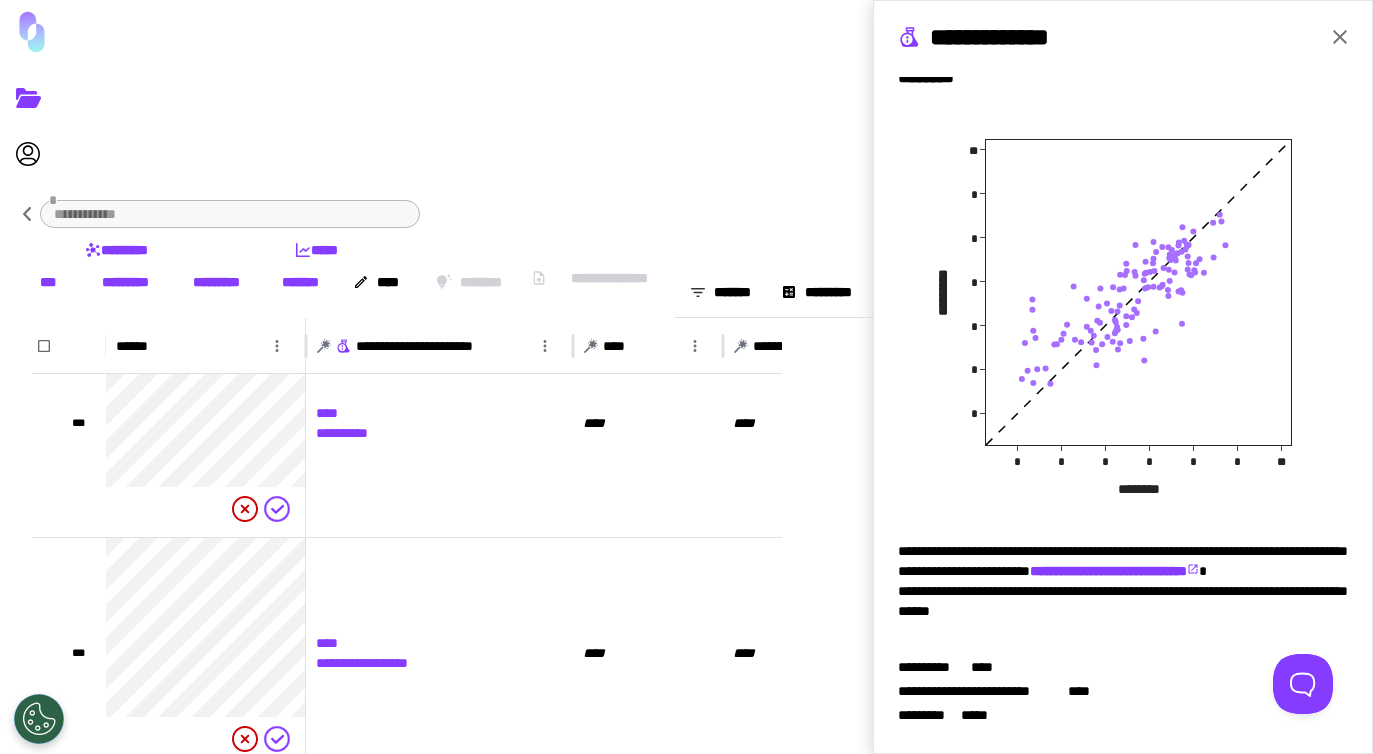 click at bounding box center [1340, 37] 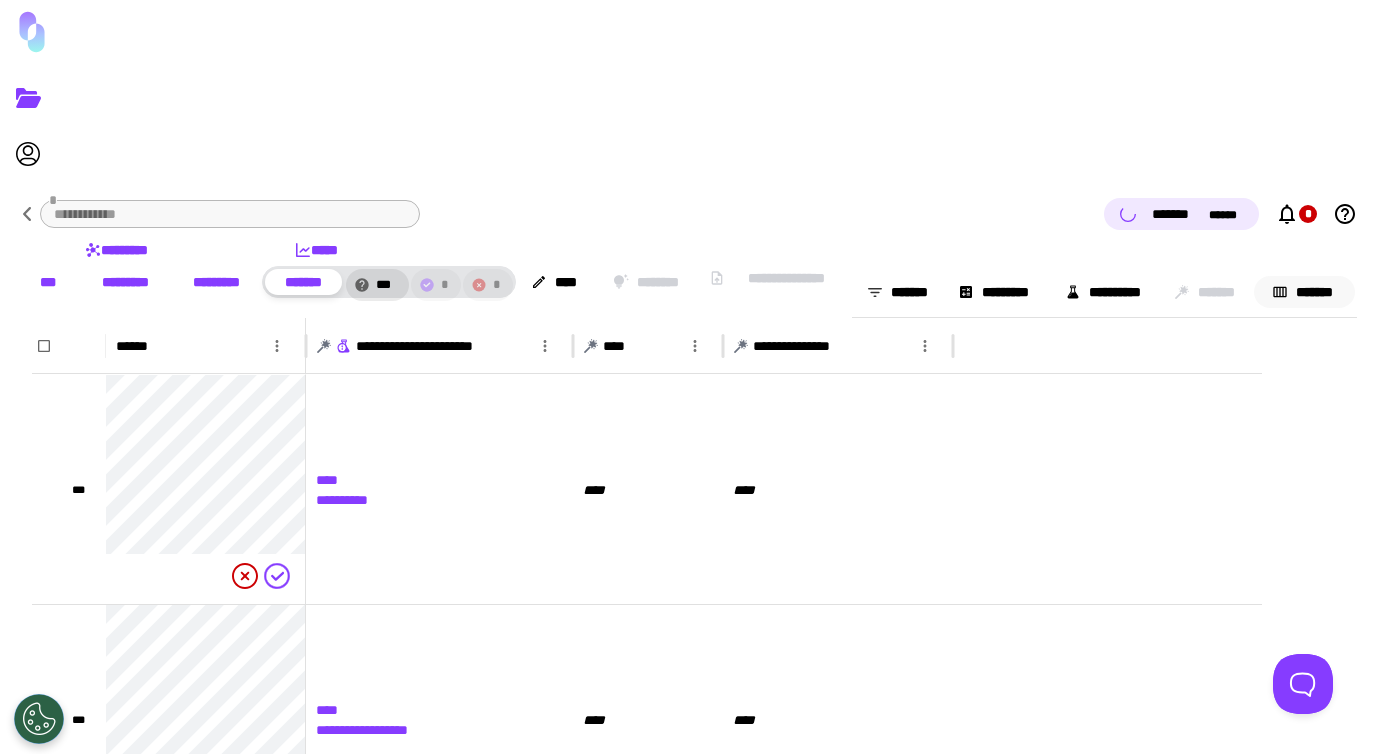 click on "•••••••" at bounding box center (1304, 292) 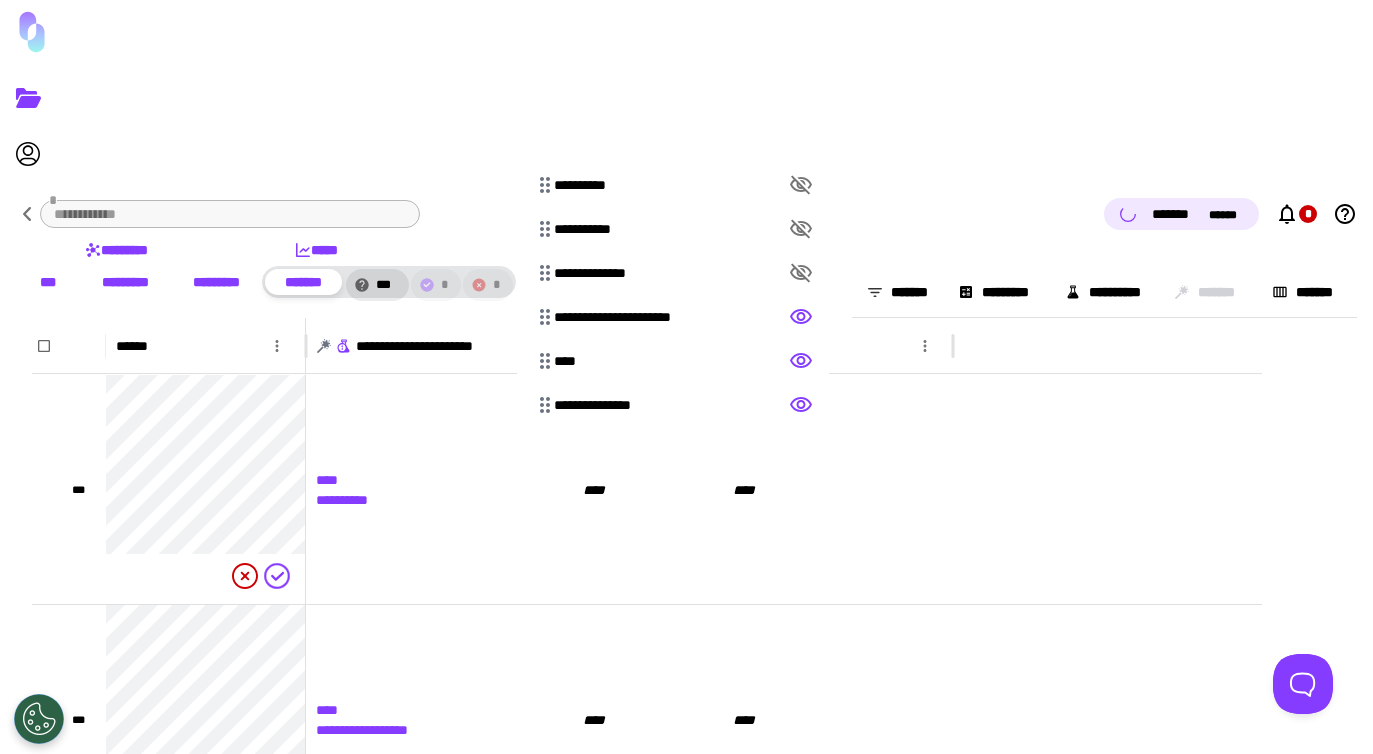click at bounding box center (801, 184) 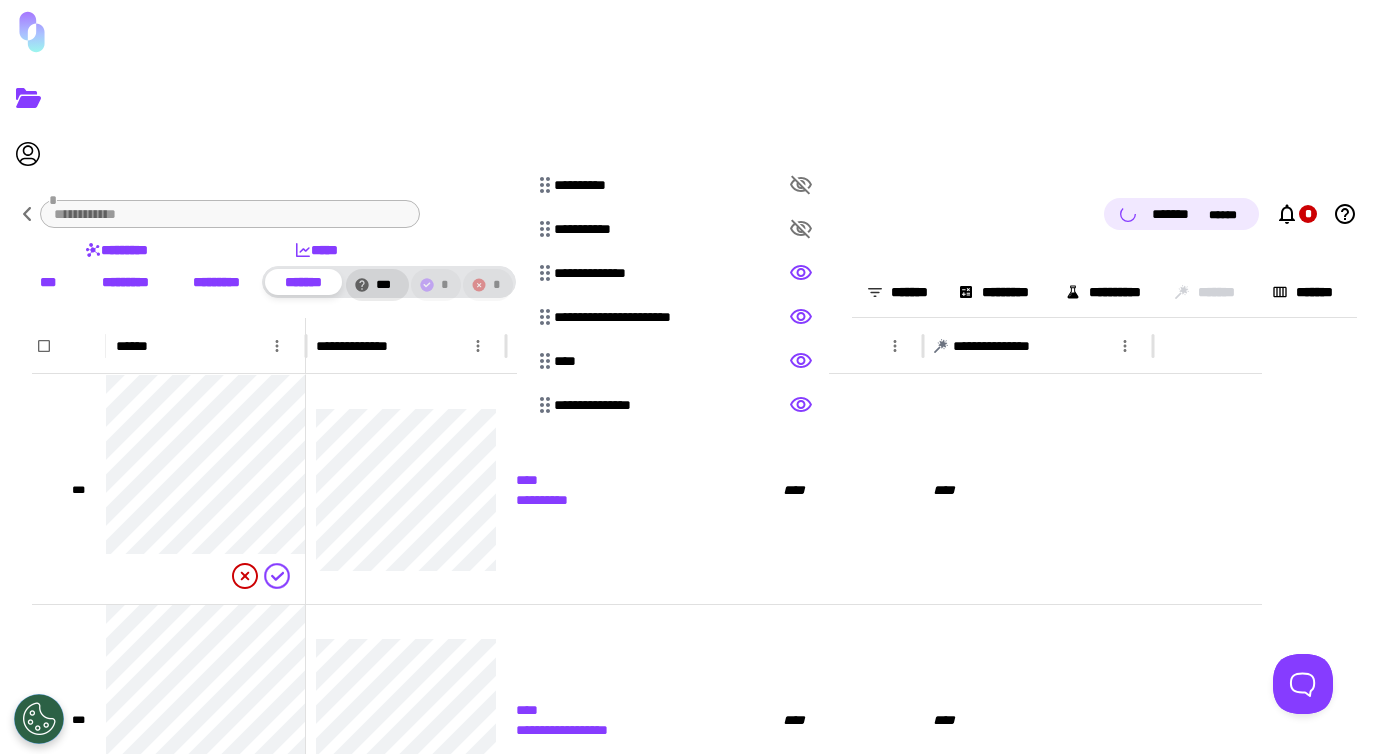 click on "•••••••••••" at bounding box center [677, 185] 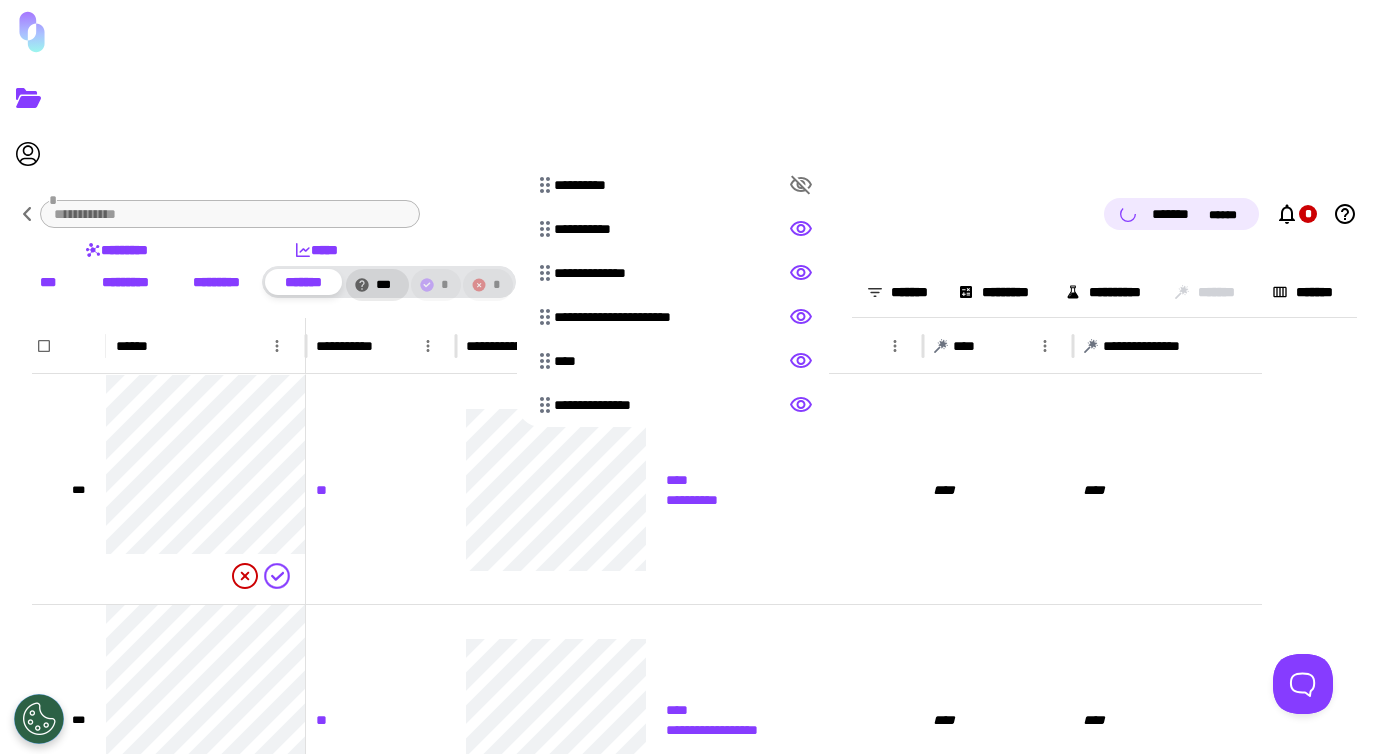 click at bounding box center [686, 377] 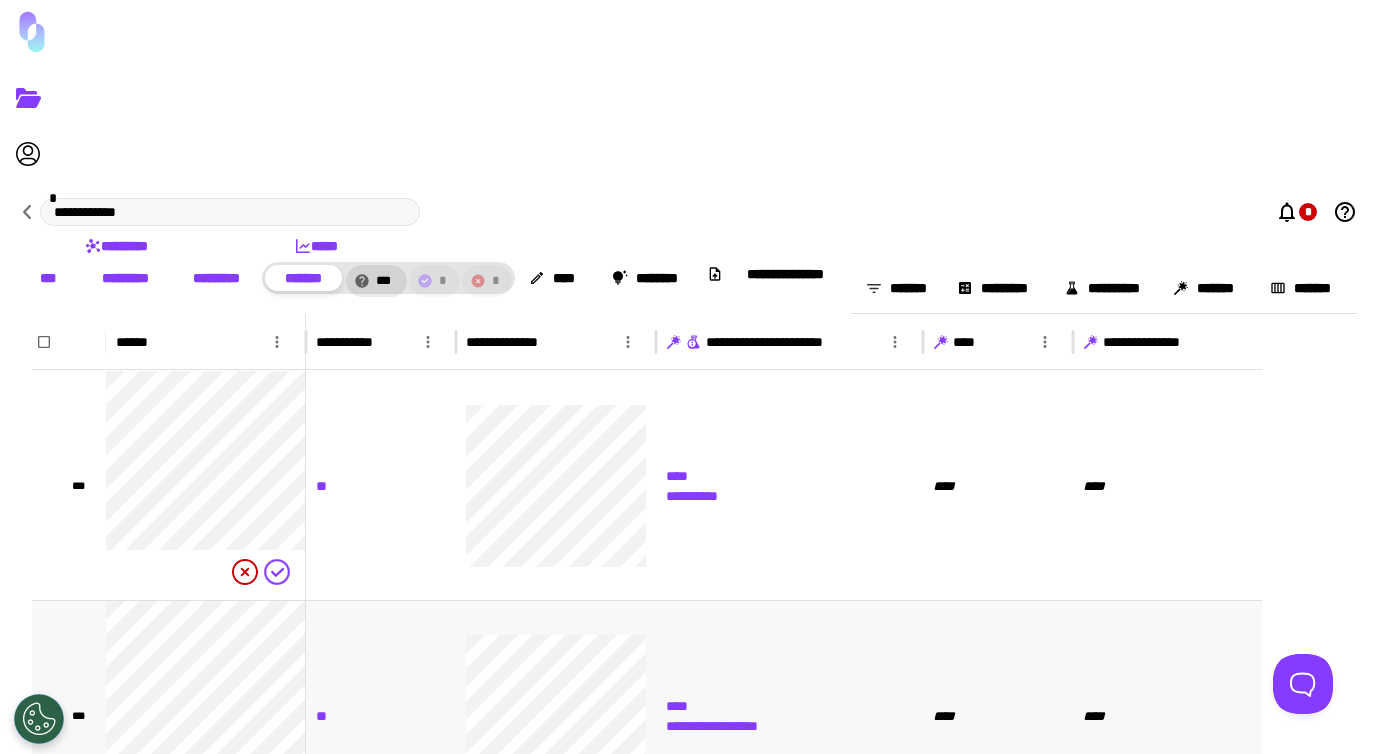 scroll, scrollTop: 151, scrollLeft: 0, axis: vertical 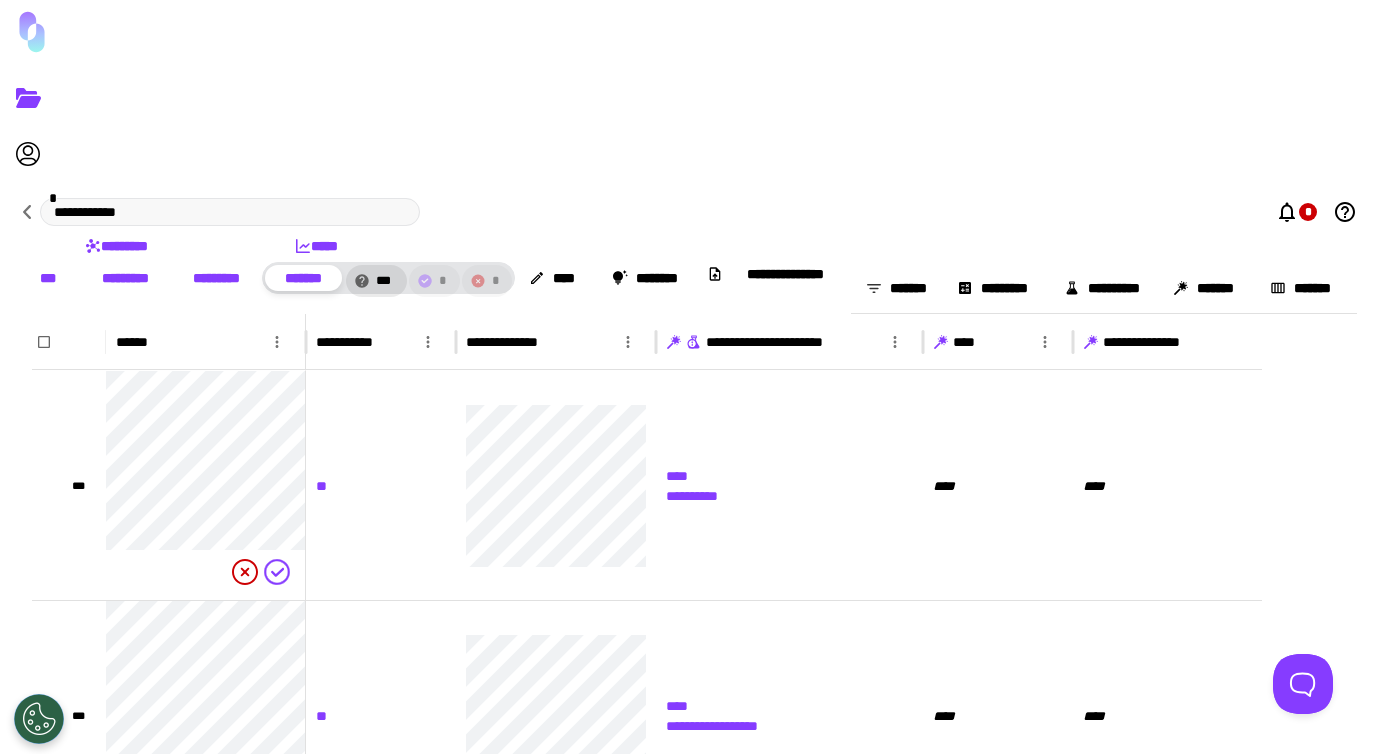 click on "•••••••••" at bounding box center [216, 278] 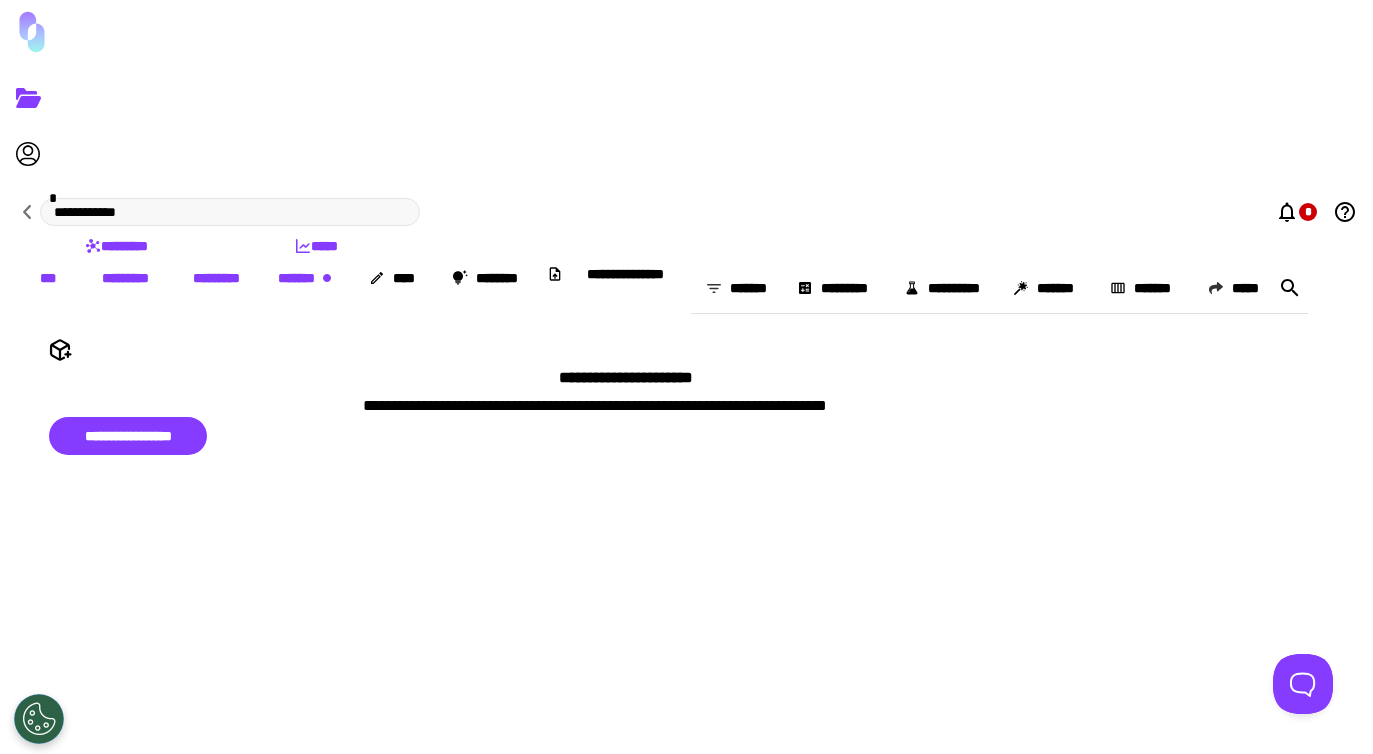 click on "•••" at bounding box center [48, 278] 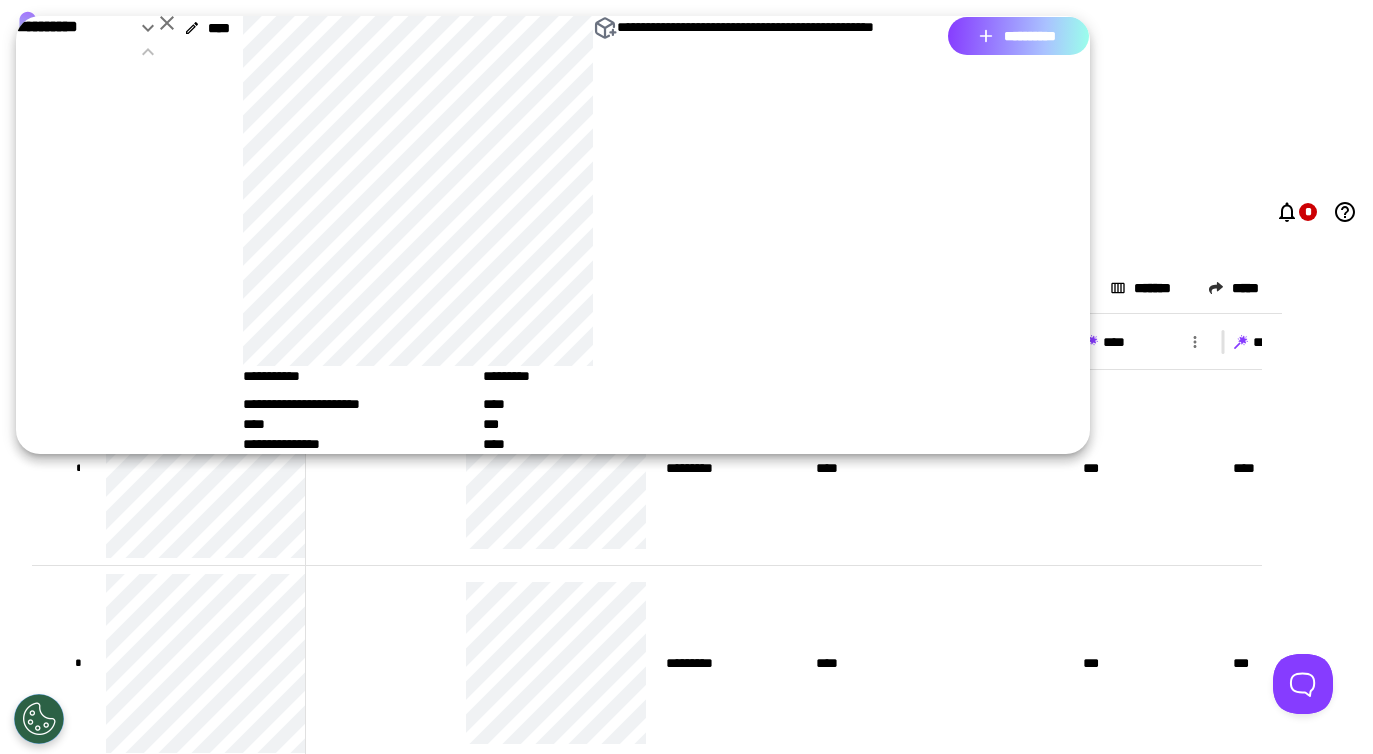 click on "••••••••••" at bounding box center (1018, 36) 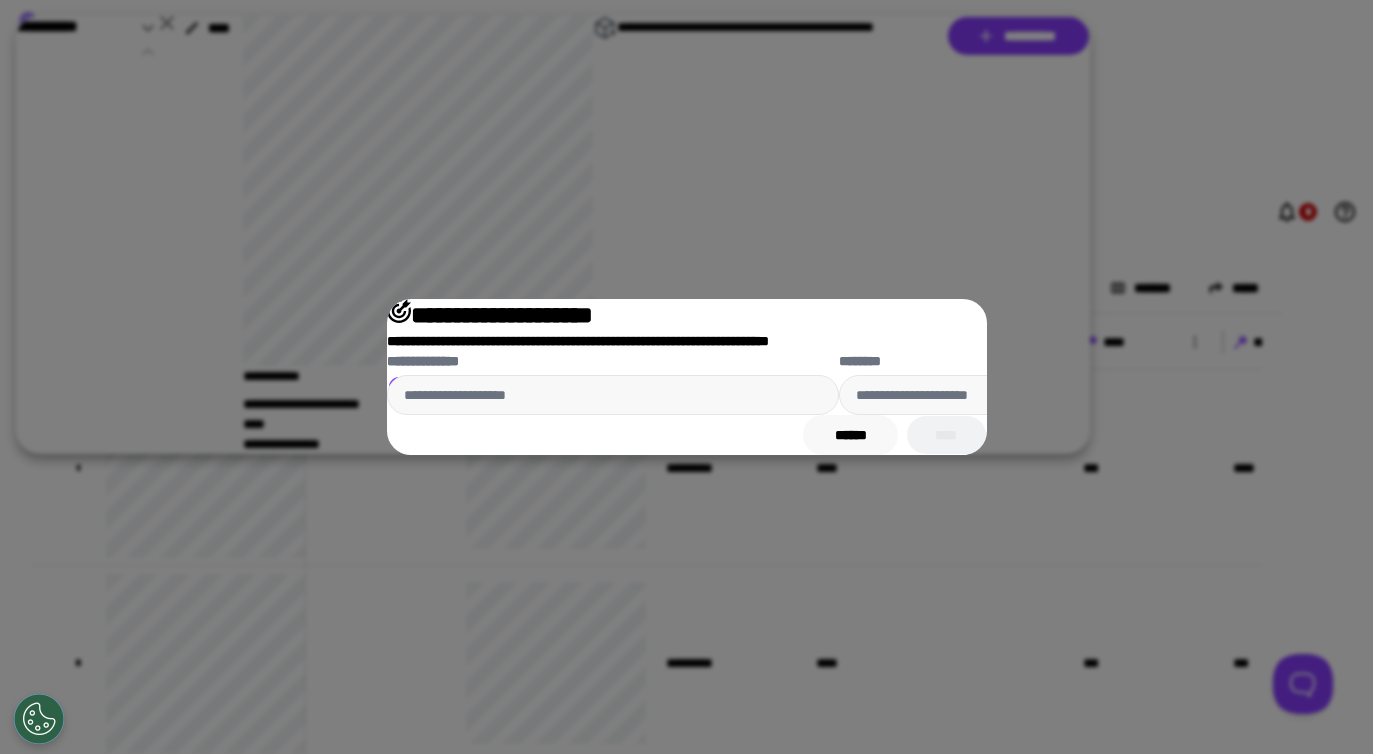 click on "••••••" at bounding box center [850, 435] 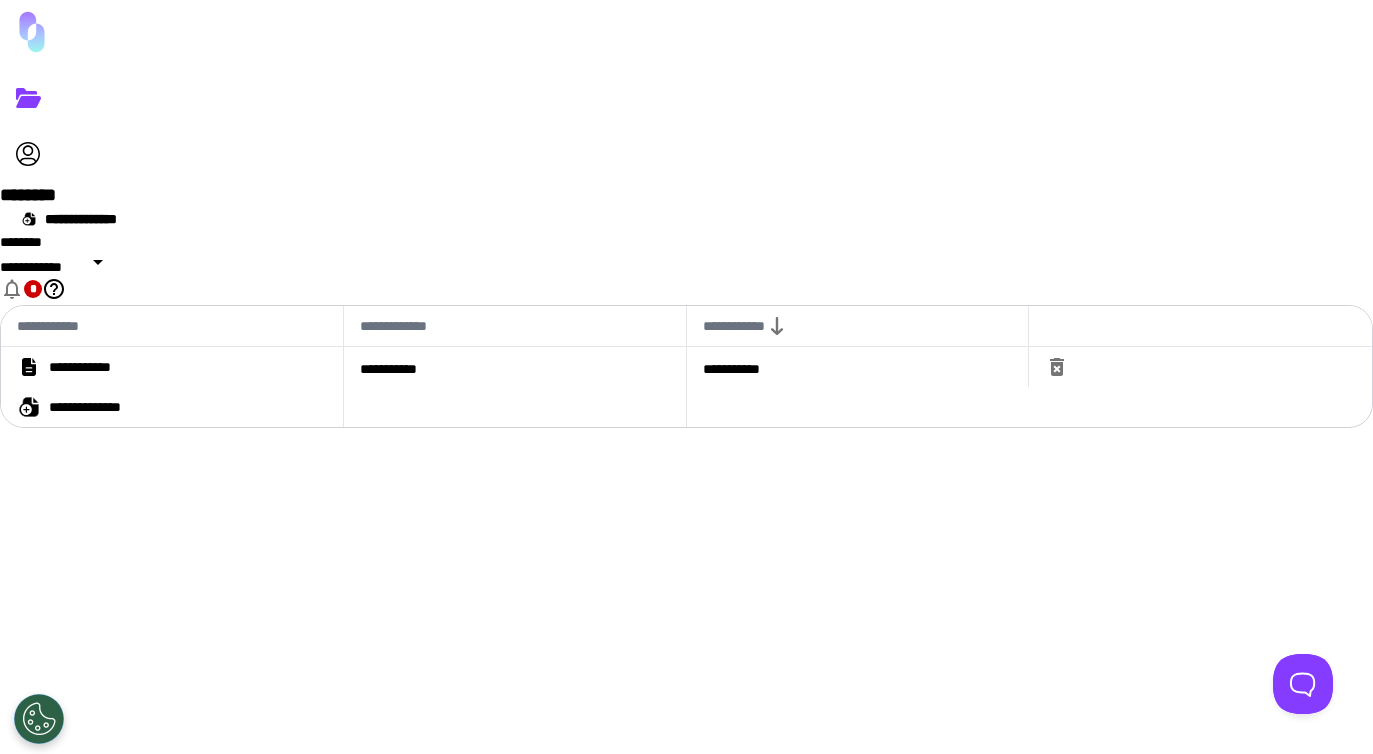 click on "••••••••••••" at bounding box center [98, 367] 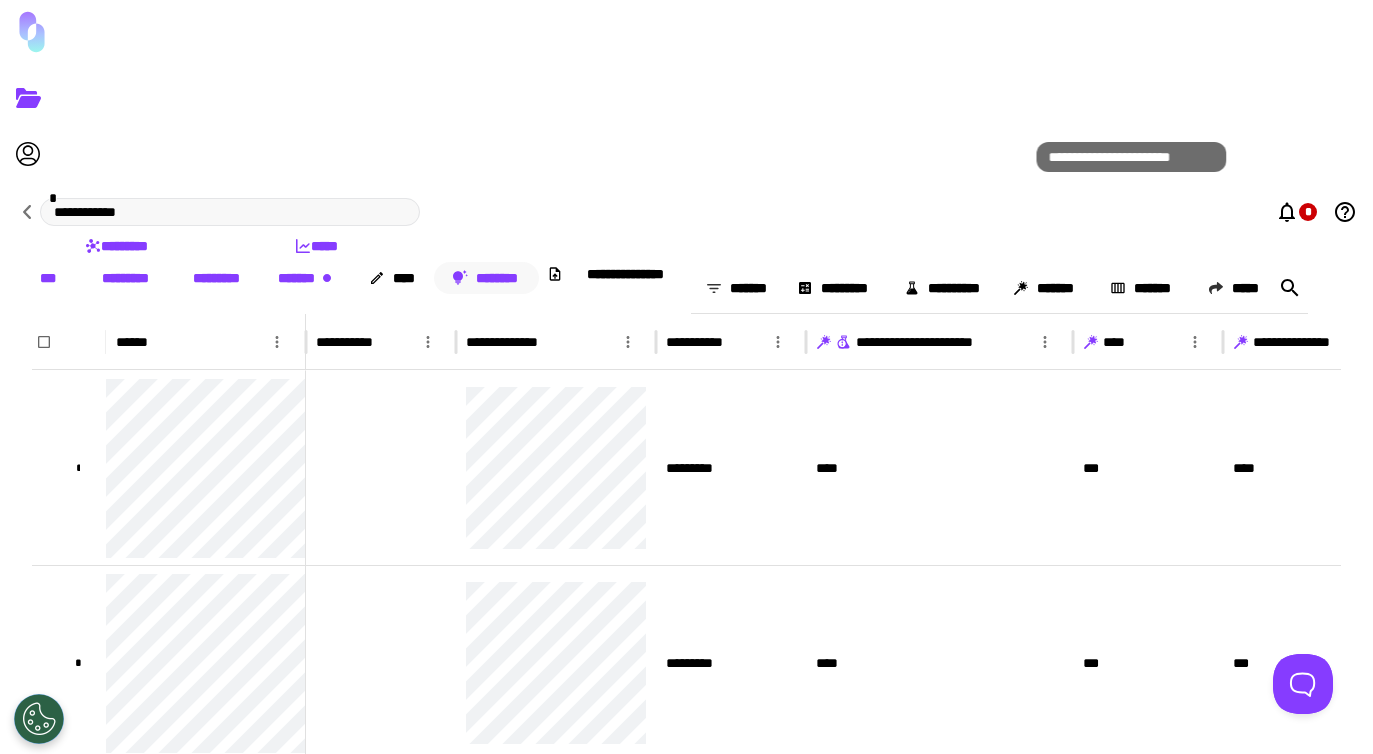 click on "••••••••" at bounding box center (487, 278) 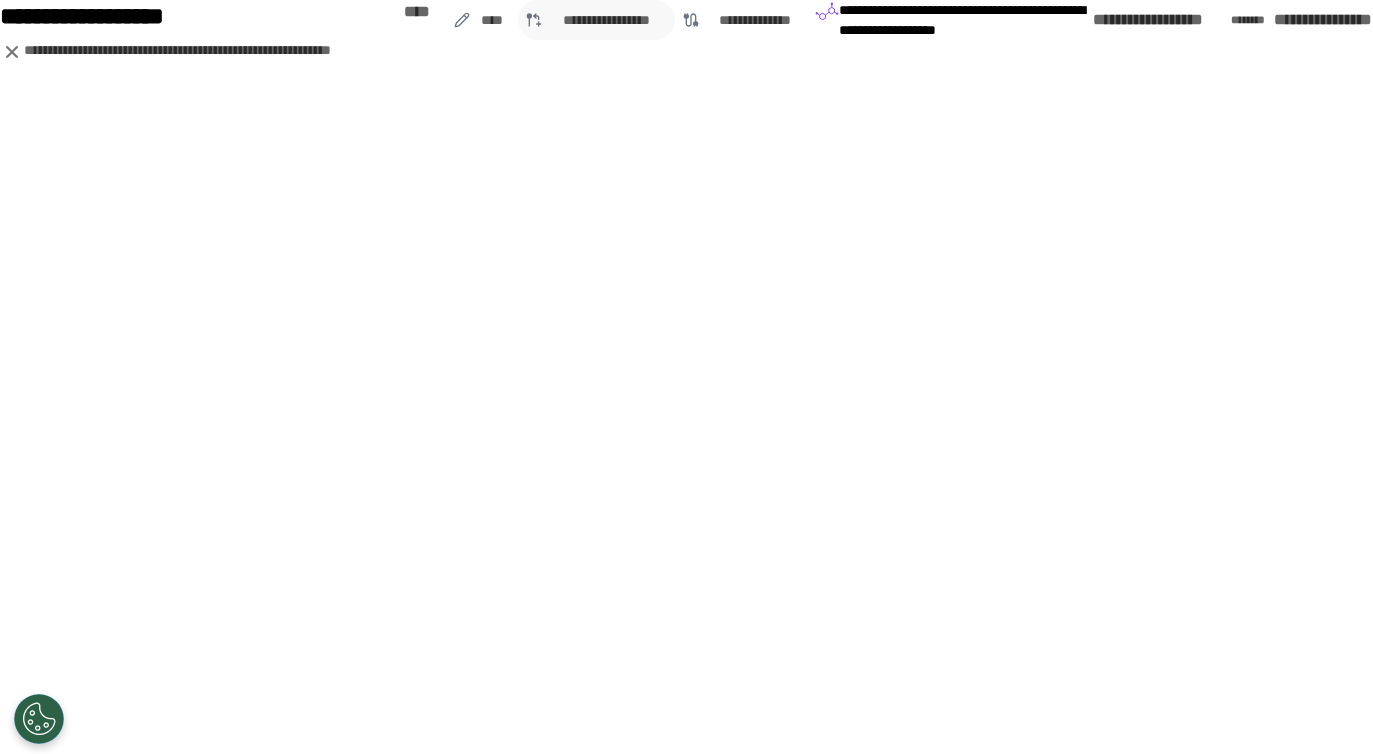 click on "•••••••••••••••••" at bounding box center [607, 20] 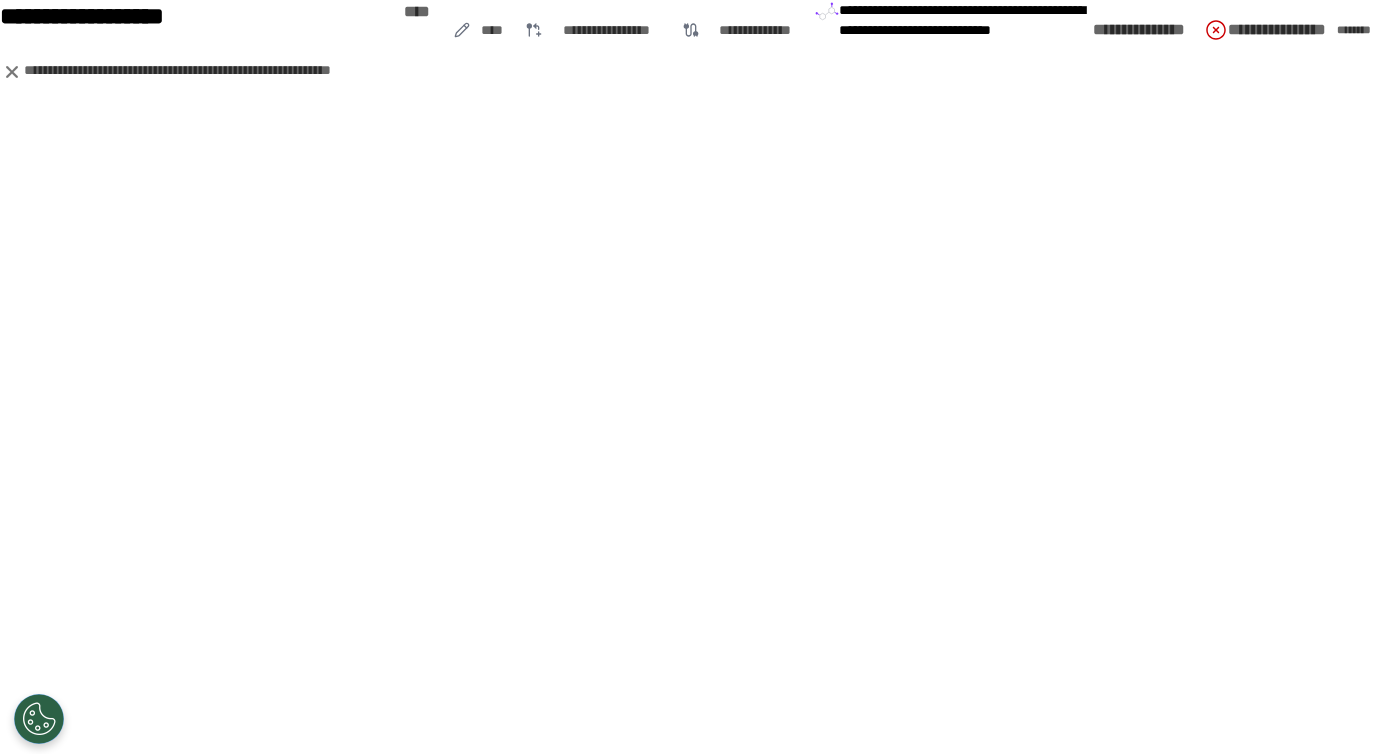 click on "••••••••" at bounding box center [1359, 30] 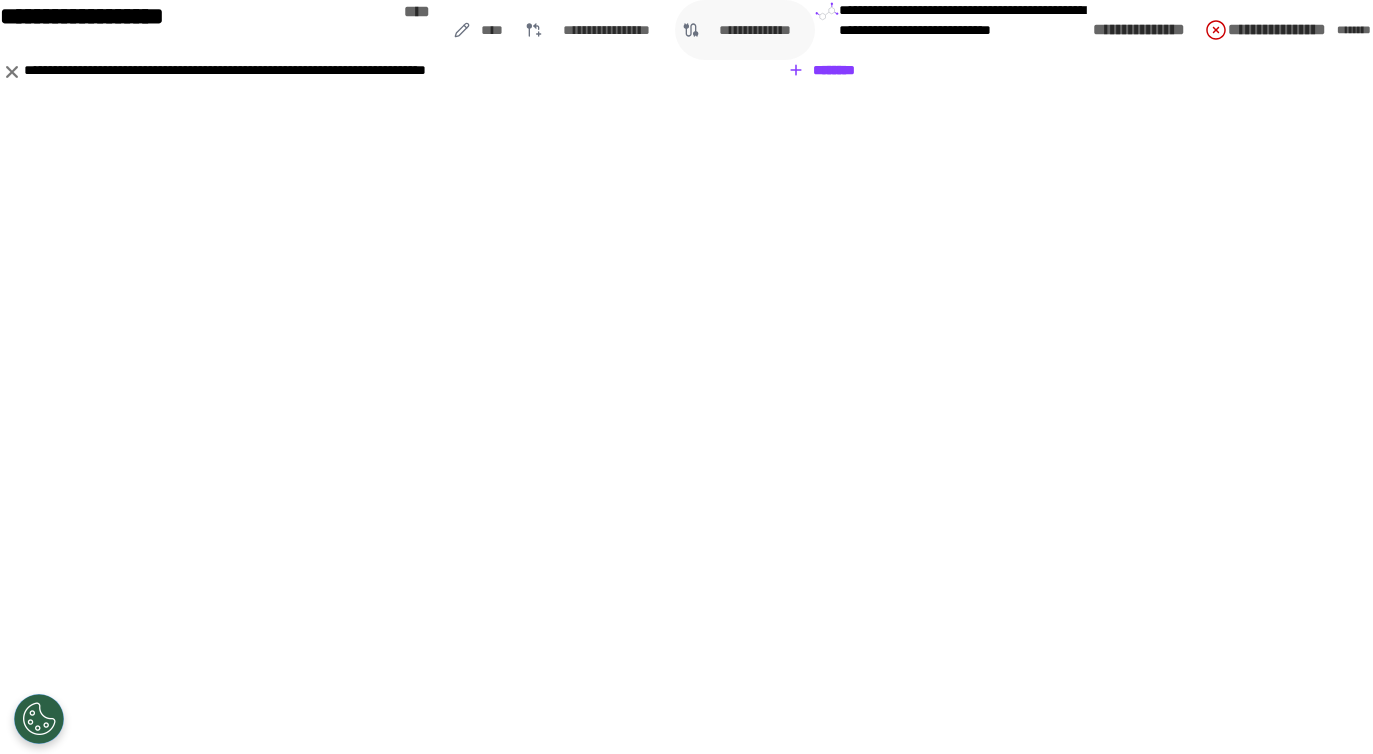 click on "••••••••••••••" at bounding box center [492, 30] 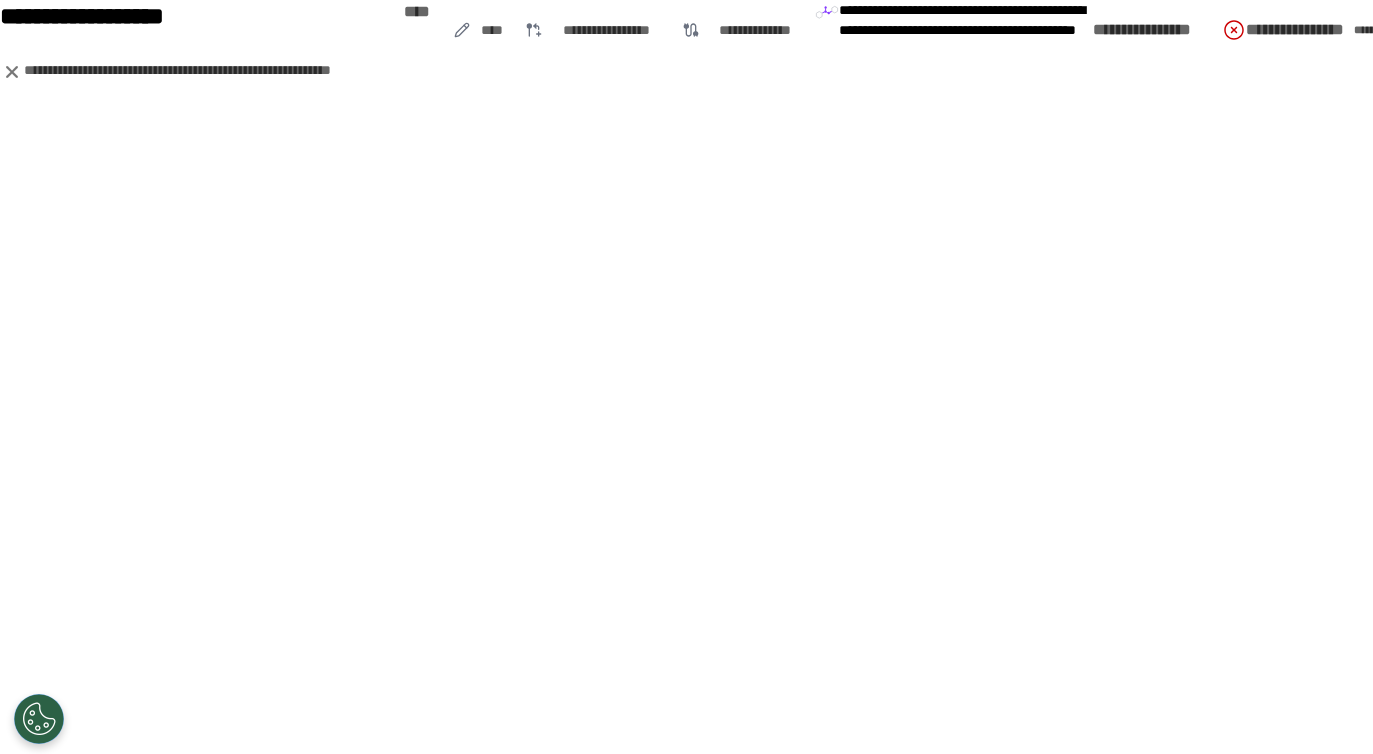 click on "••••••••" at bounding box center [1376, 30] 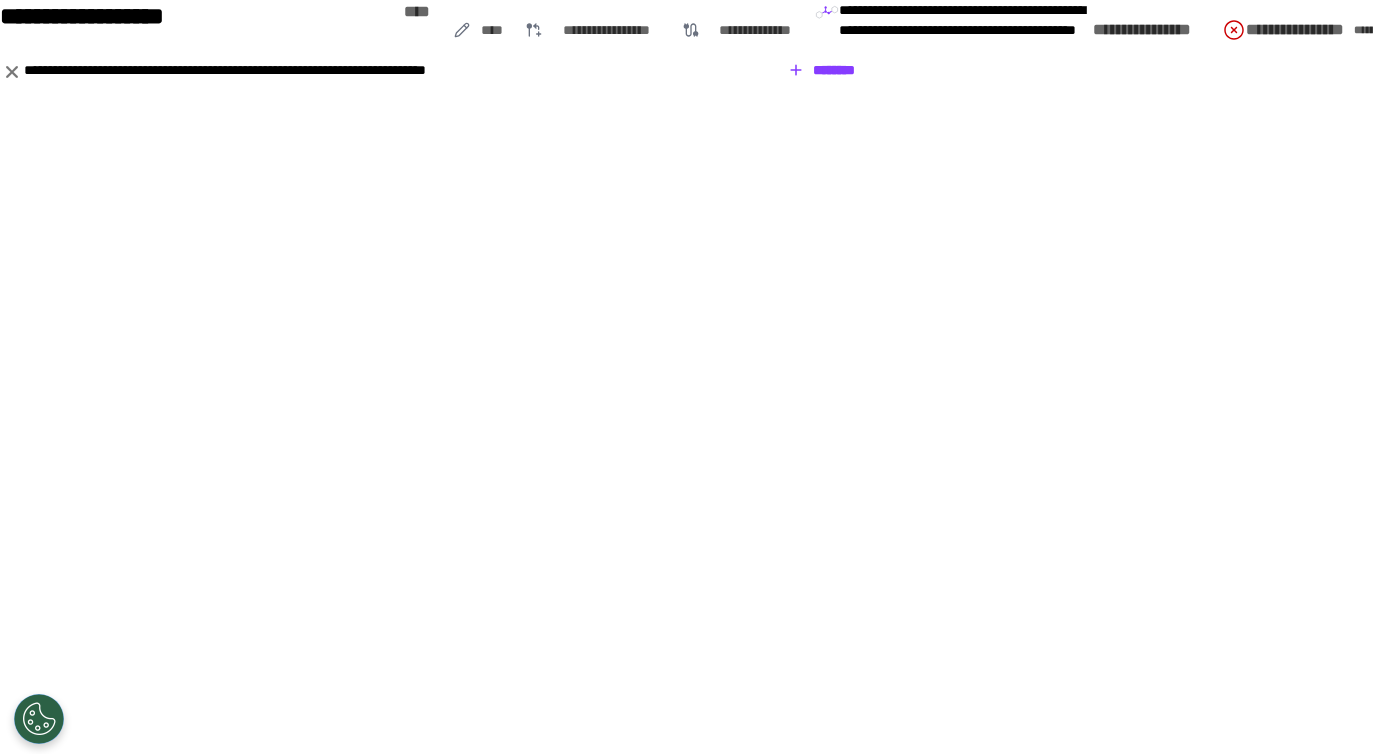 click on "••••••••" at bounding box center (822, 70) 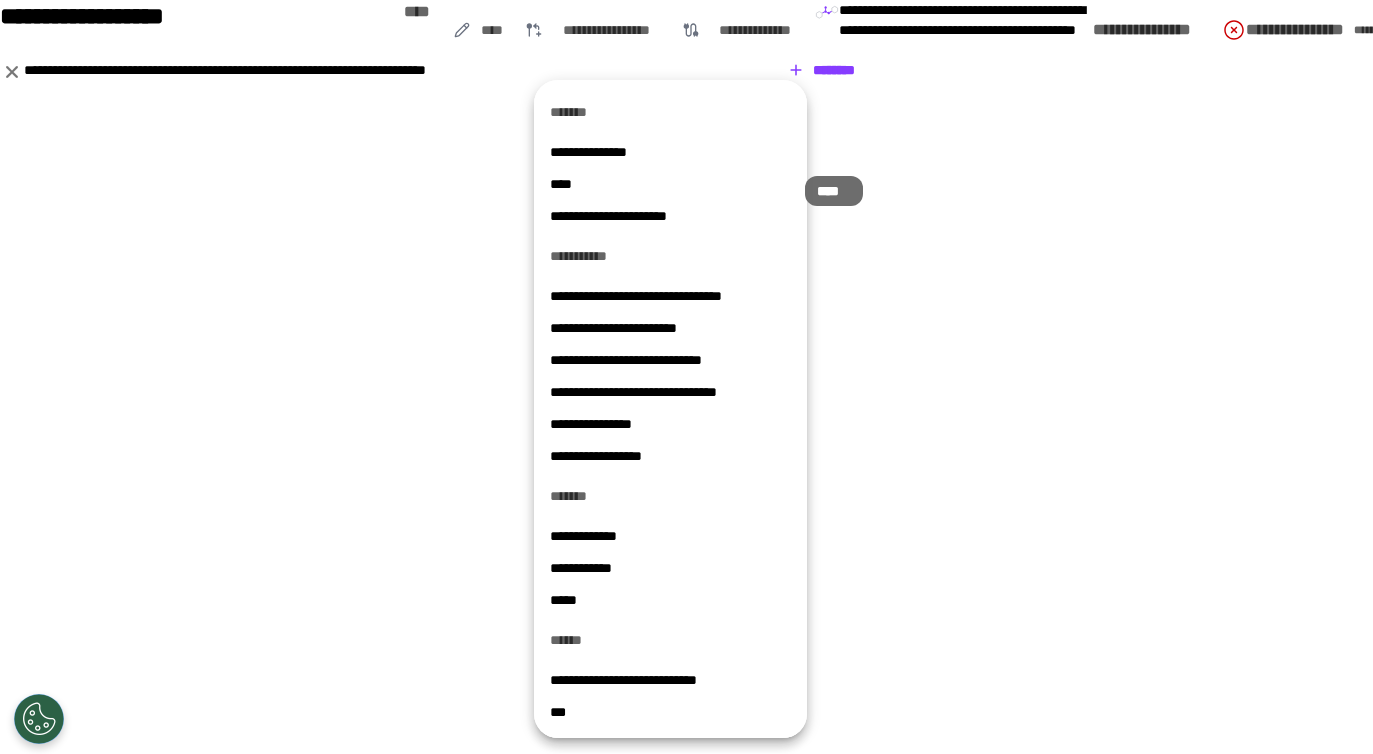 type 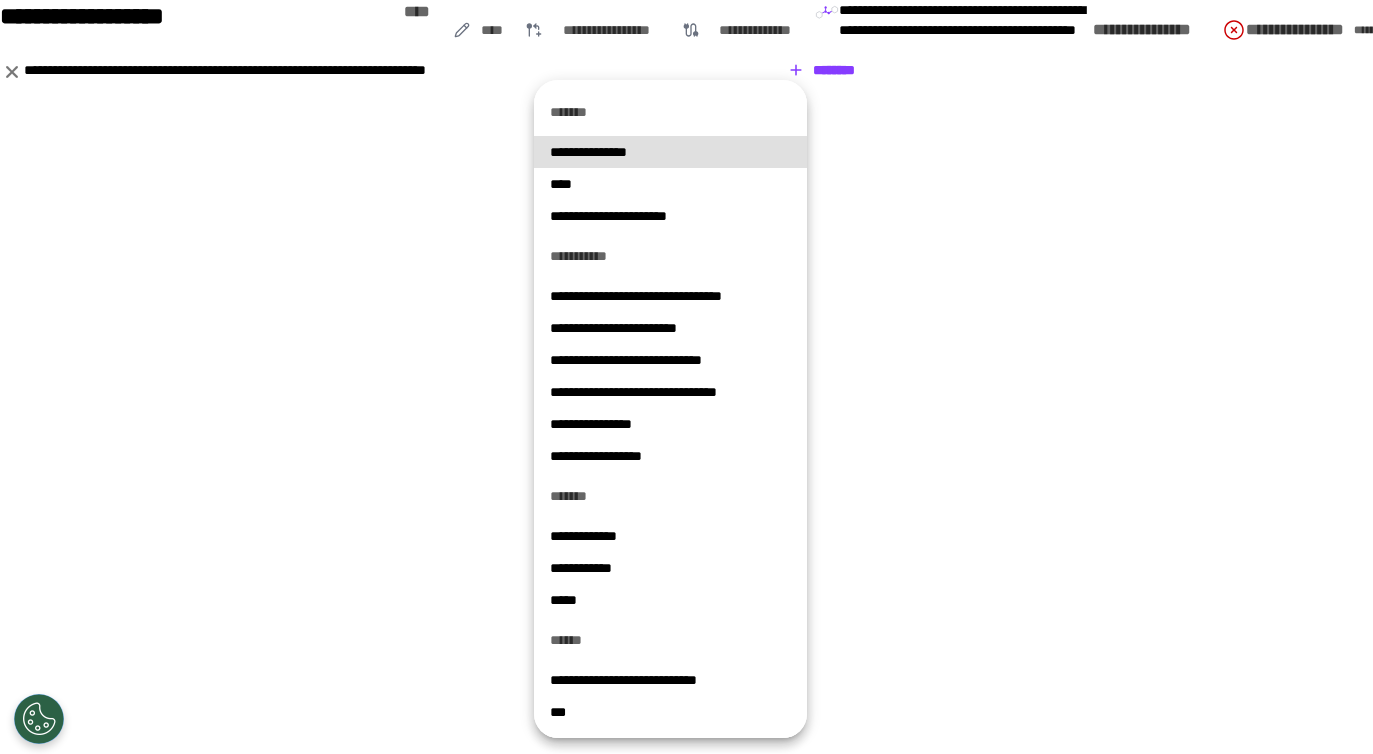 click at bounding box center (686, 377) 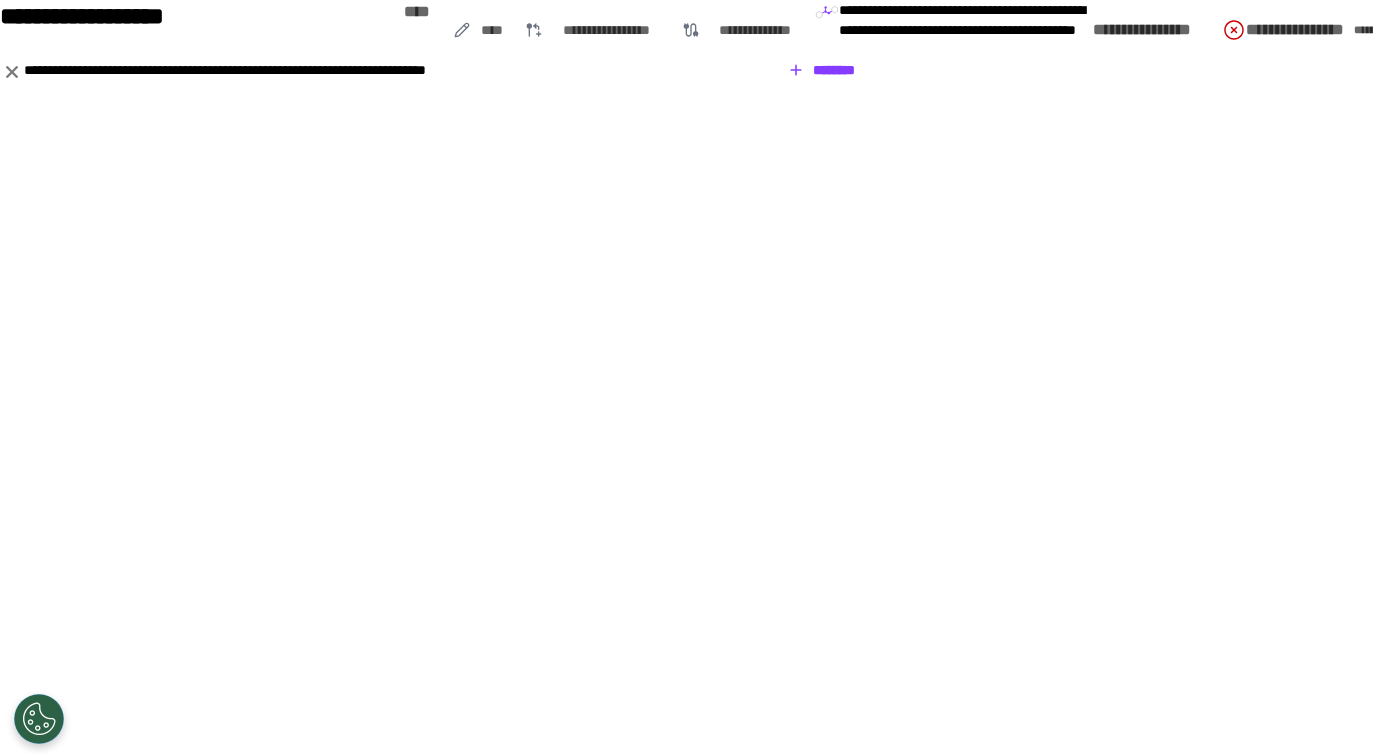 click at bounding box center [12, 72] 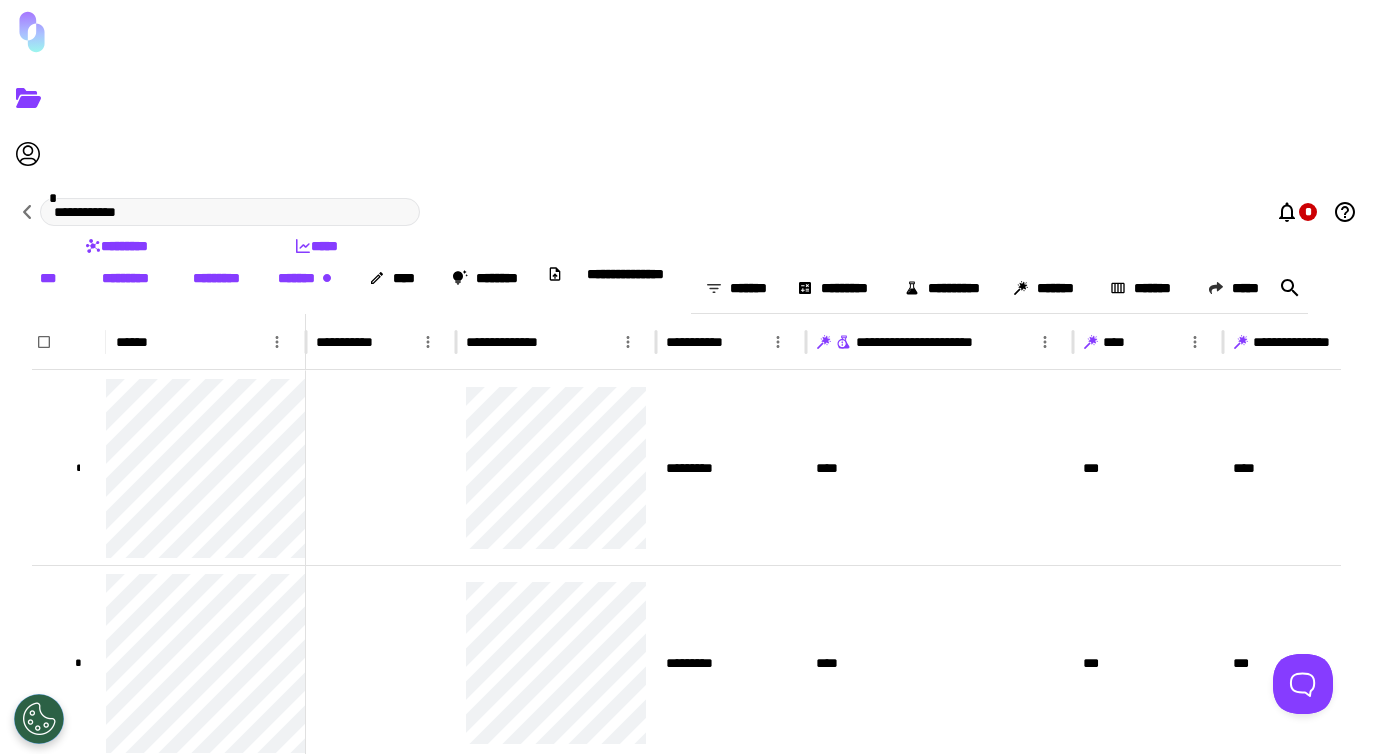 click on "•••••" at bounding box center (316, 246) 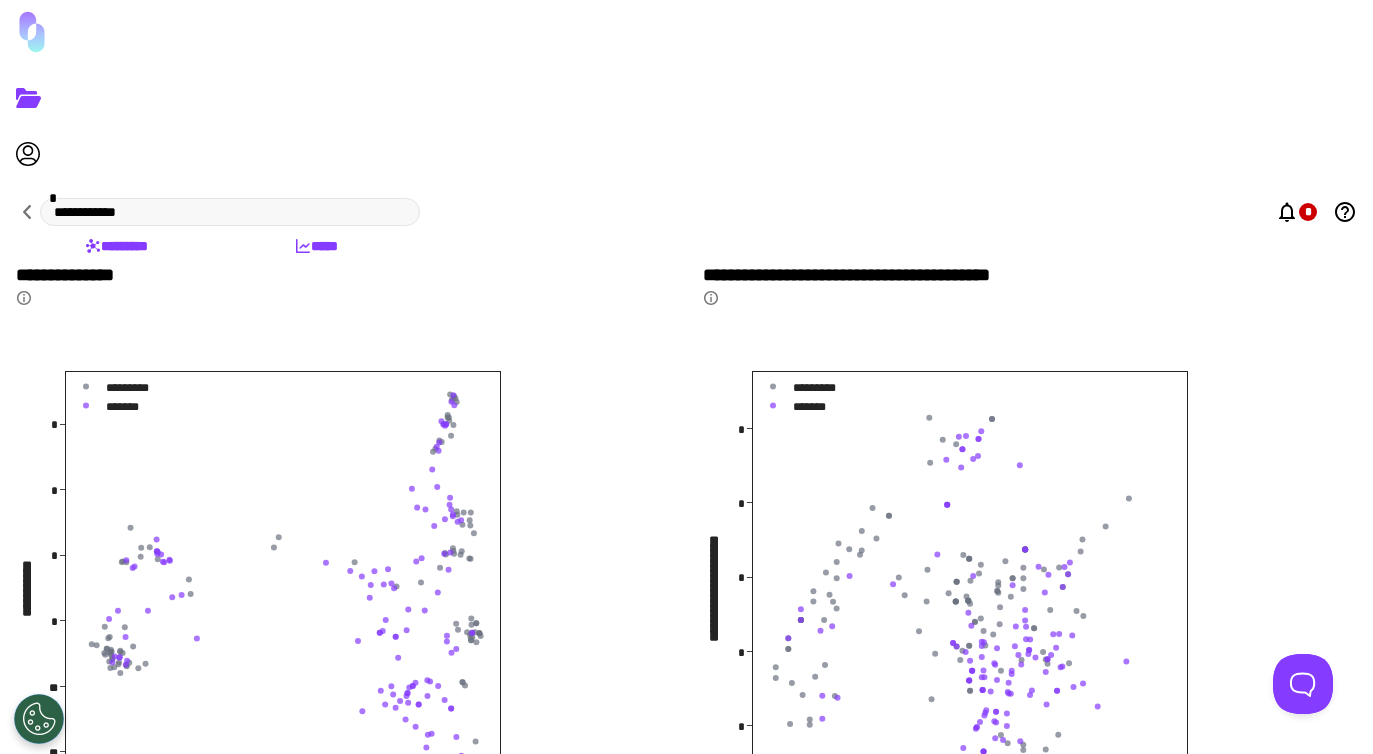 click on "•••••••••••••• •• •• •• •• • • • •• •• • • • • ••••••••• ••••••• ••••••••••• •••••••••••" at bounding box center (343, 295) 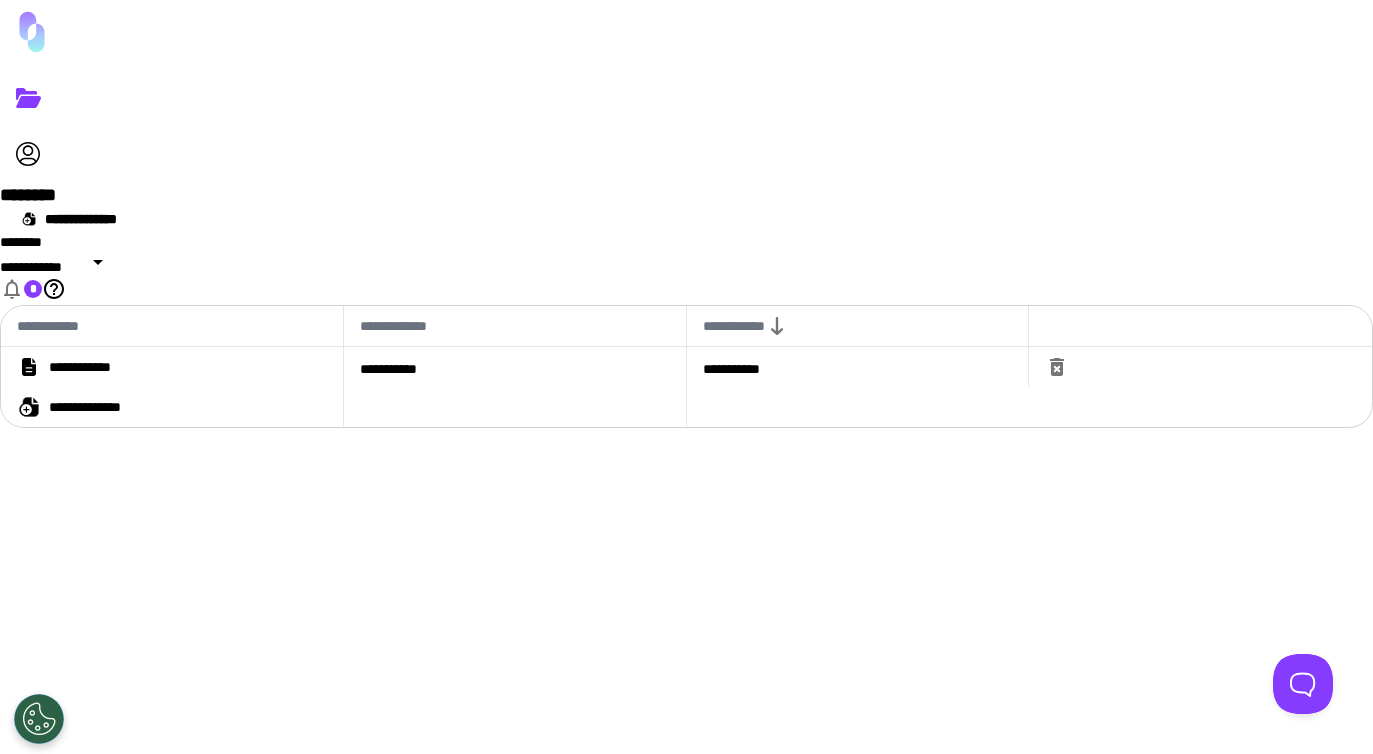 click on "•" at bounding box center (33, 289) 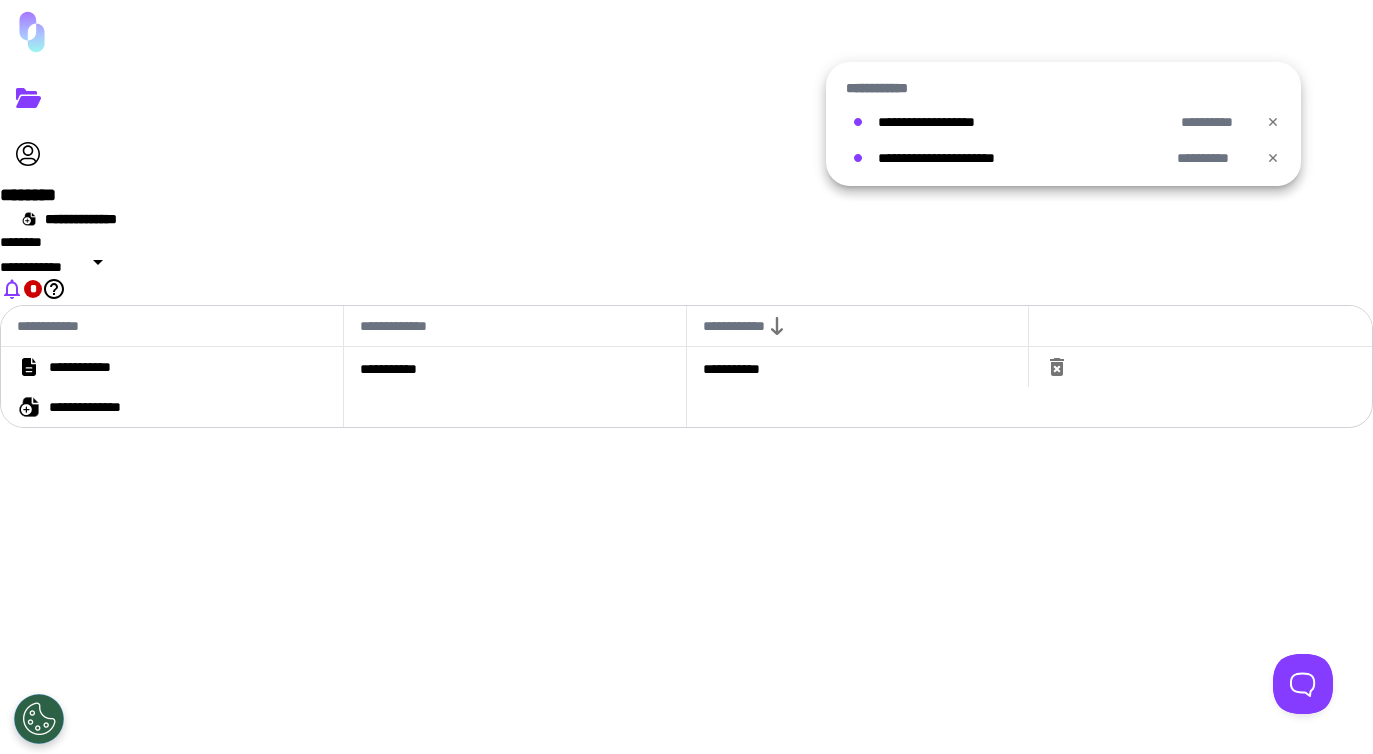 click on "•••••••••••••••••••" at bounding box center [945, 122] 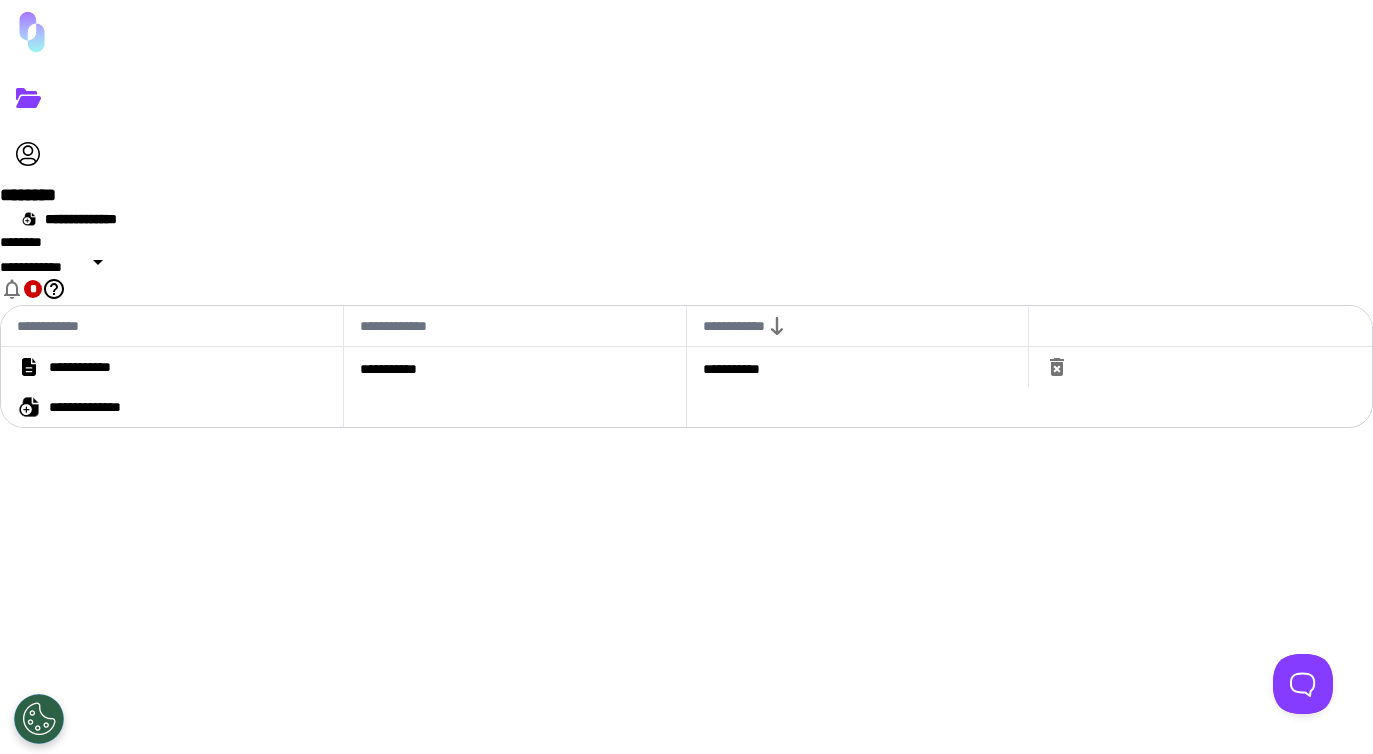 click on "••••••••••••" at bounding box center [98, 367] 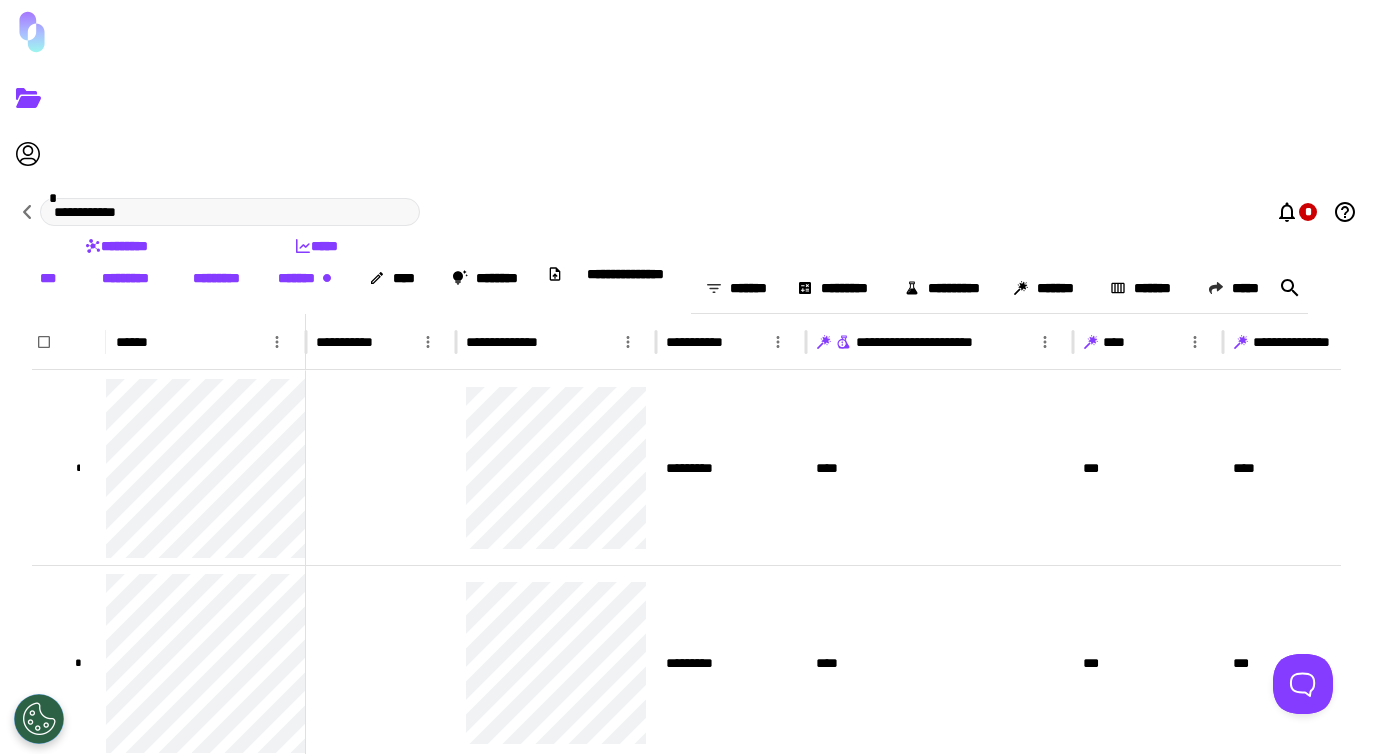 scroll, scrollTop: 200, scrollLeft: 0, axis: vertical 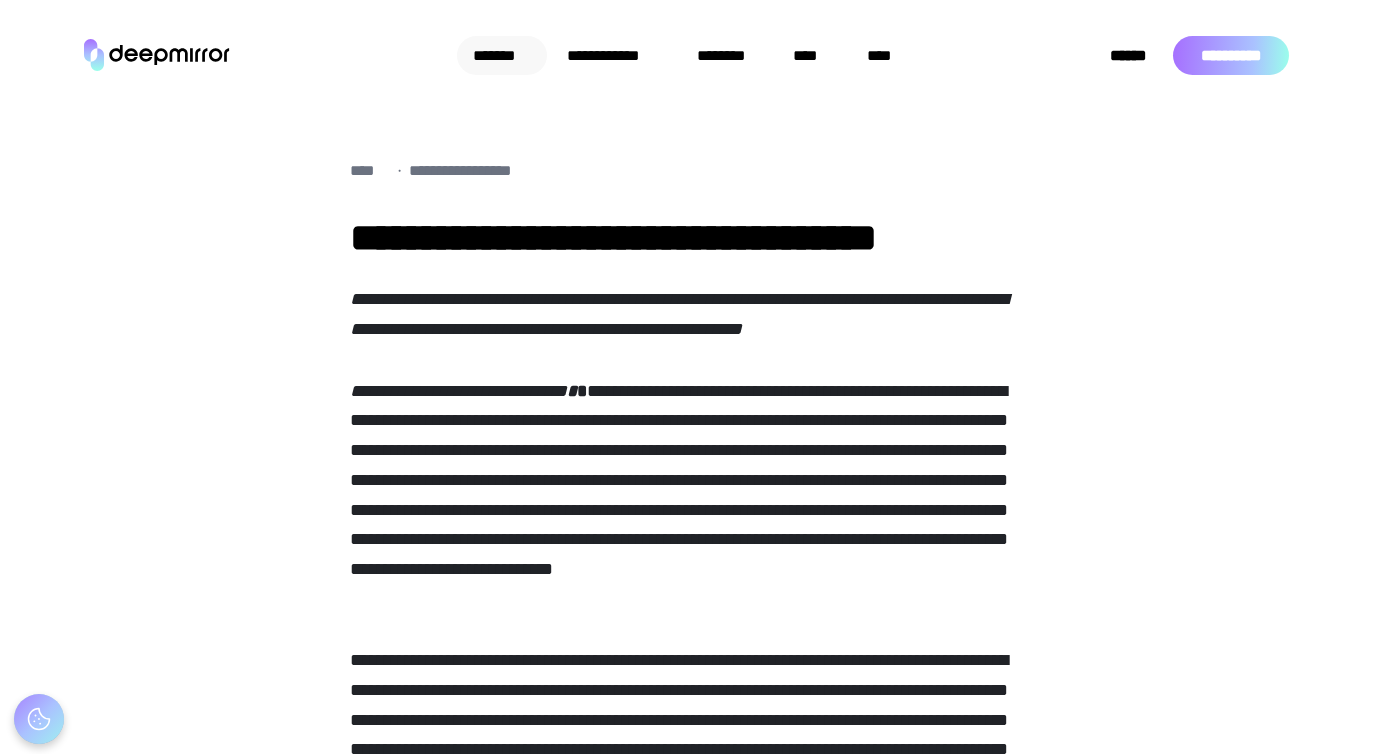 click on "*******" at bounding box center (502, 56) 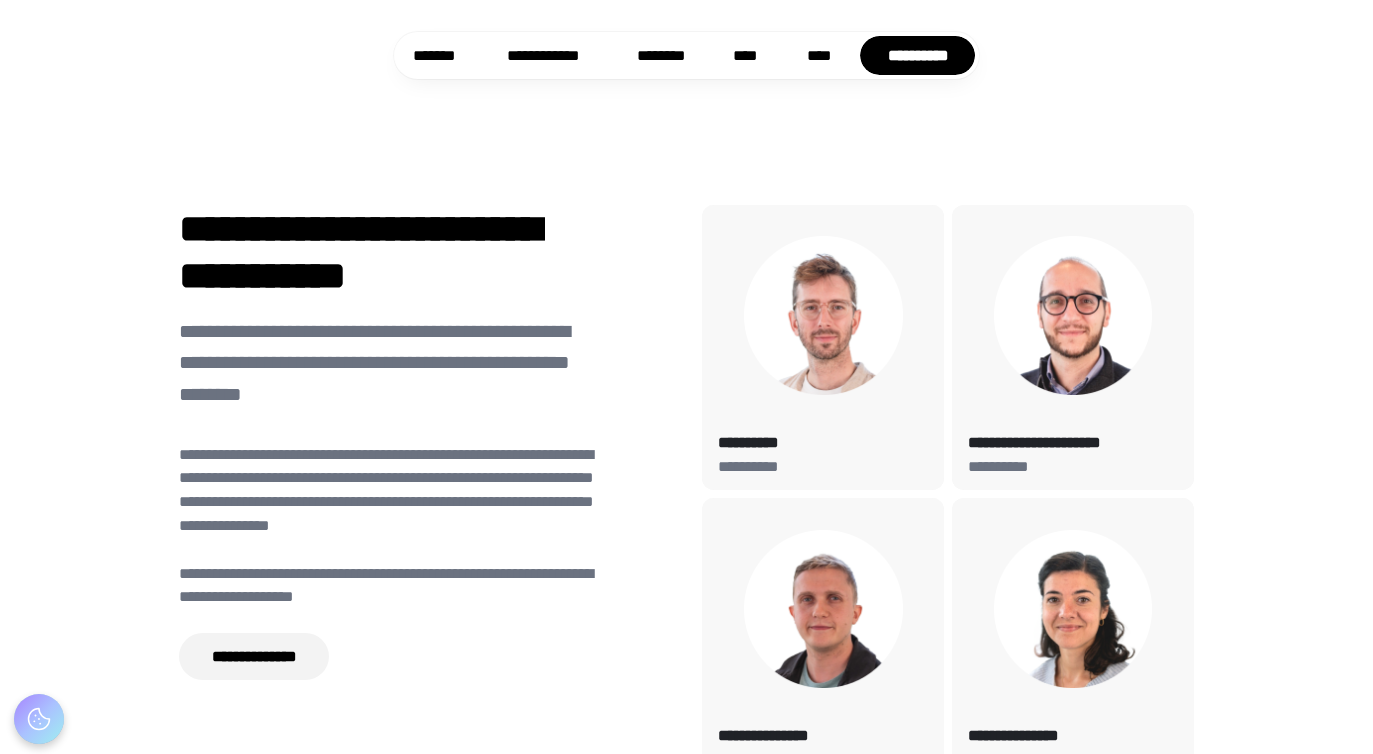 scroll, scrollTop: 7011, scrollLeft: 0, axis: vertical 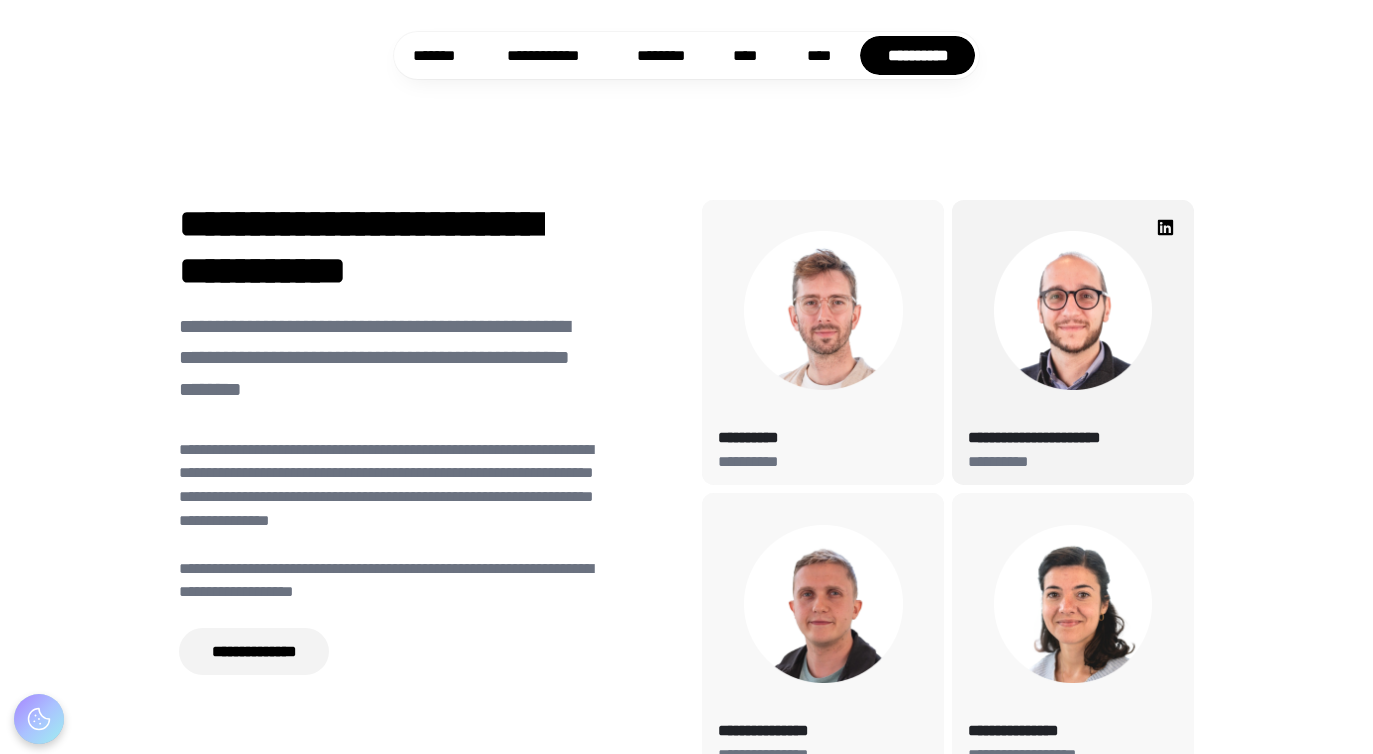 click on "**********" at bounding box center [1073, 438] 